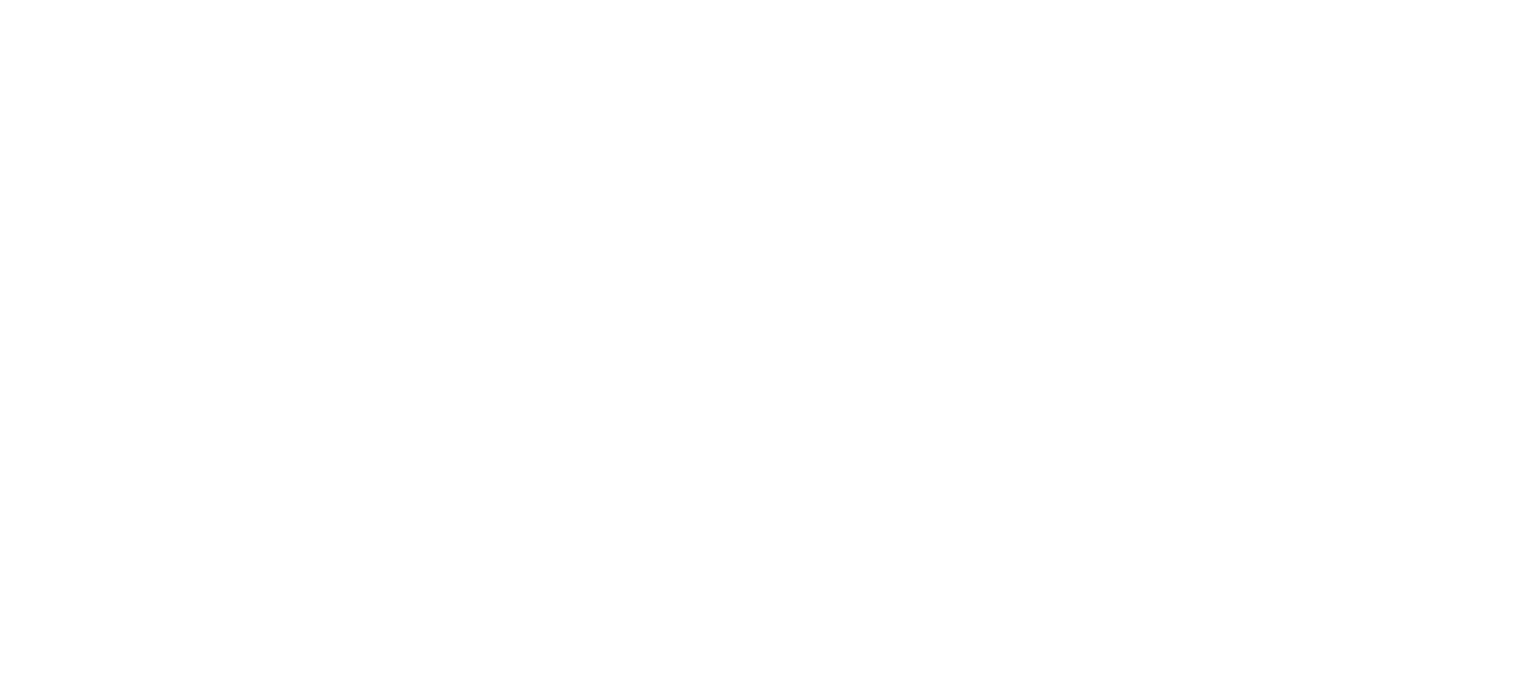 scroll, scrollTop: 0, scrollLeft: 0, axis: both 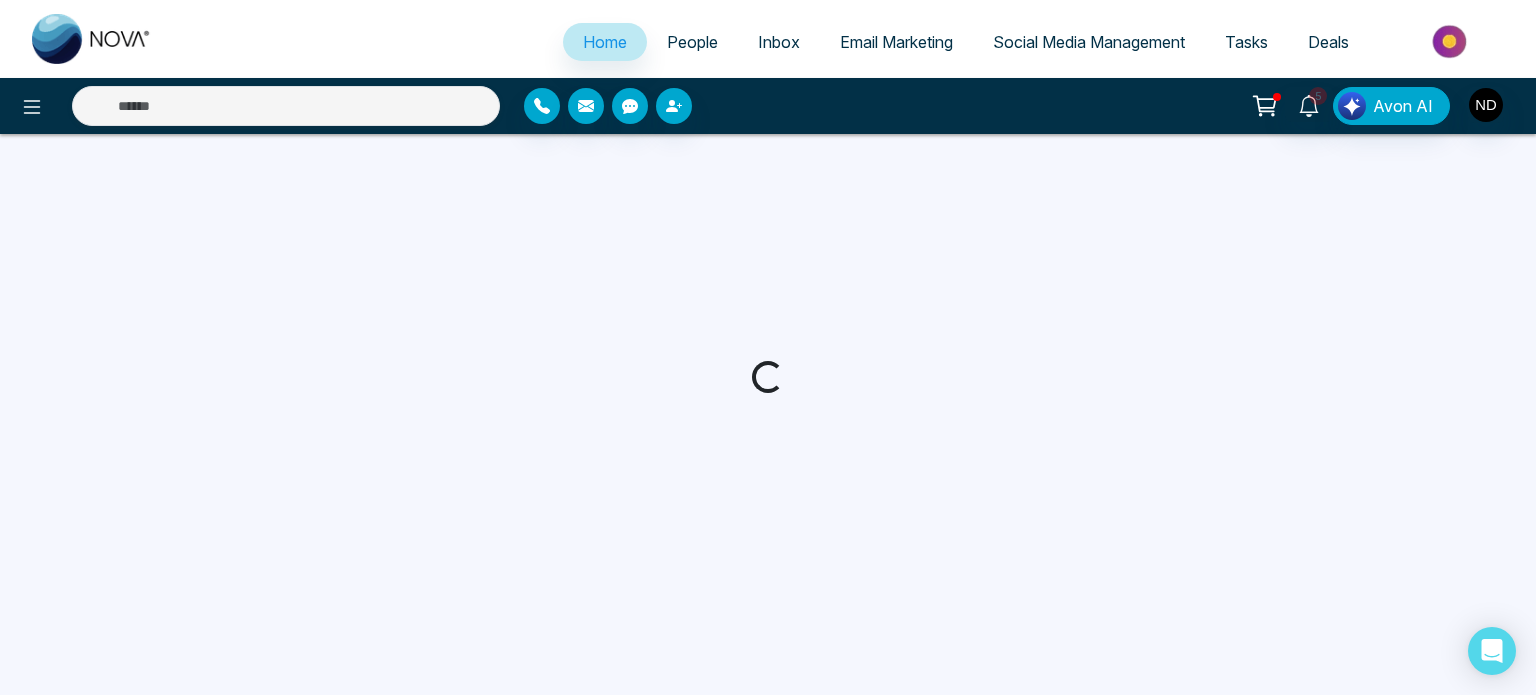 select on "*" 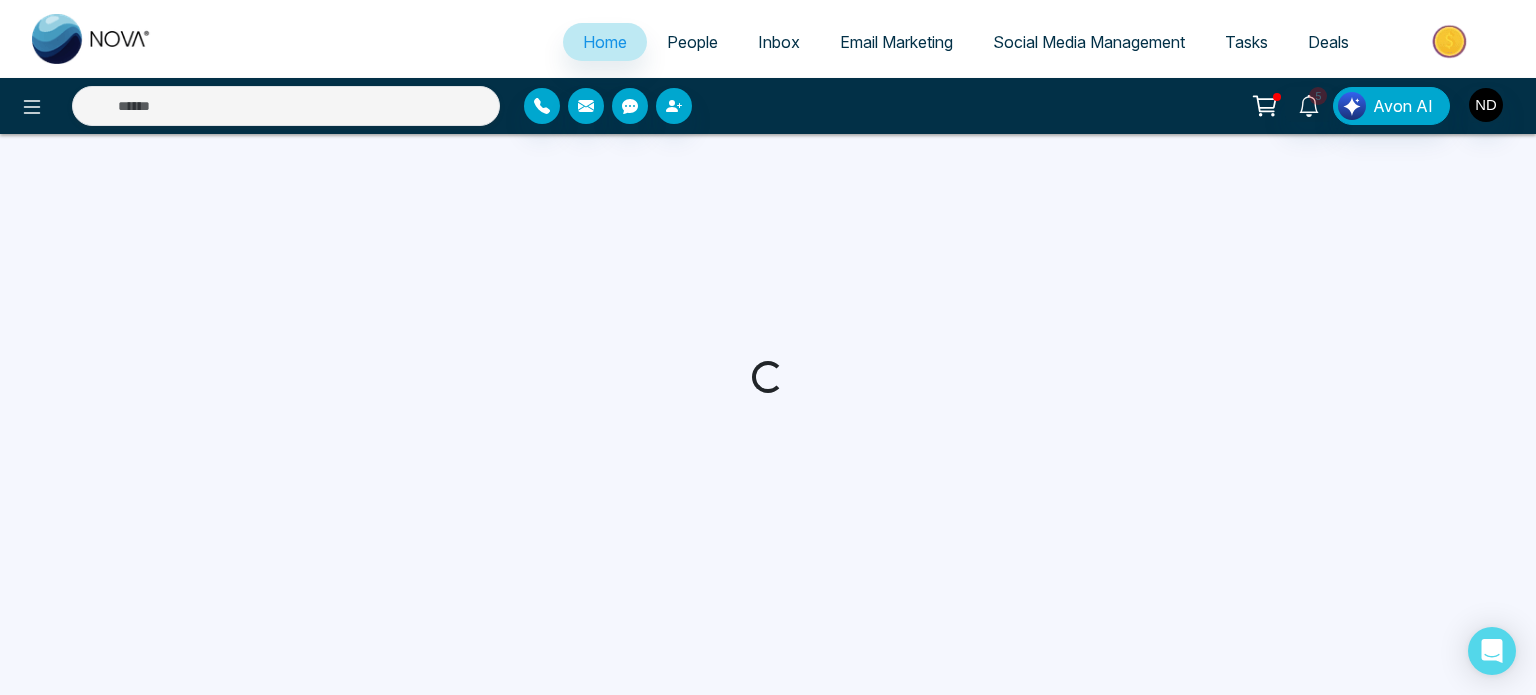 select on "*" 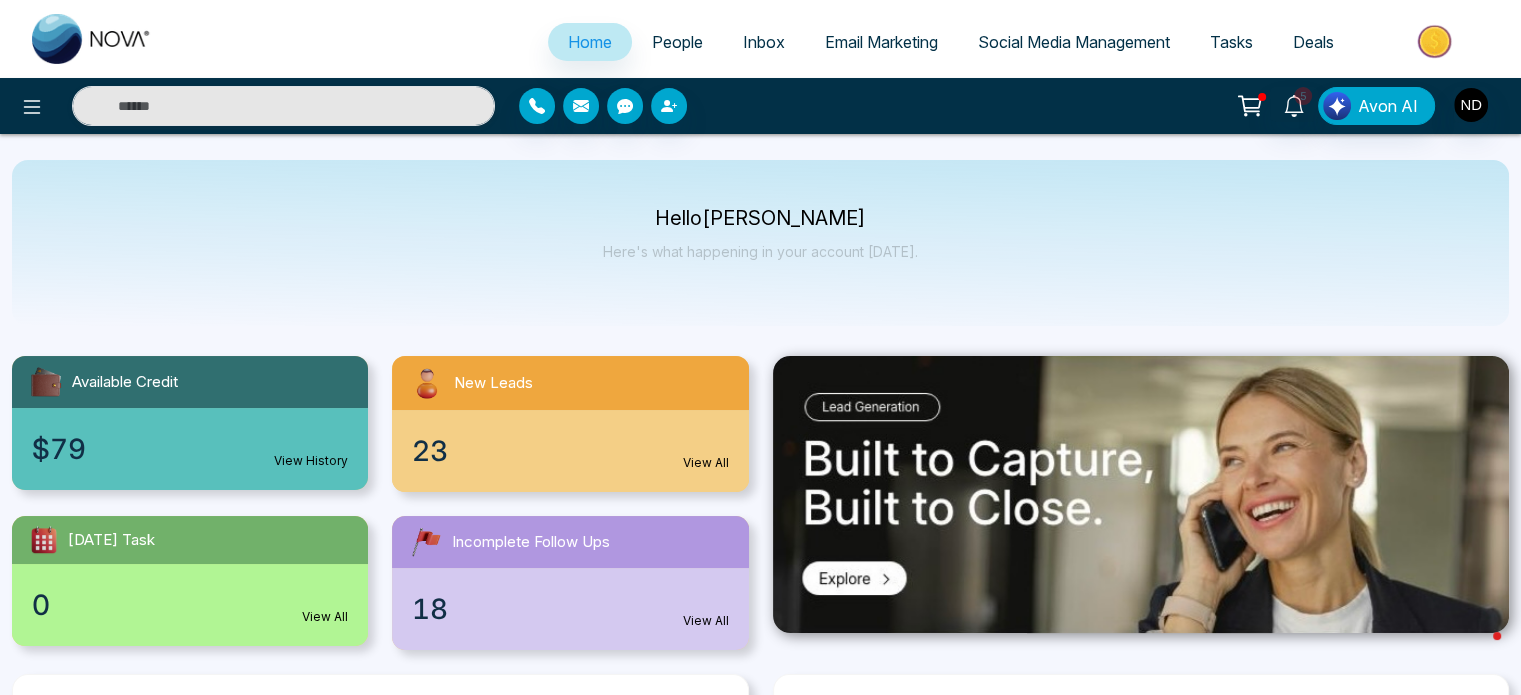 click on "People" at bounding box center [677, 42] 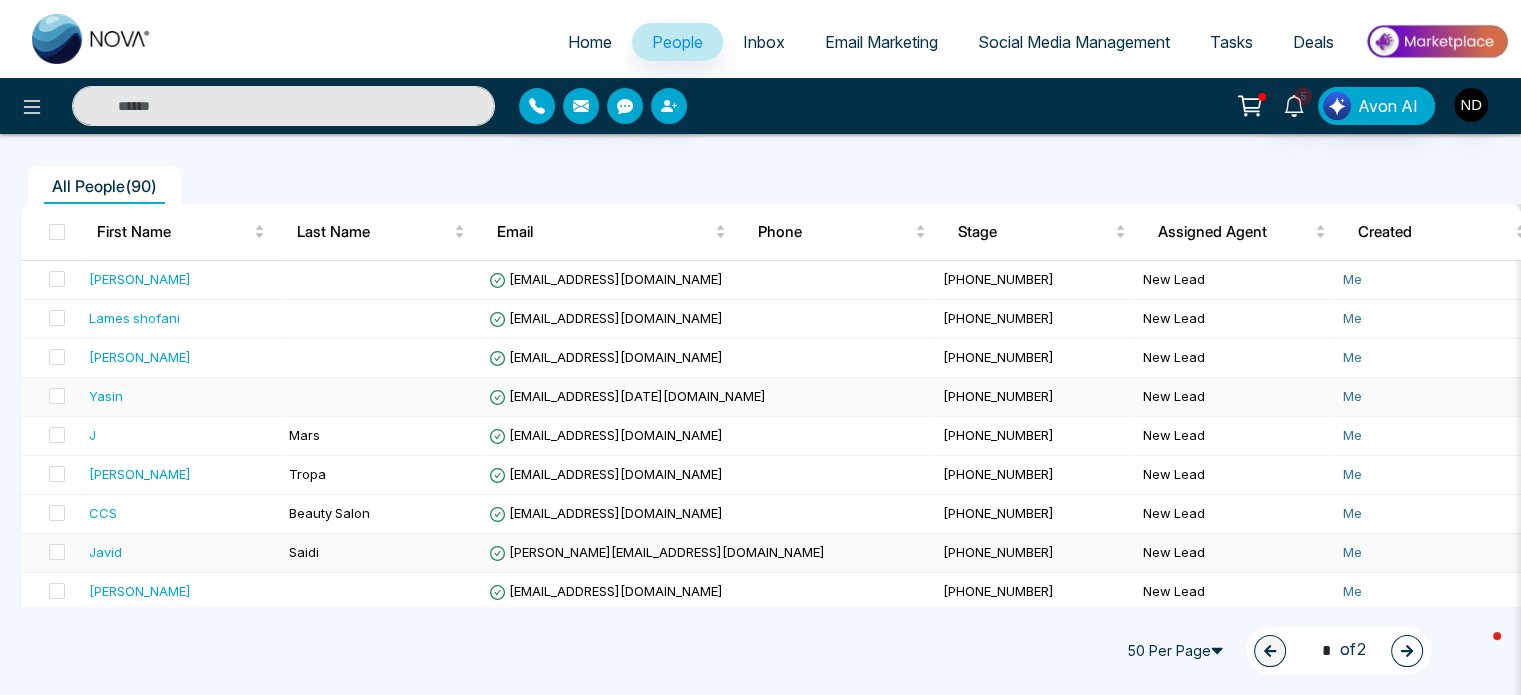 scroll, scrollTop: 108, scrollLeft: 0, axis: vertical 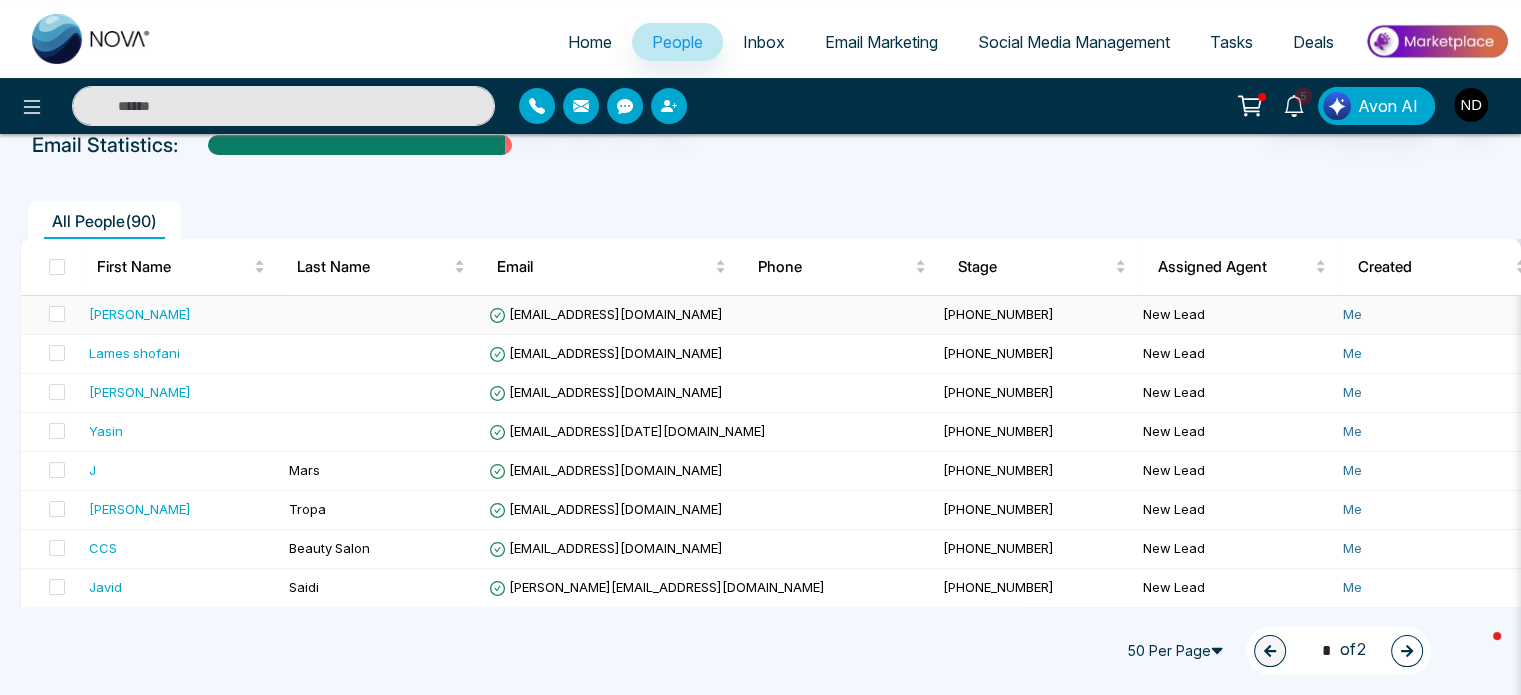 click on "[PERSON_NAME]" at bounding box center [140, 314] 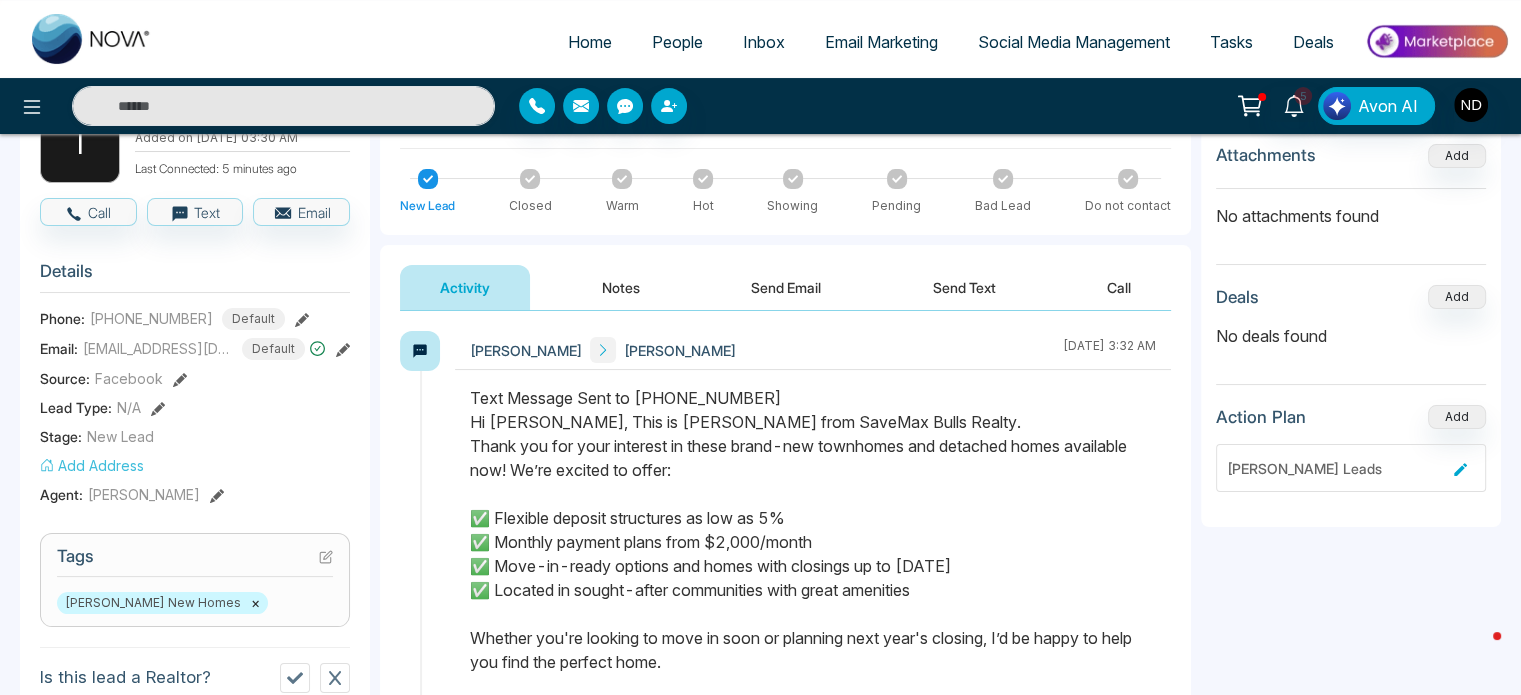 scroll, scrollTop: 152, scrollLeft: 0, axis: vertical 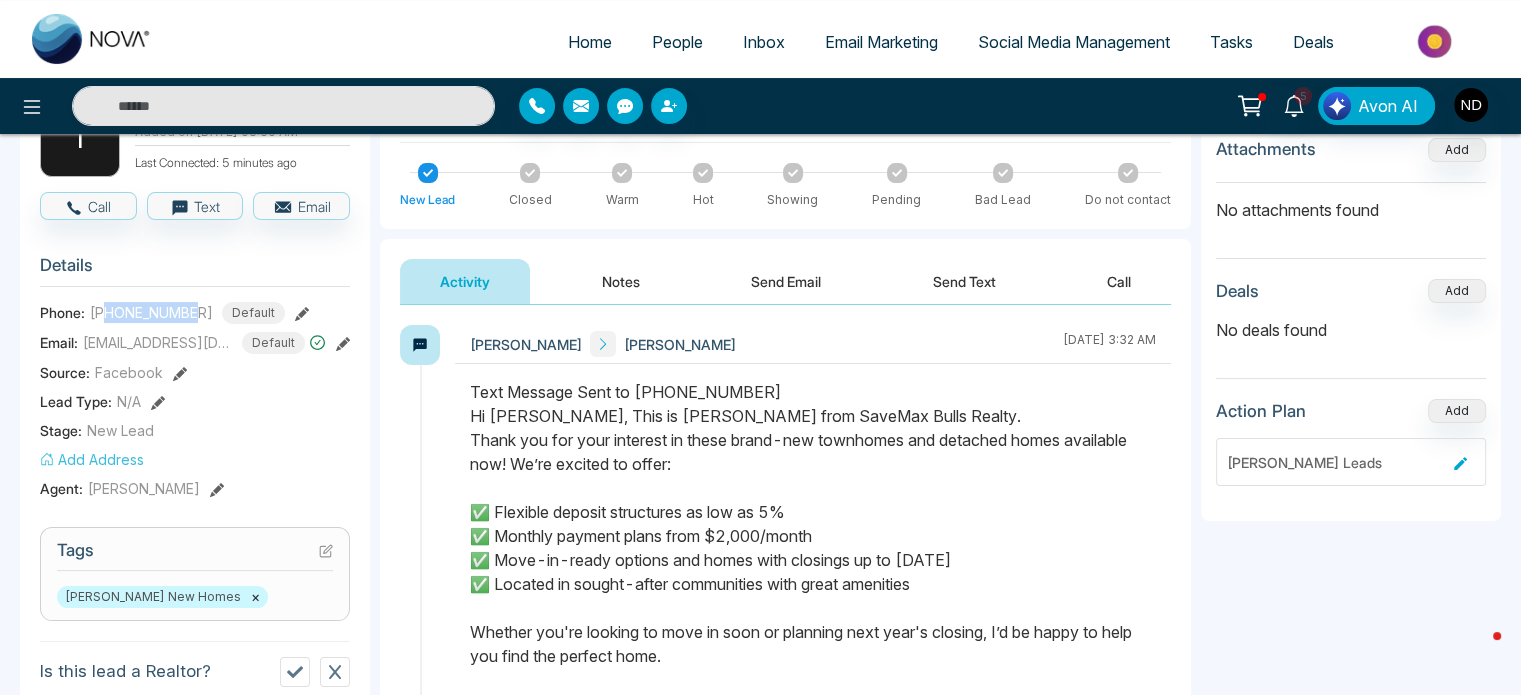 drag, startPoint x: 108, startPoint y: 309, endPoint x: 201, endPoint y: 313, distance: 93.08598 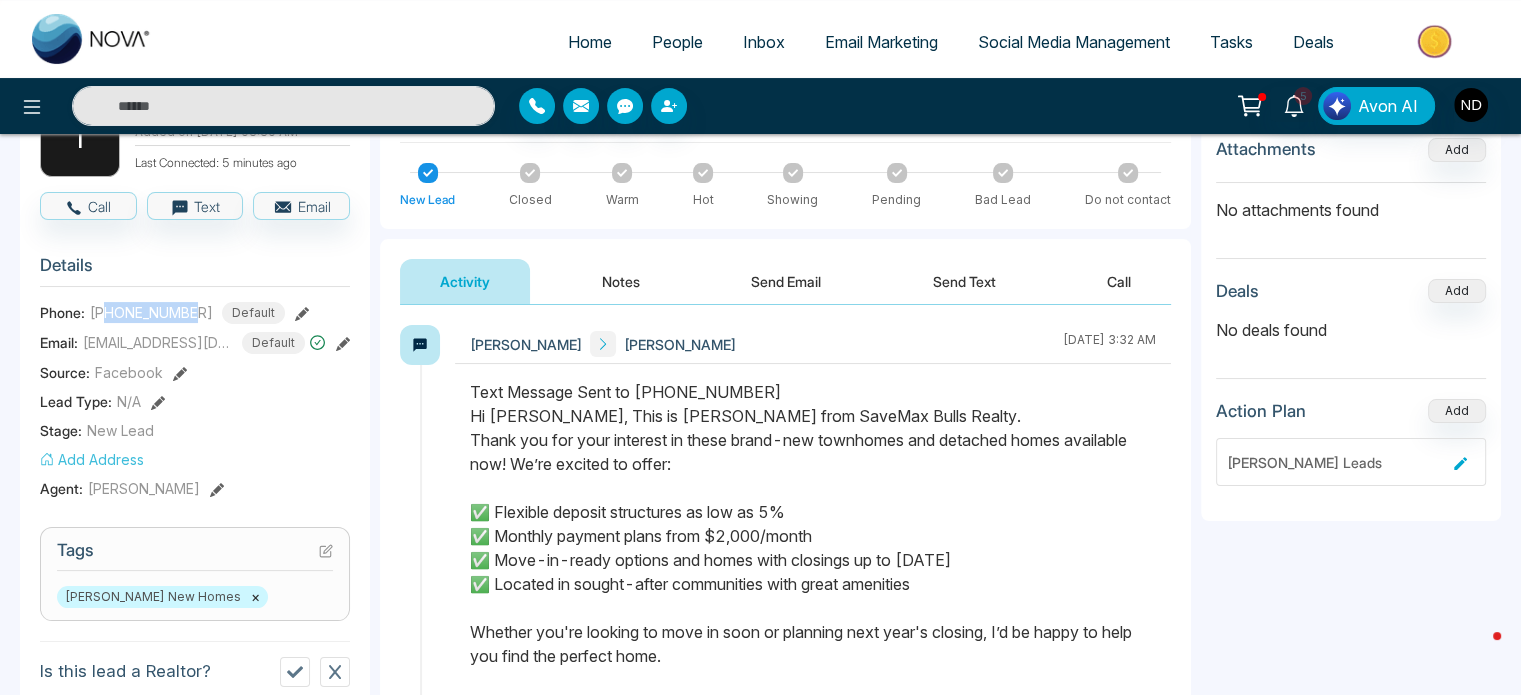 click on "[PHONE_NUMBER] Default" at bounding box center (187, 313) 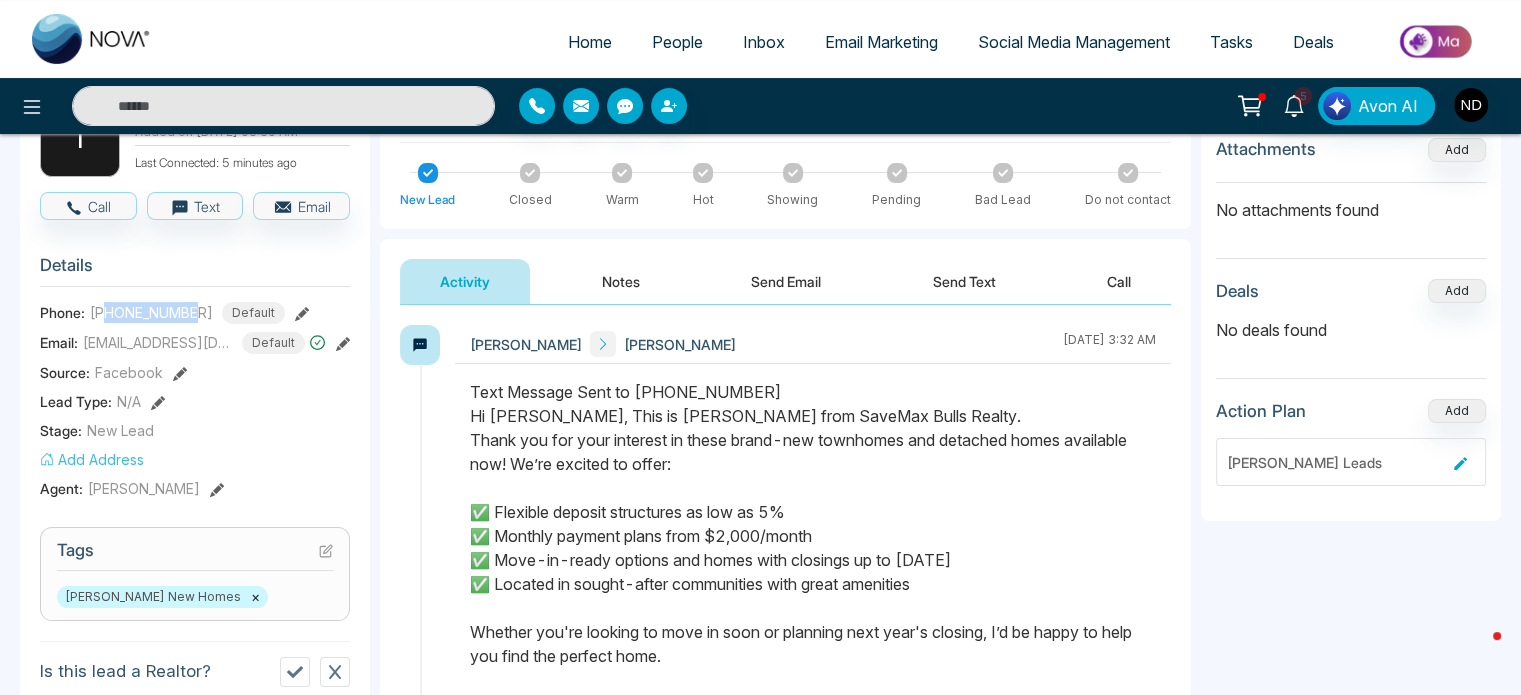 copy on "6478041606" 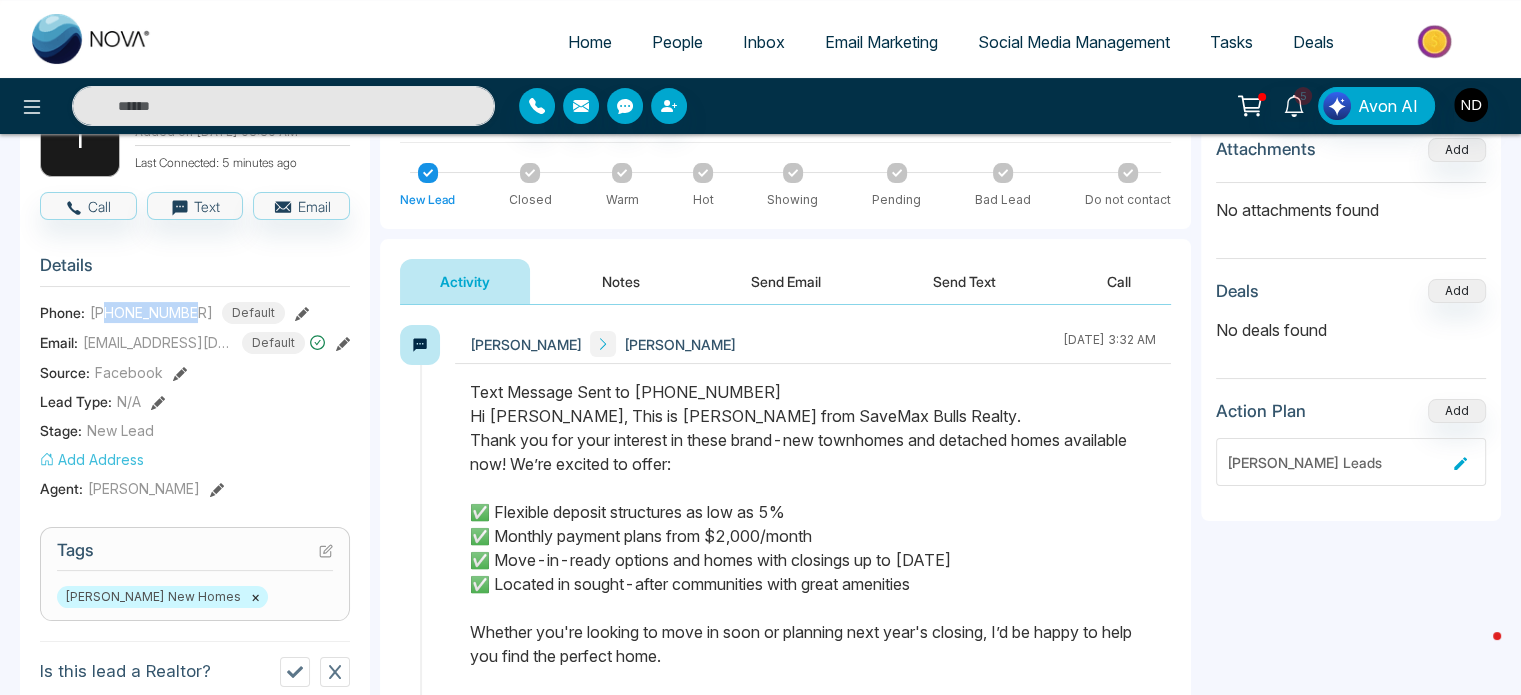 click on "Send Email" at bounding box center (786, 281) 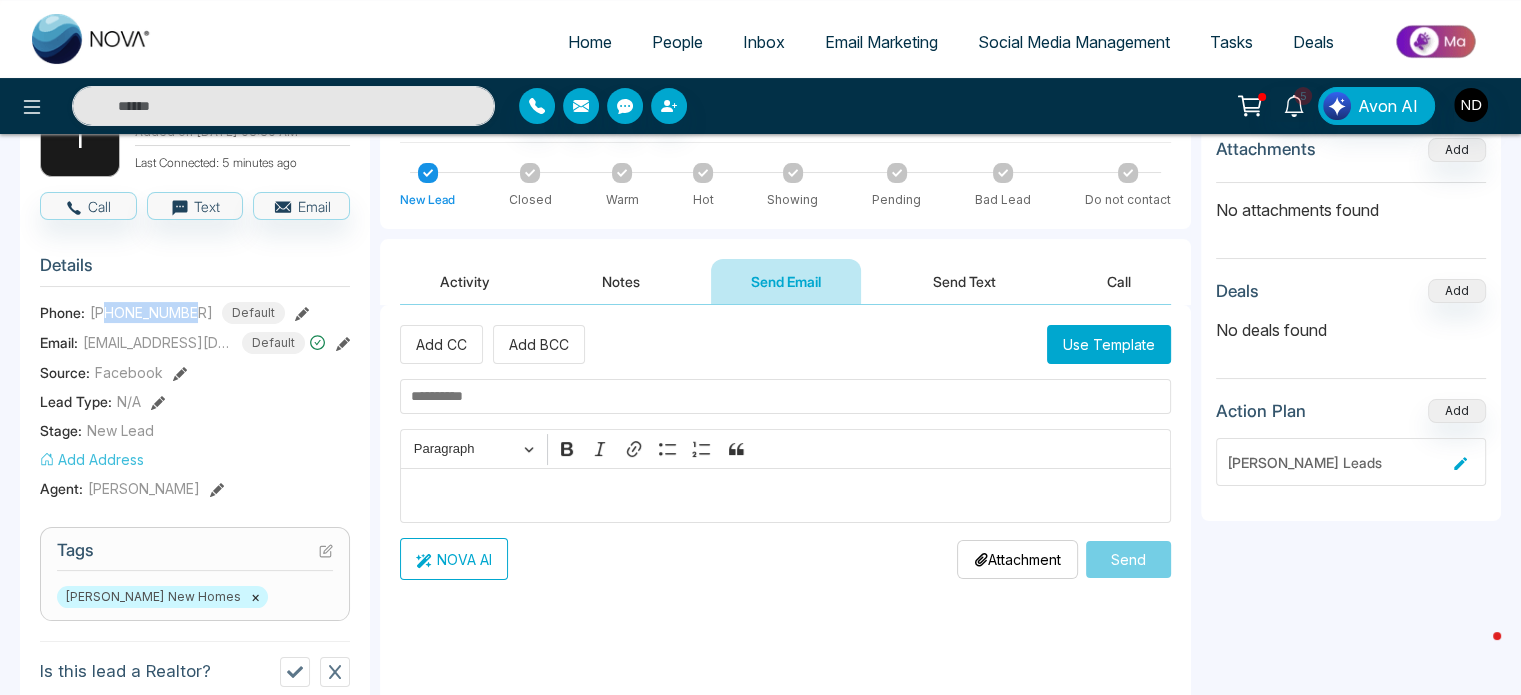click on "Use Template" at bounding box center [1109, 344] 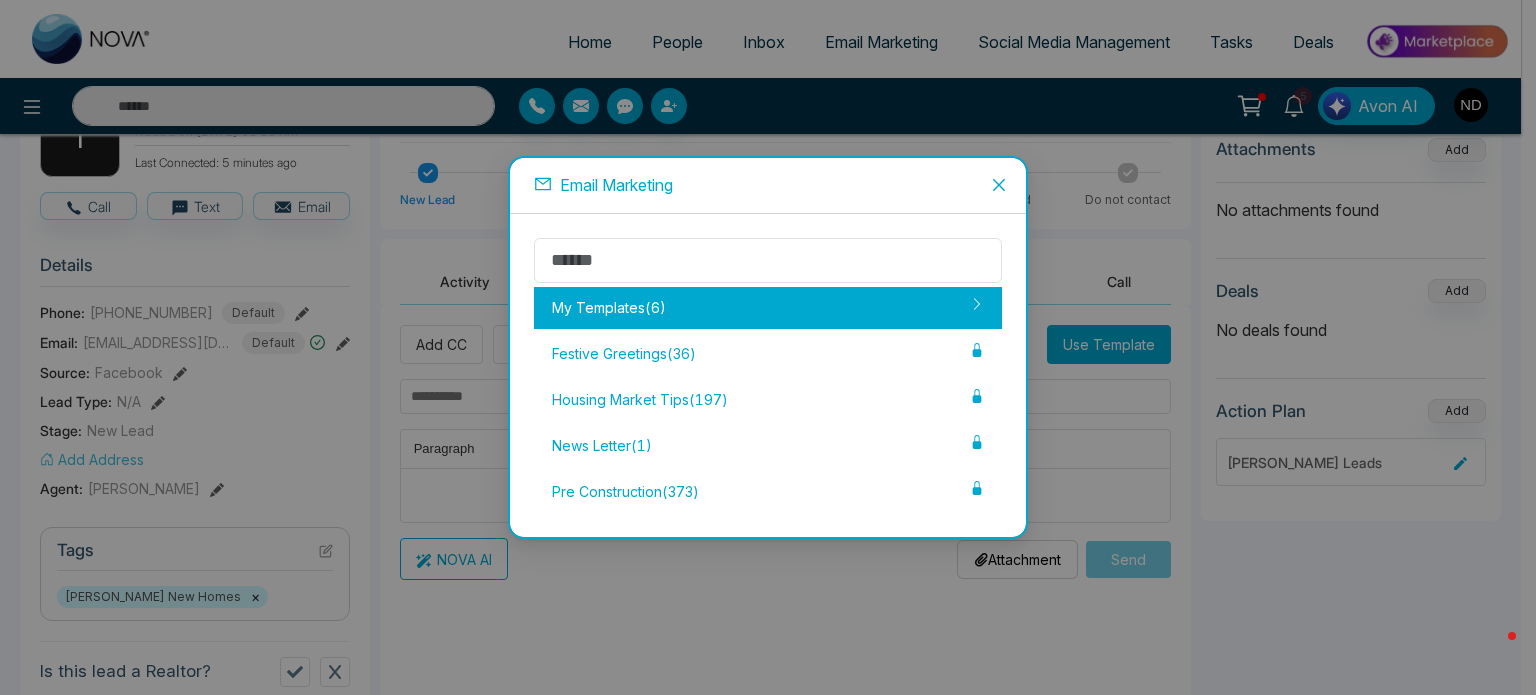 click on "My Templates  ( 6 )" at bounding box center (768, 308) 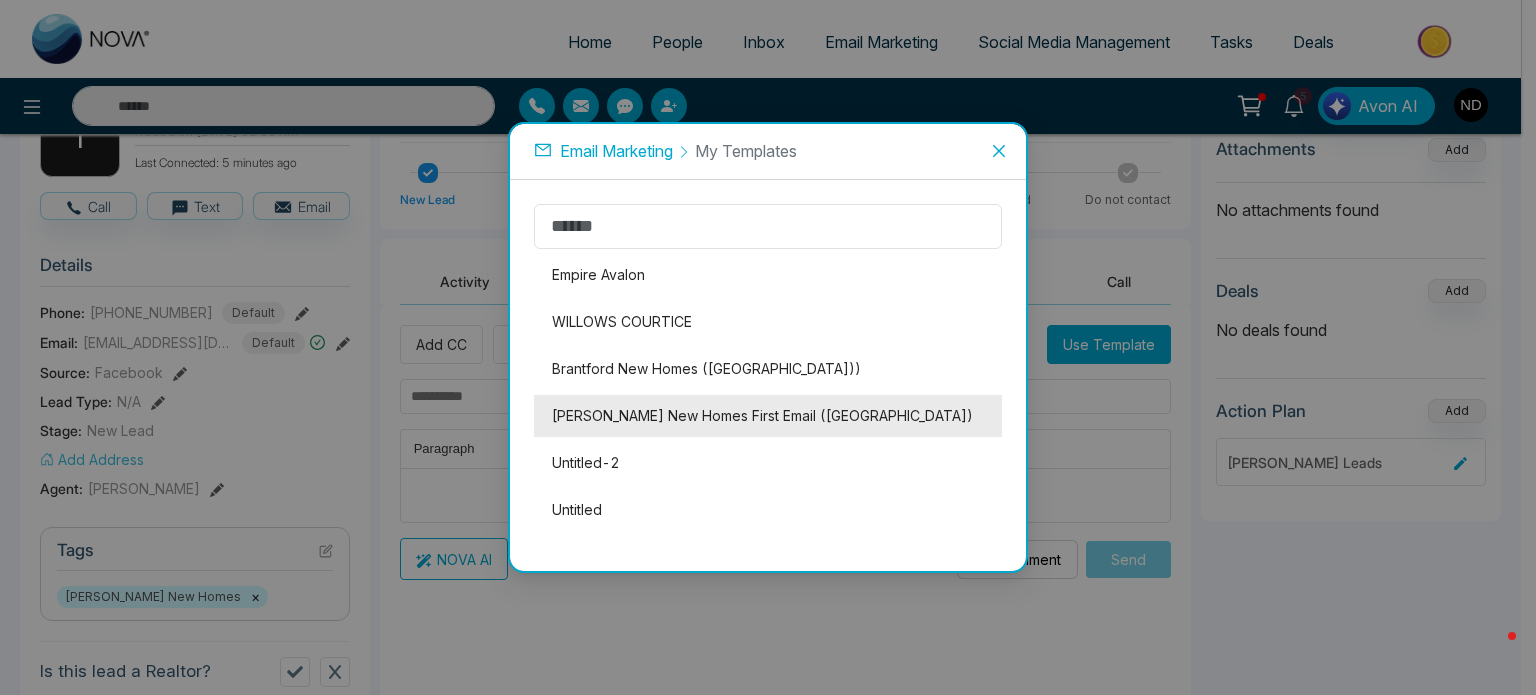 click on "[PERSON_NAME] New Homes First Email ([GEOGRAPHIC_DATA])" at bounding box center [768, 416] 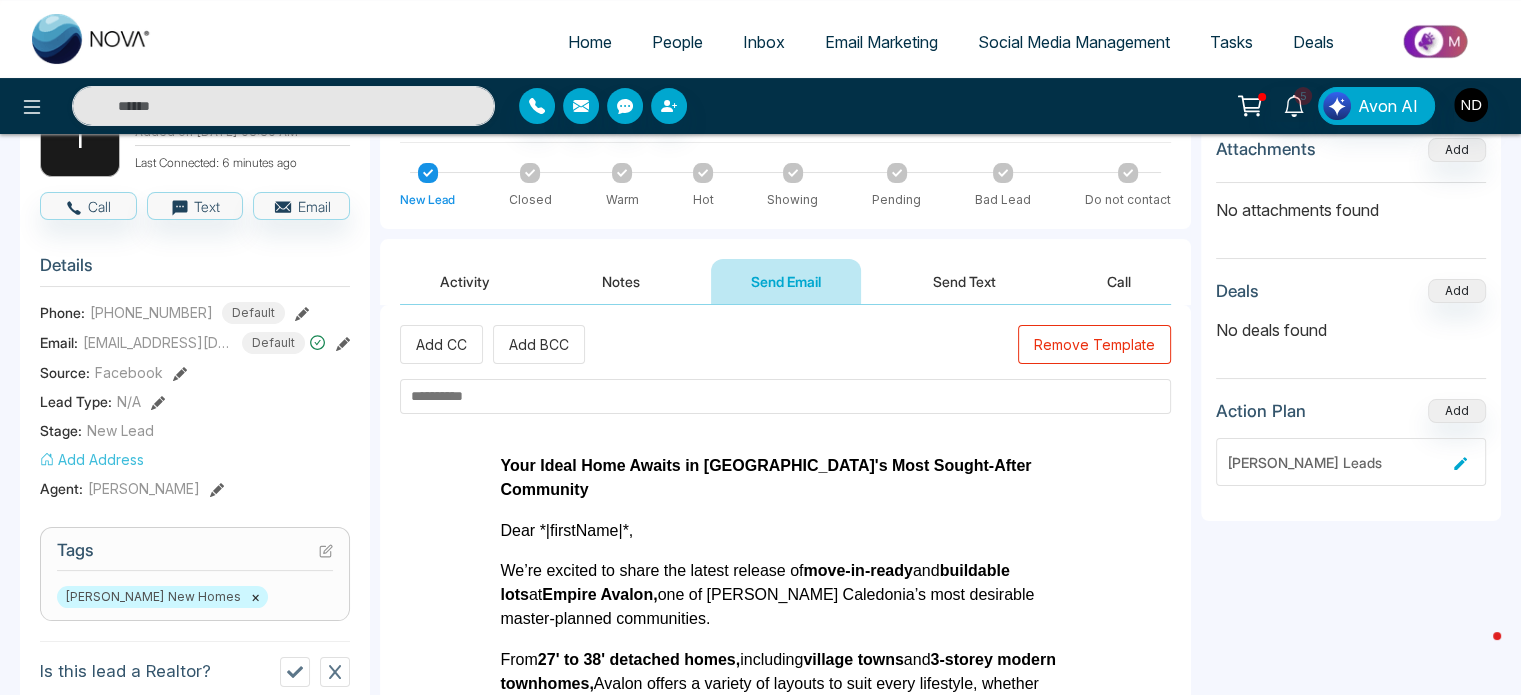 click at bounding box center [785, 396] 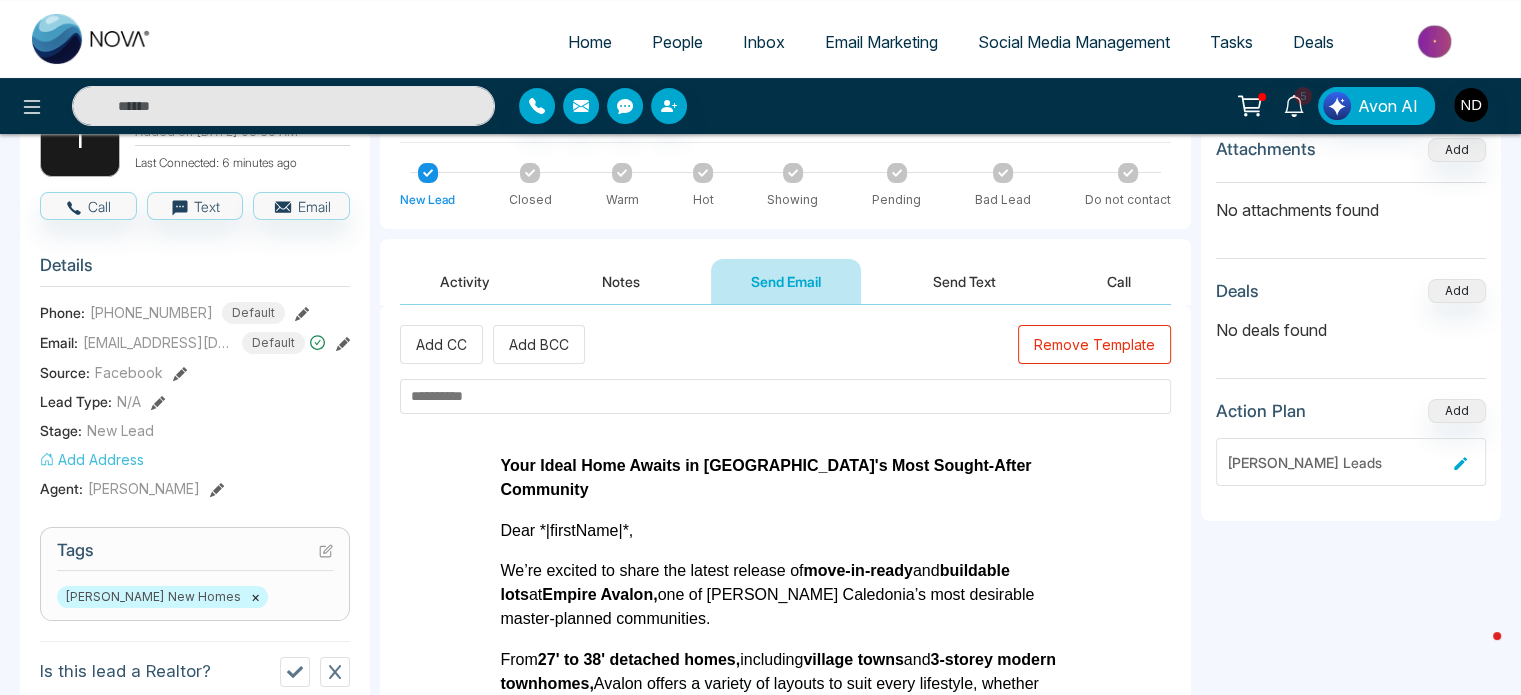 paste on "**********" 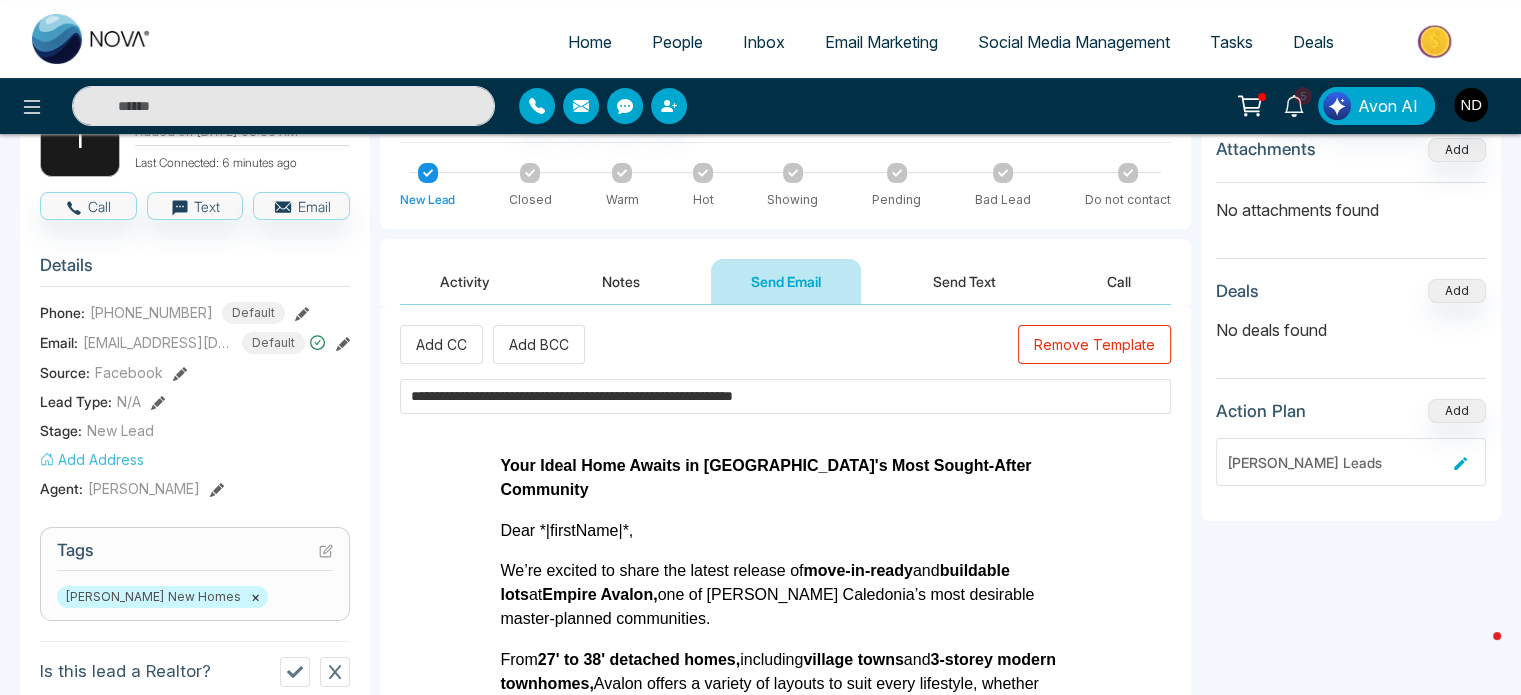 type on "**********" 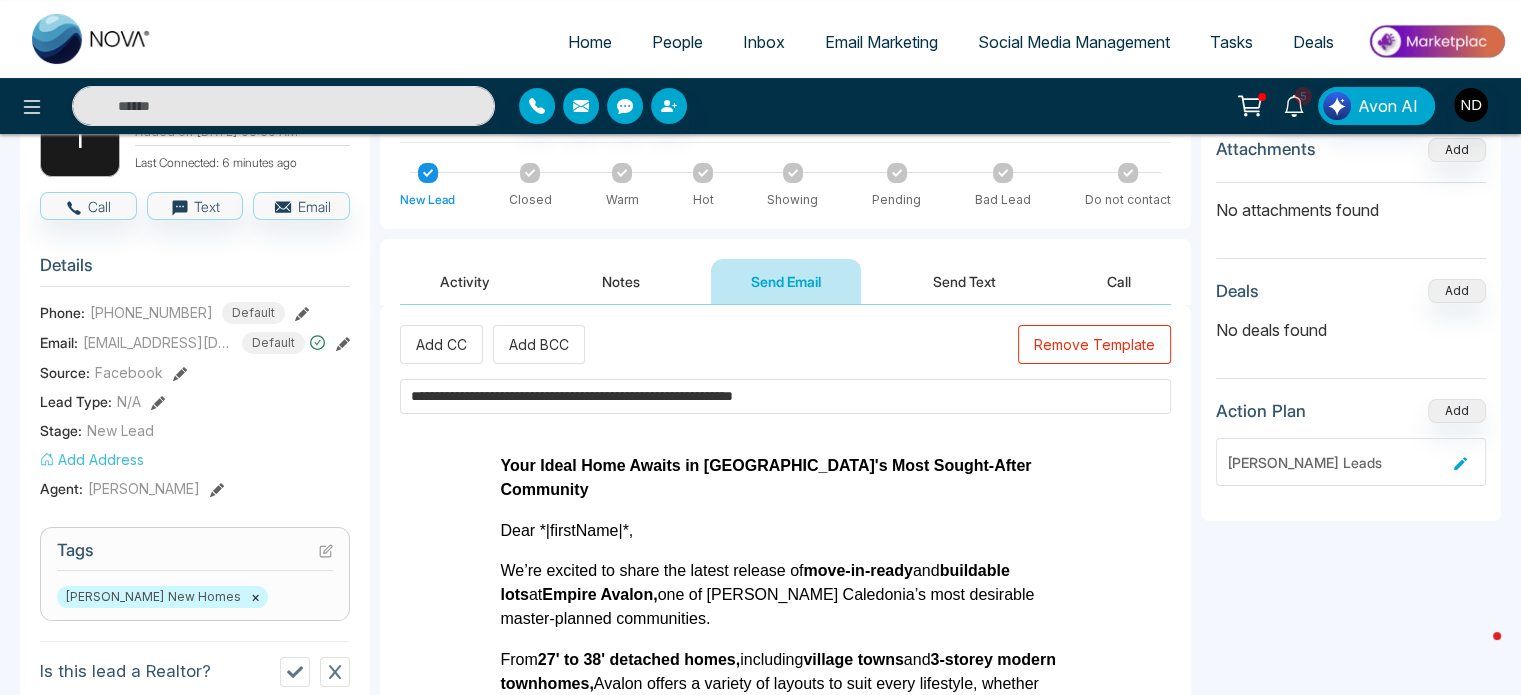 click on "Your Ideal Home Awaits in [GEOGRAPHIC_DATA]'s Most Sought-After Community   Dear *|firstName|*,   We’re excited to share the latest release of  move-in-ready  and  buildable lots  at  [GEOGRAPHIC_DATA],  one of [PERSON_NAME][GEOGRAPHIC_DATA]’s most desirable master-planned communities.   From  27' to 38' detached homes,  including  village towns  and  3-storey modern townhomes,  [GEOGRAPHIC_DATA] offers a variety of layouts to suit every lifestyle, whether you're a first-time buyer, upgrading for more space, or investing in a growing community.       ✔️  New inventory just released  in Phases 8 & 9 and Gateway Phase 2 ✔️  Look-out and walk-out basements available,  ideal for extra living space and natural light ✔️  Flexible closing dates  and  attractive pricing options ✔️ A selection of  model homes  ready for touring ✔️  Monthly deposit plans  available – starting from  $2,000/month  for townhomes and  $2,500/month  for detached homes   standard, lookout, walk-out,  or  stoop condition,     🔗" at bounding box center [785, 889] 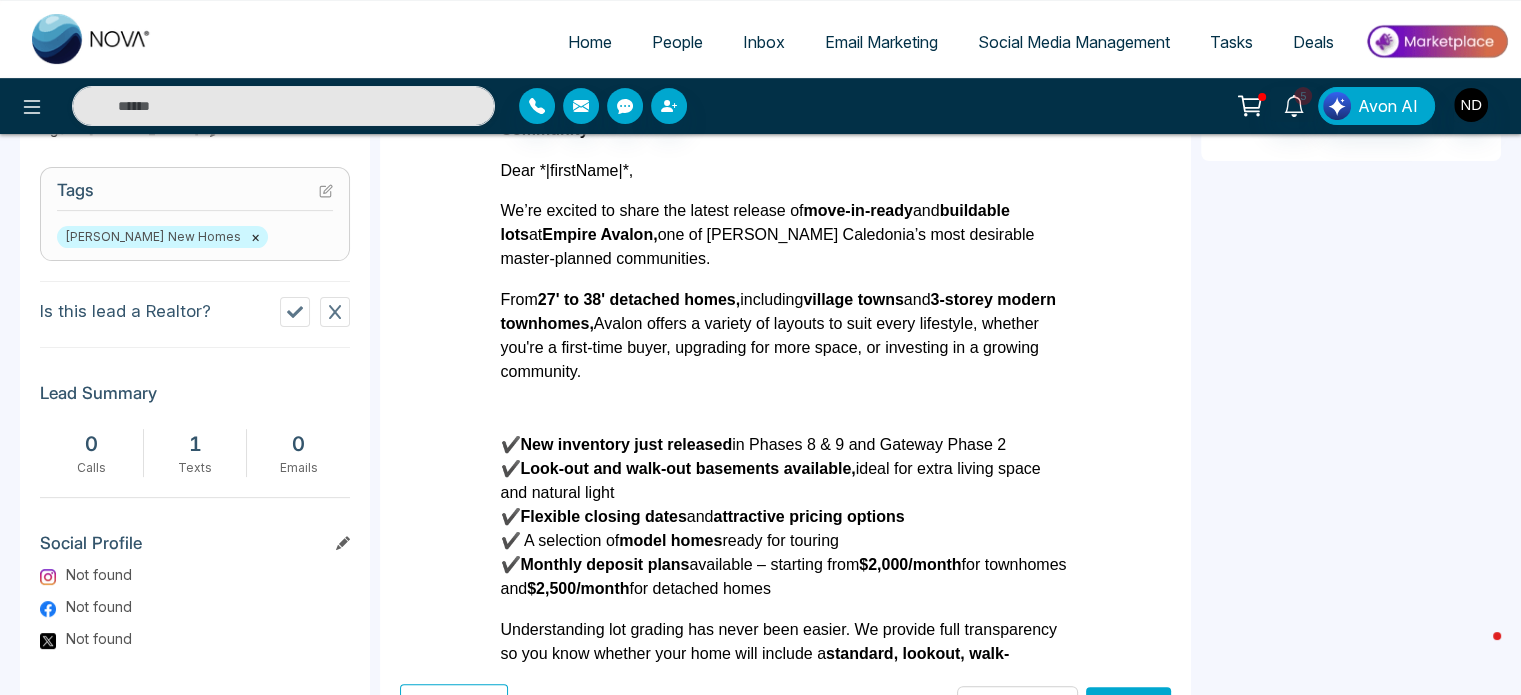 scroll, scrollTop: 552, scrollLeft: 0, axis: vertical 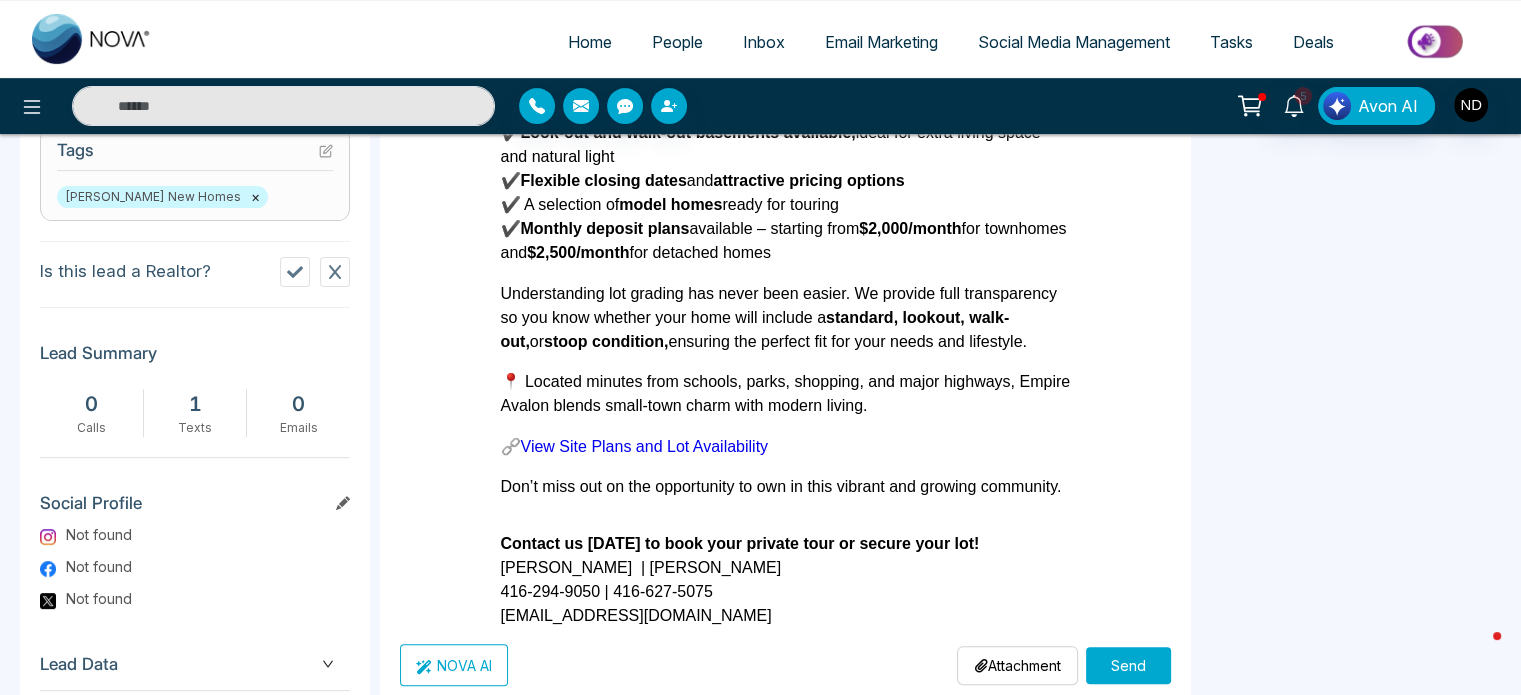 click on "Send" at bounding box center (1128, 665) 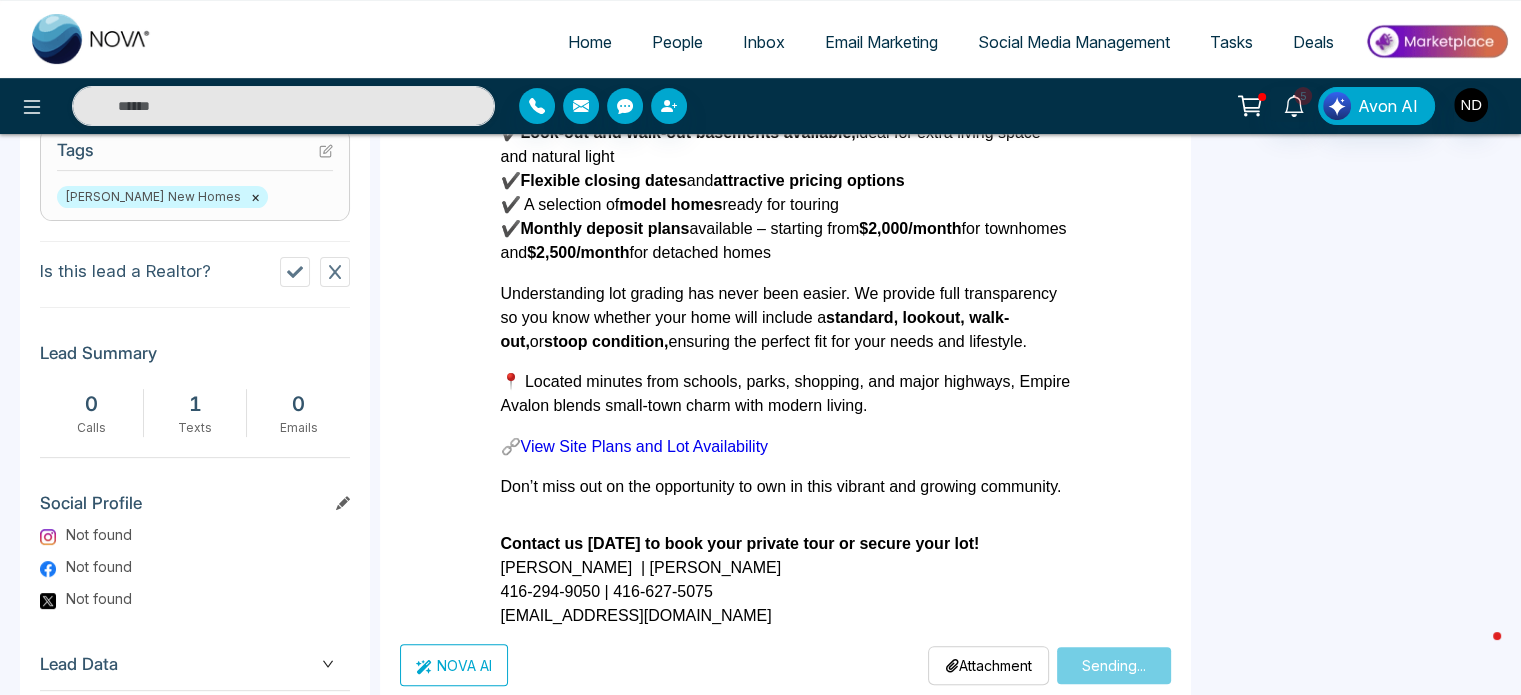 type 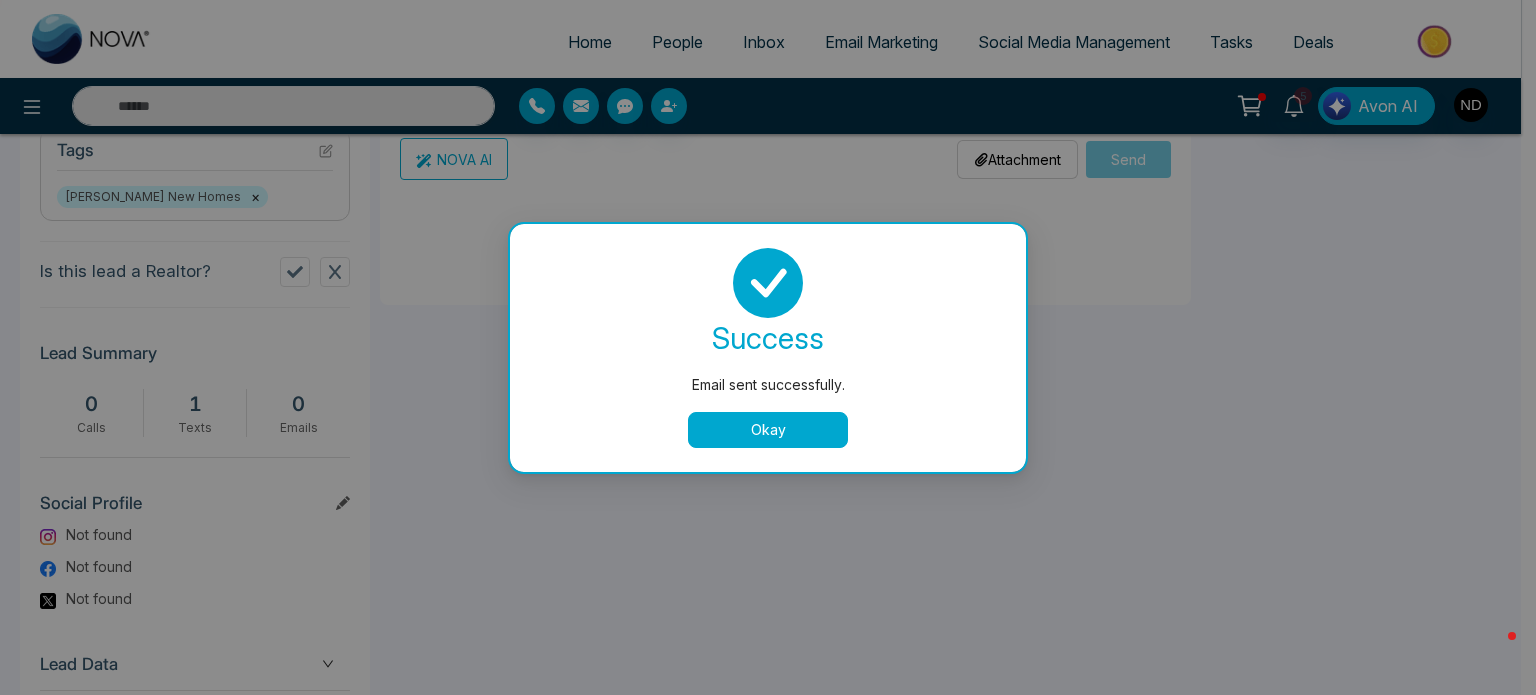 click on "Okay" at bounding box center [768, 430] 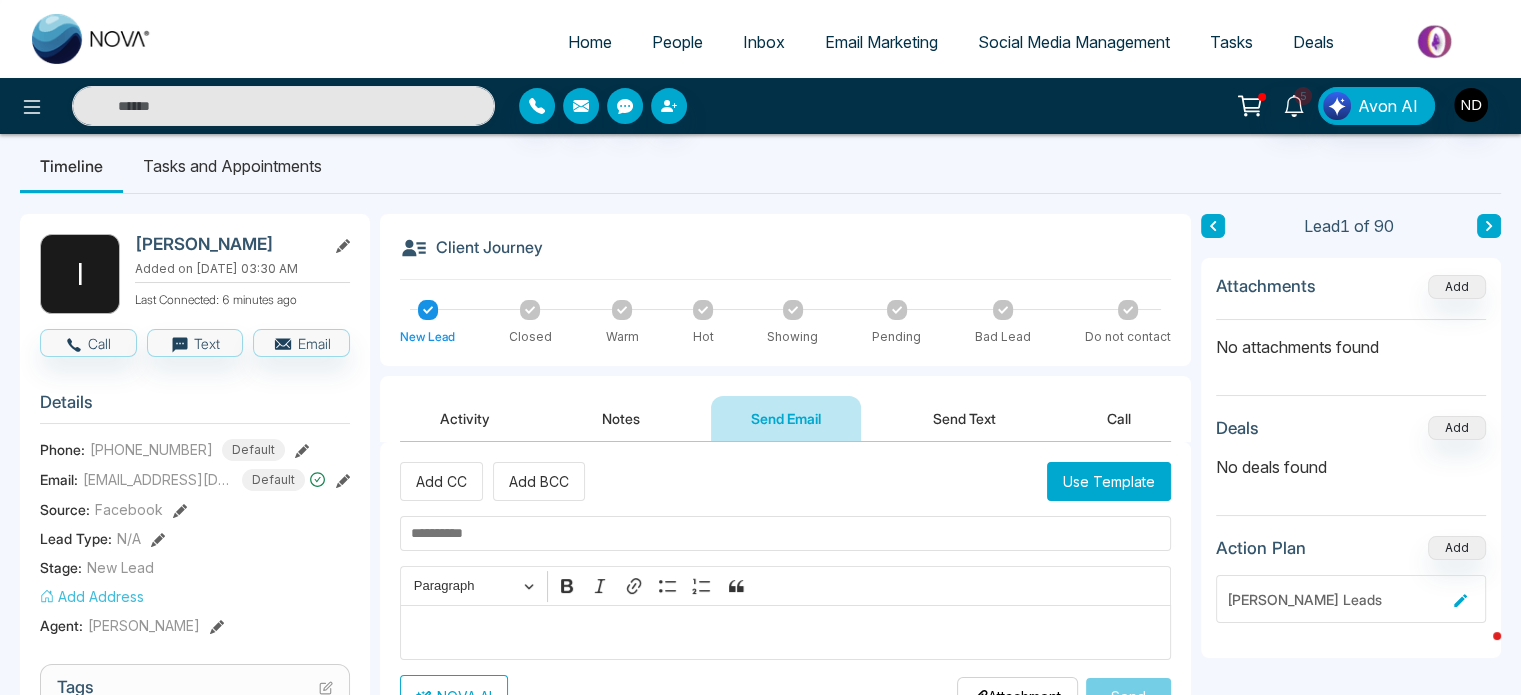 scroll, scrollTop: 0, scrollLeft: 0, axis: both 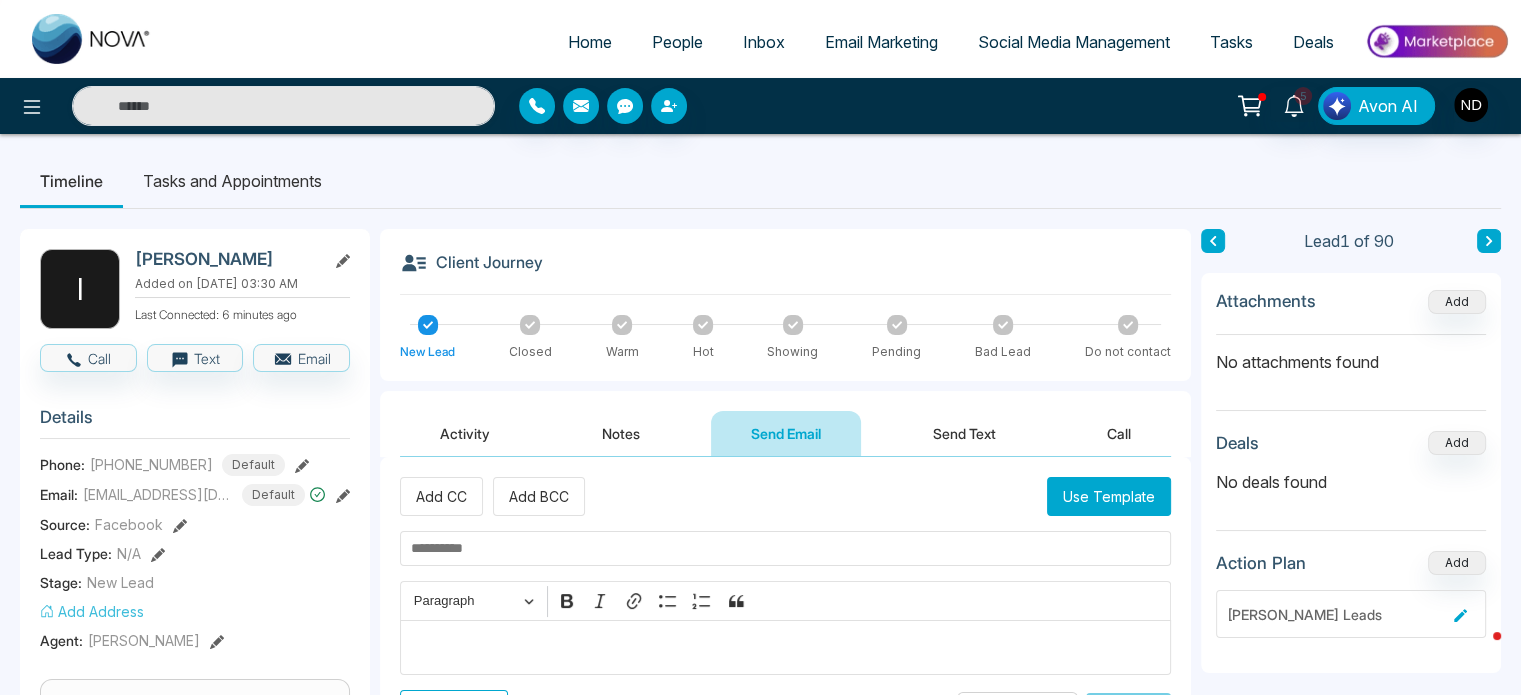 click on "Activity" at bounding box center (465, 433) 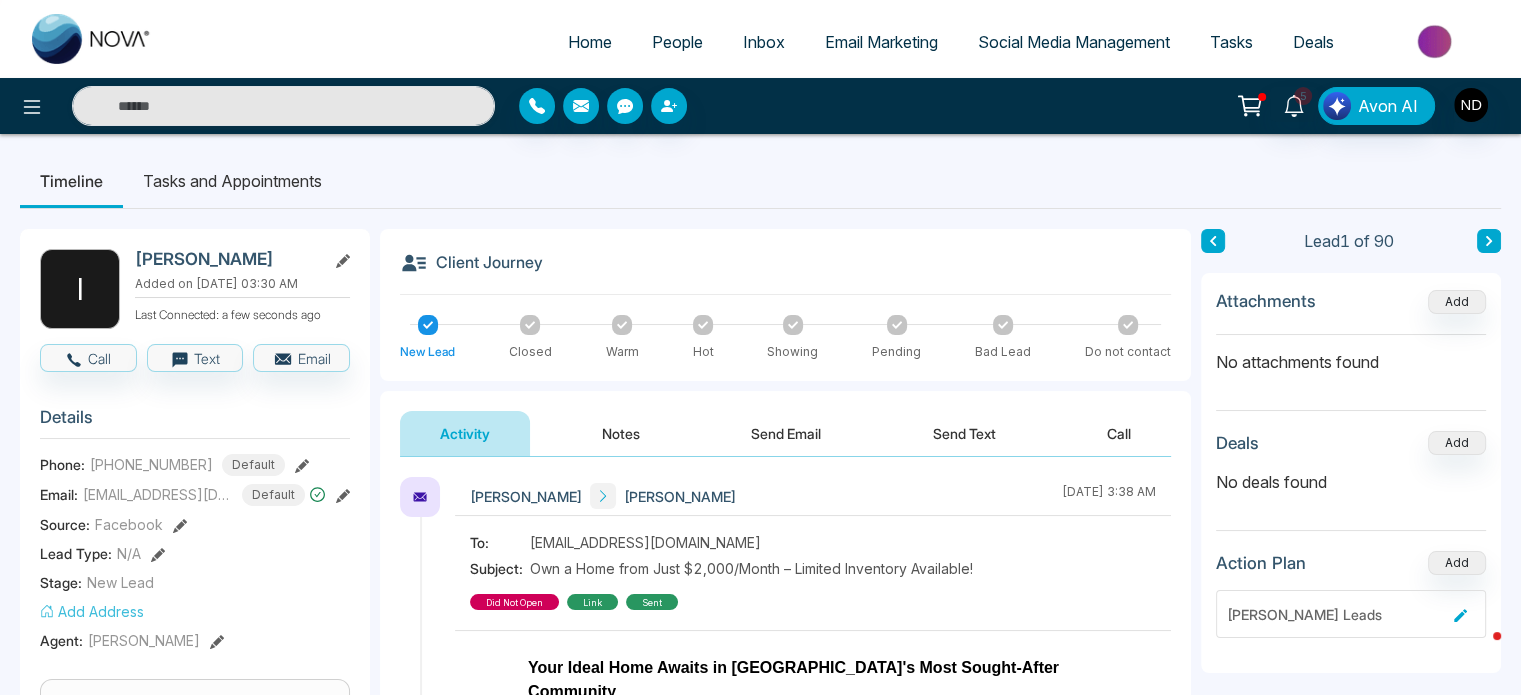 scroll, scrollTop: 124, scrollLeft: 0, axis: vertical 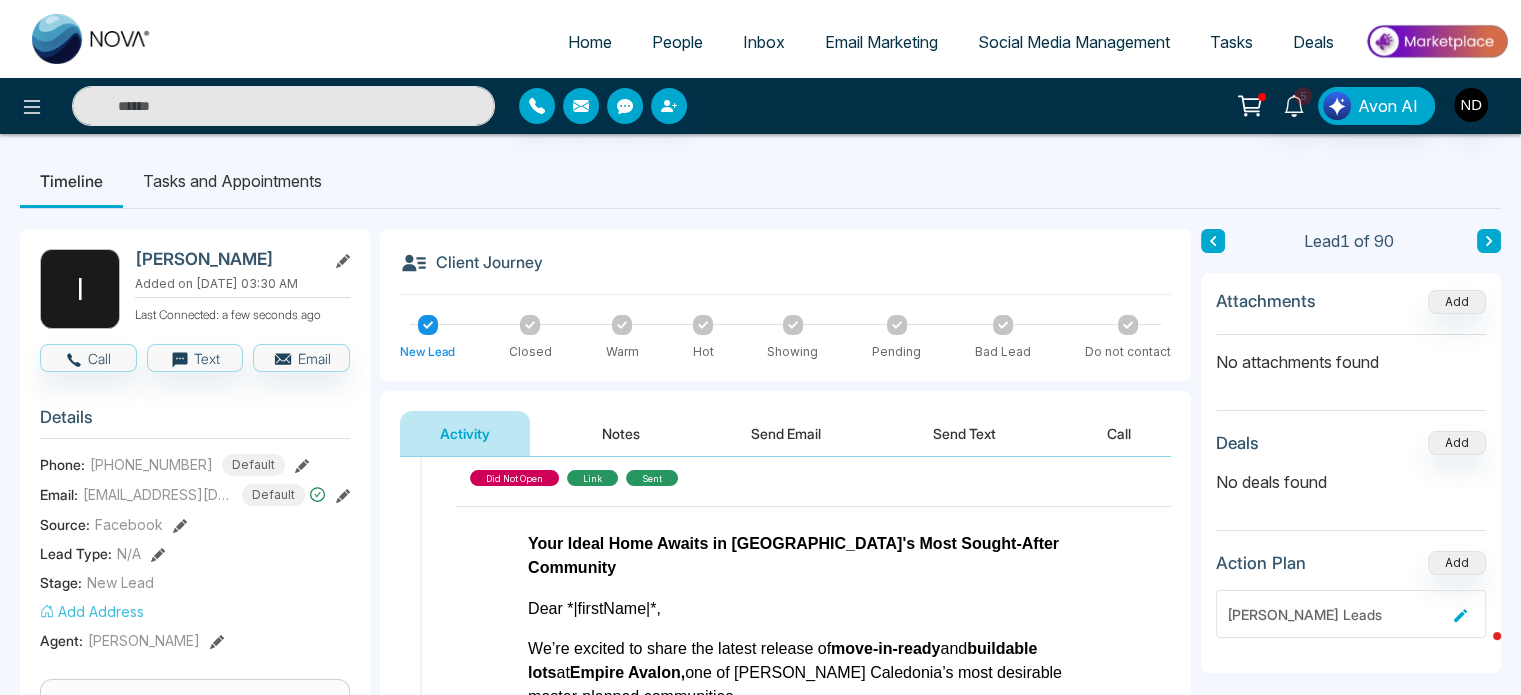 click 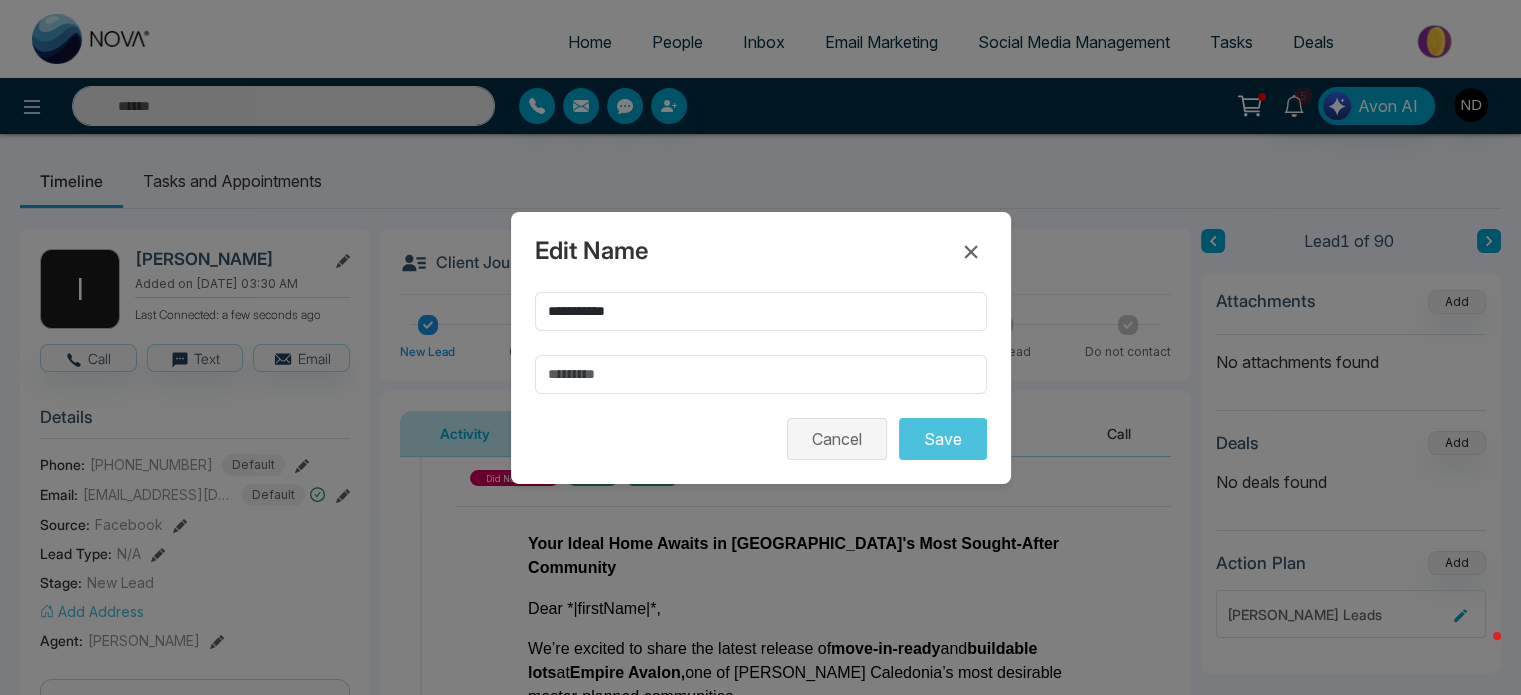 click on "Cancel" at bounding box center [837, 439] 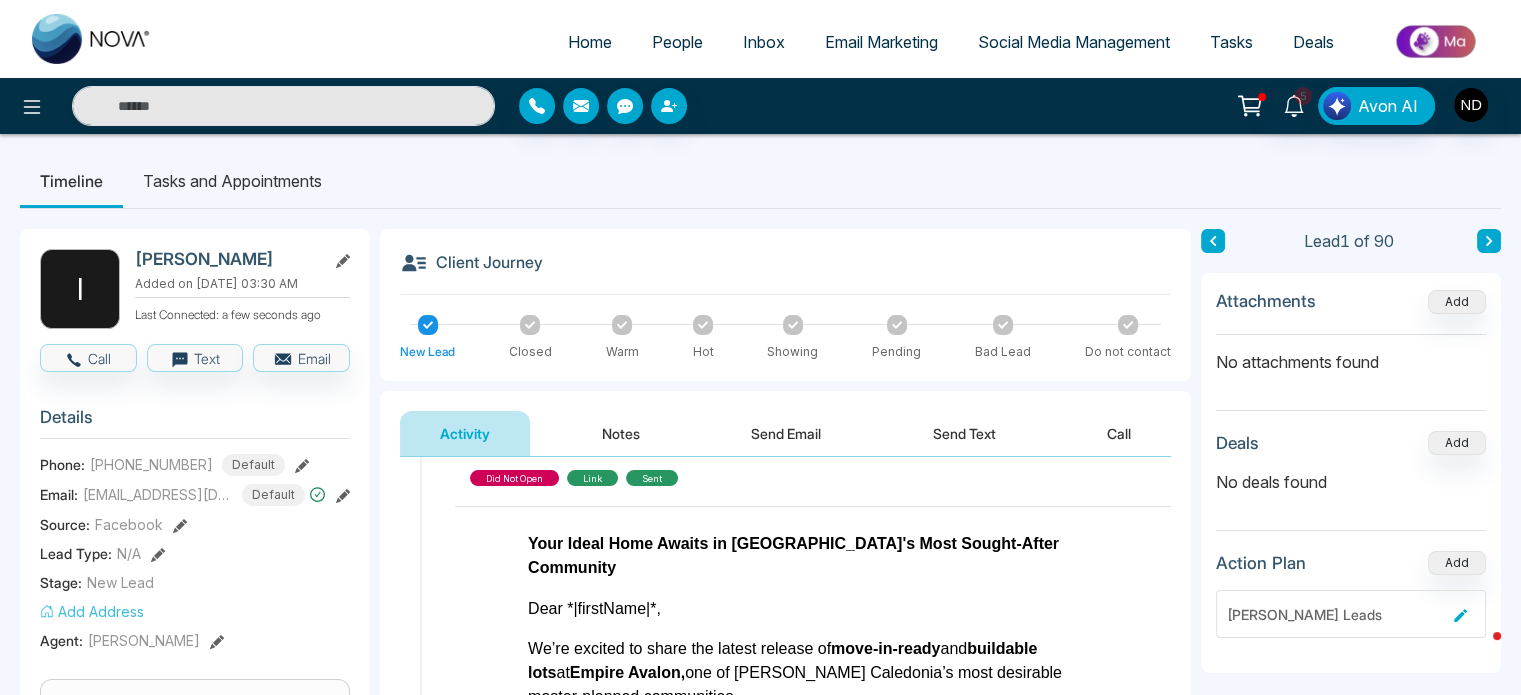 click 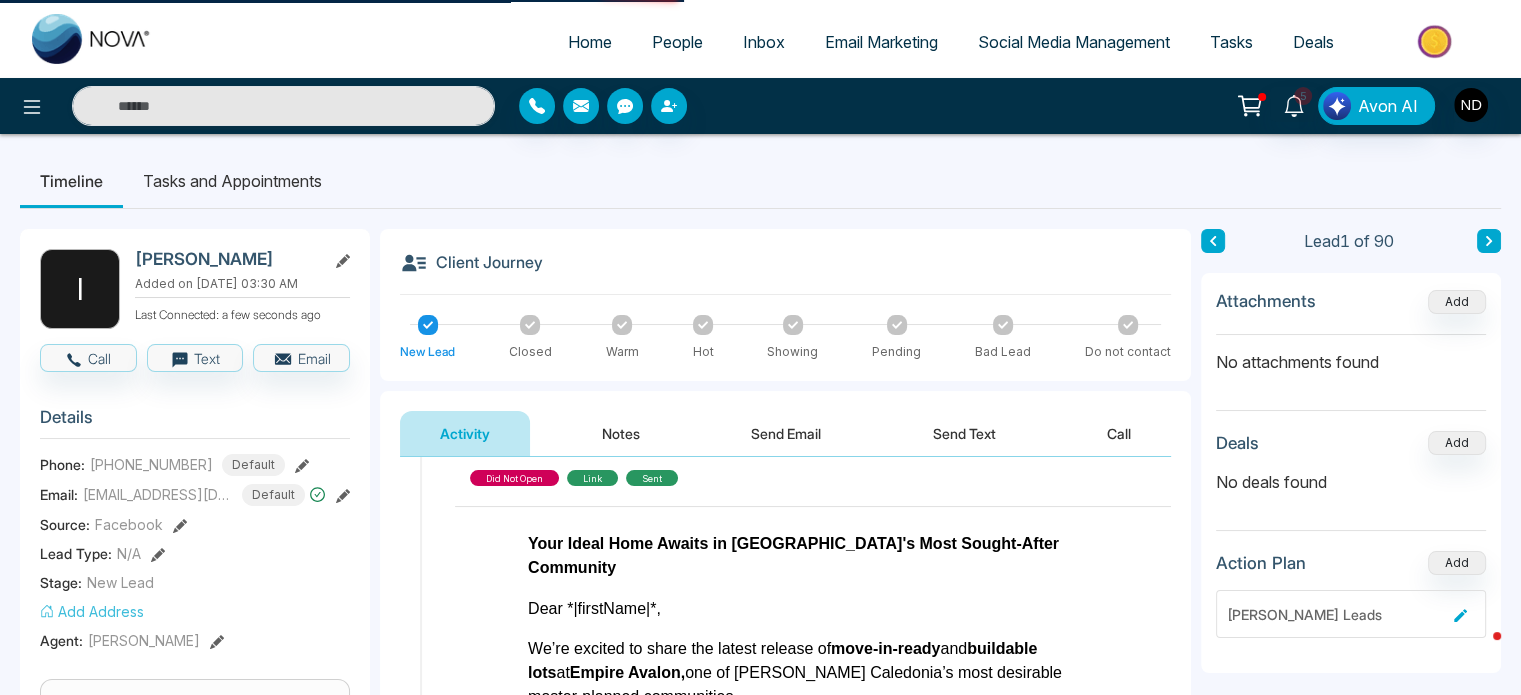 scroll, scrollTop: 0, scrollLeft: 0, axis: both 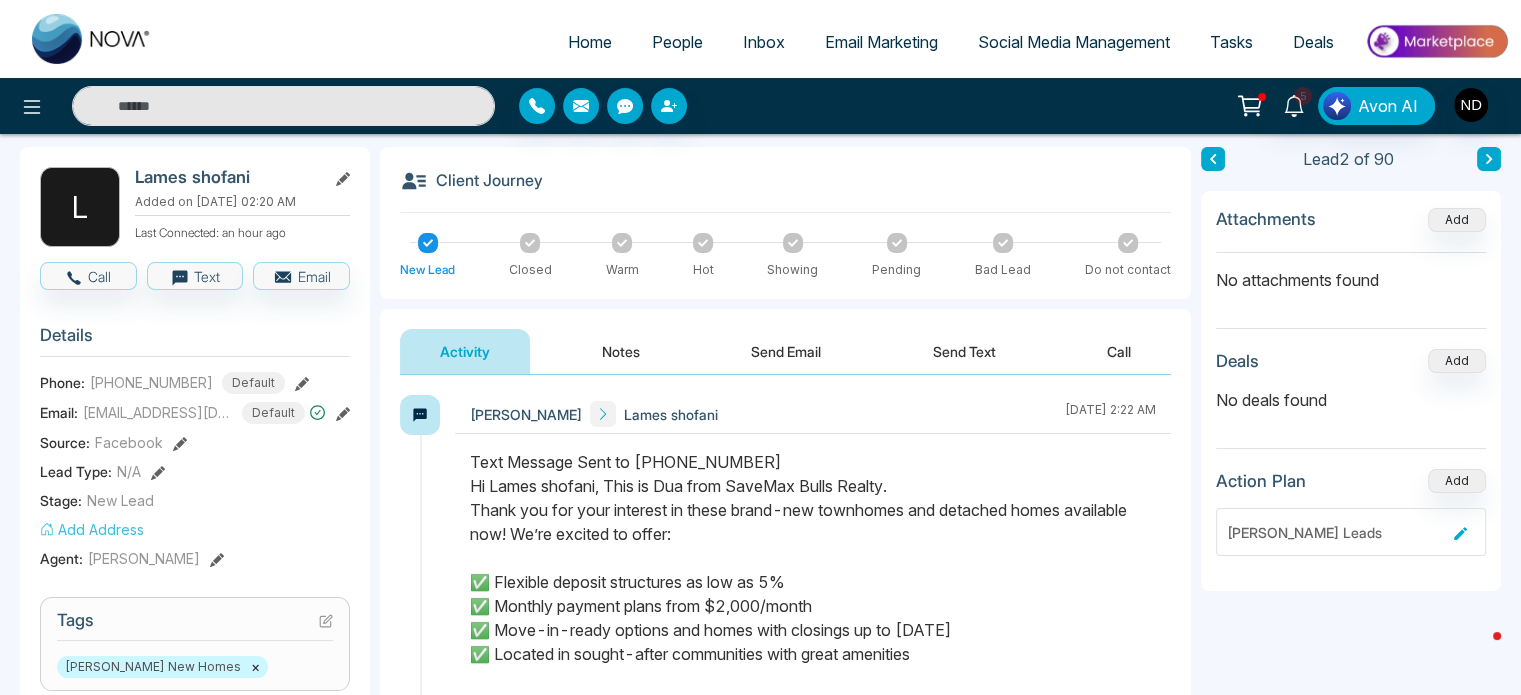 click on "Send Email" at bounding box center (786, 351) 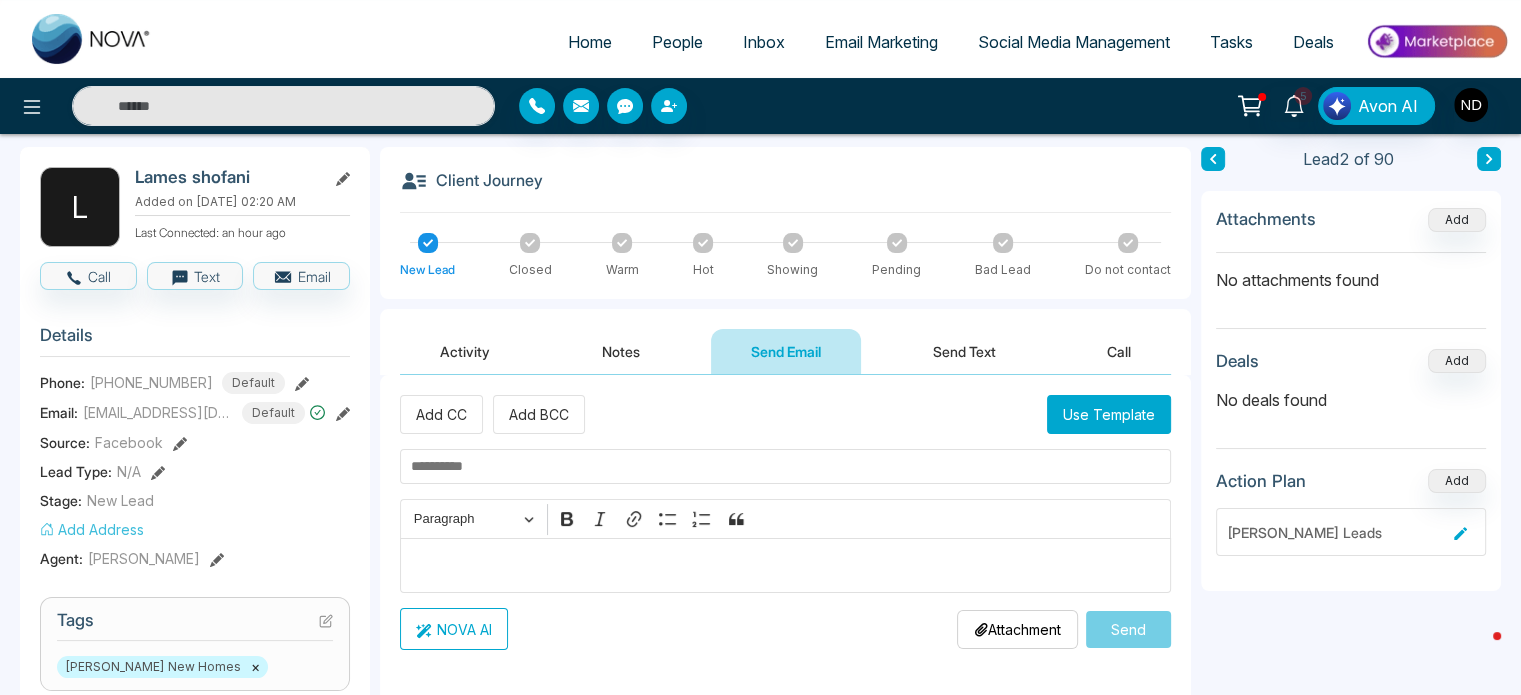 click on "Use Template" at bounding box center (1109, 414) 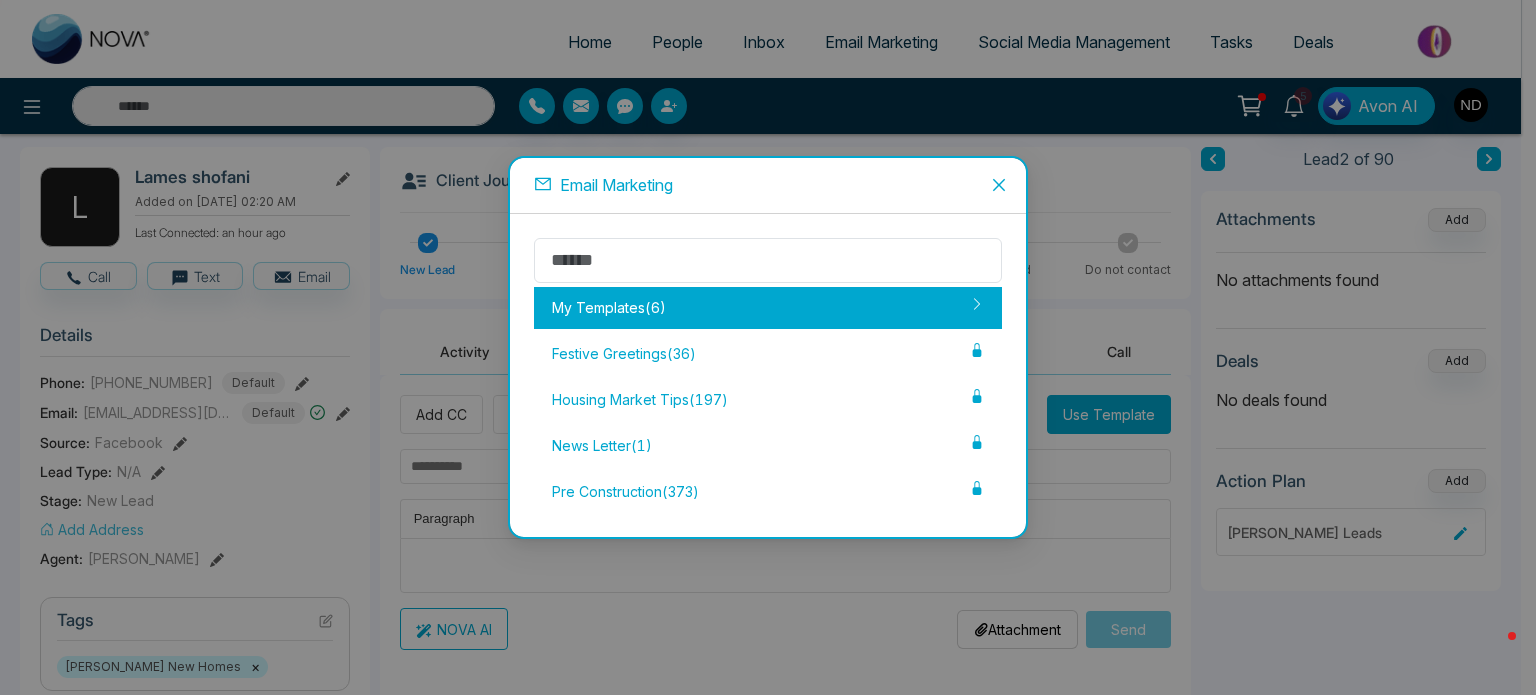 click on "My Templates  ( 6 )" at bounding box center [768, 308] 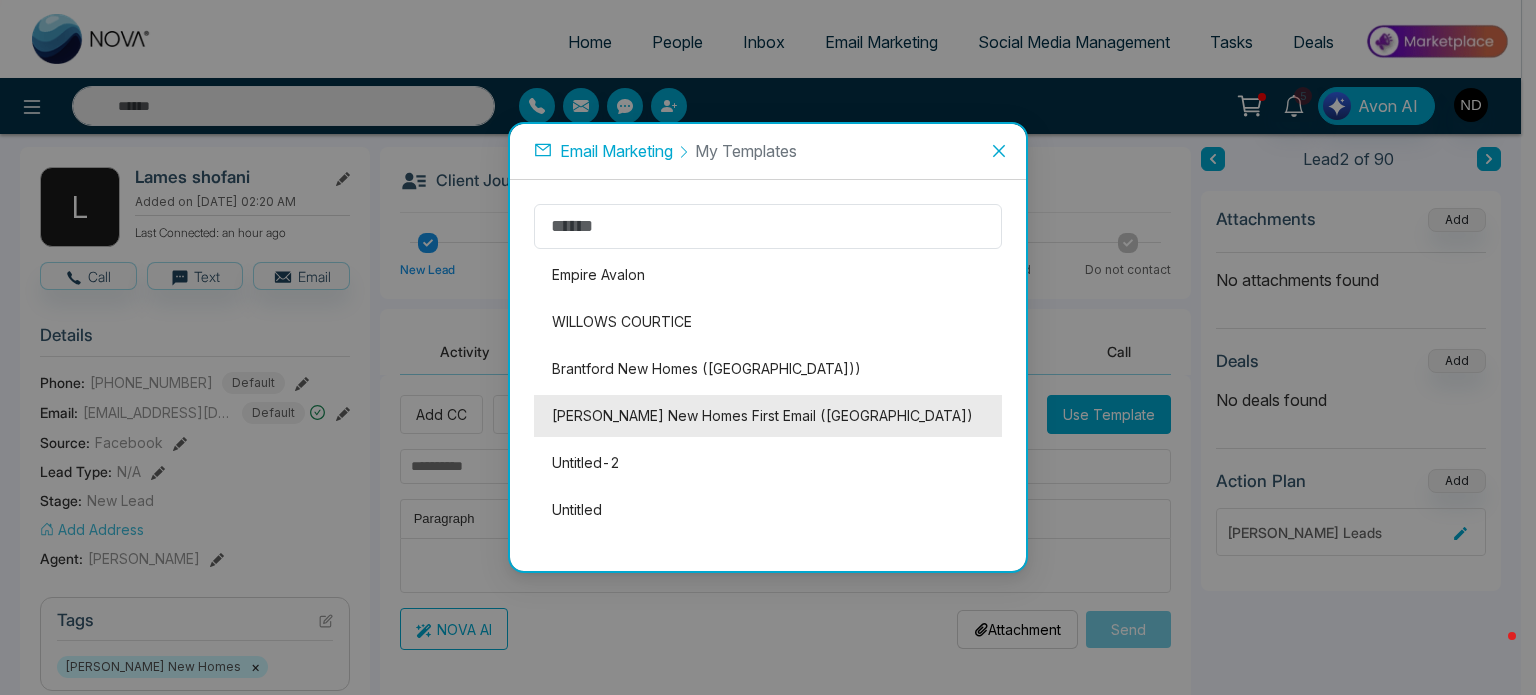 click on "[PERSON_NAME] New Homes First Email ([GEOGRAPHIC_DATA])" at bounding box center (768, 416) 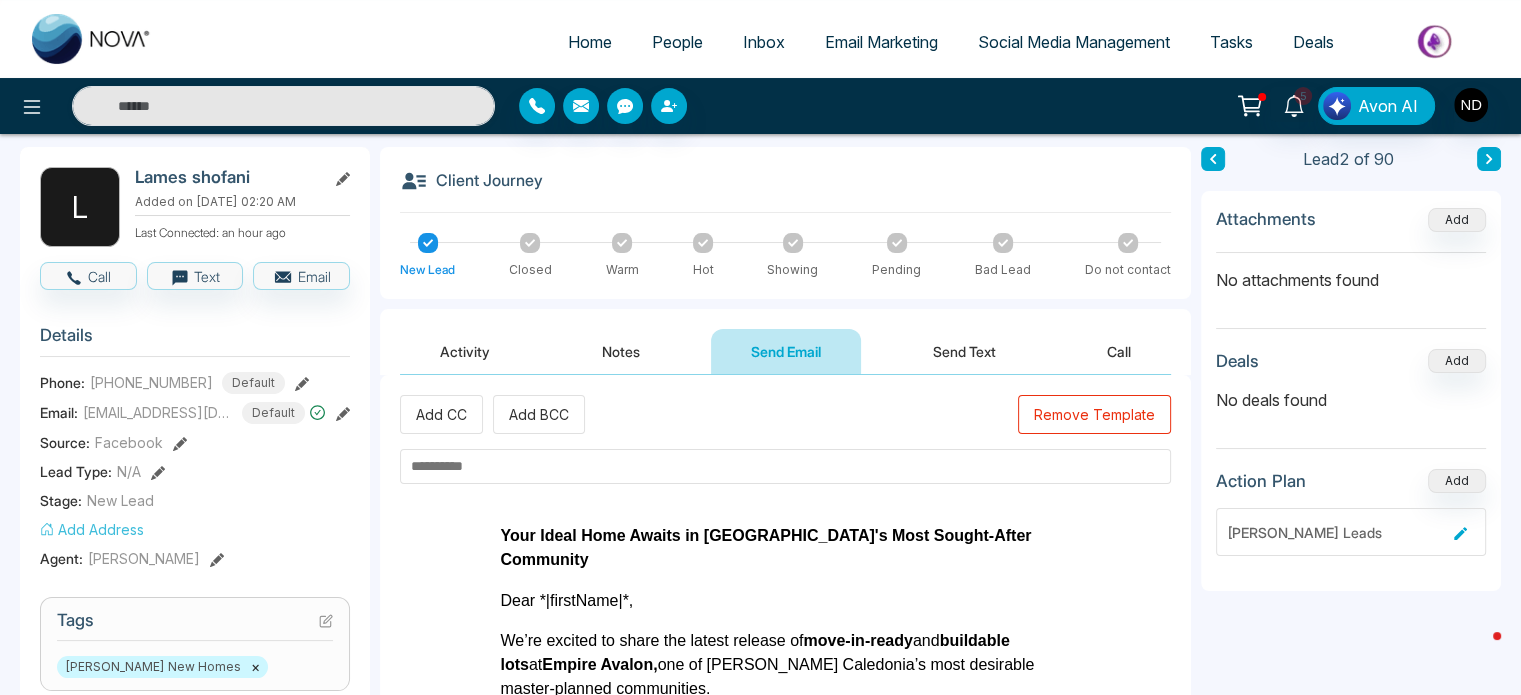 click at bounding box center [785, 466] 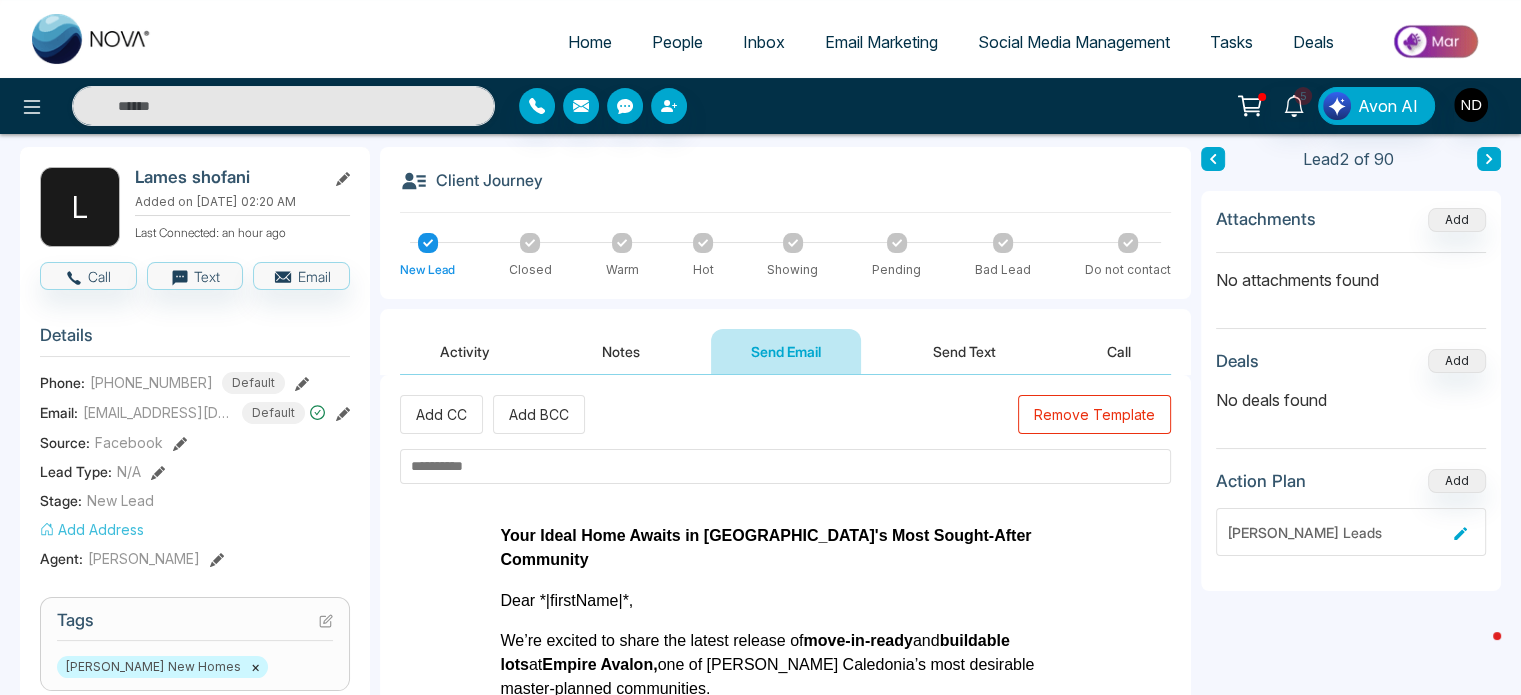 paste on "**********" 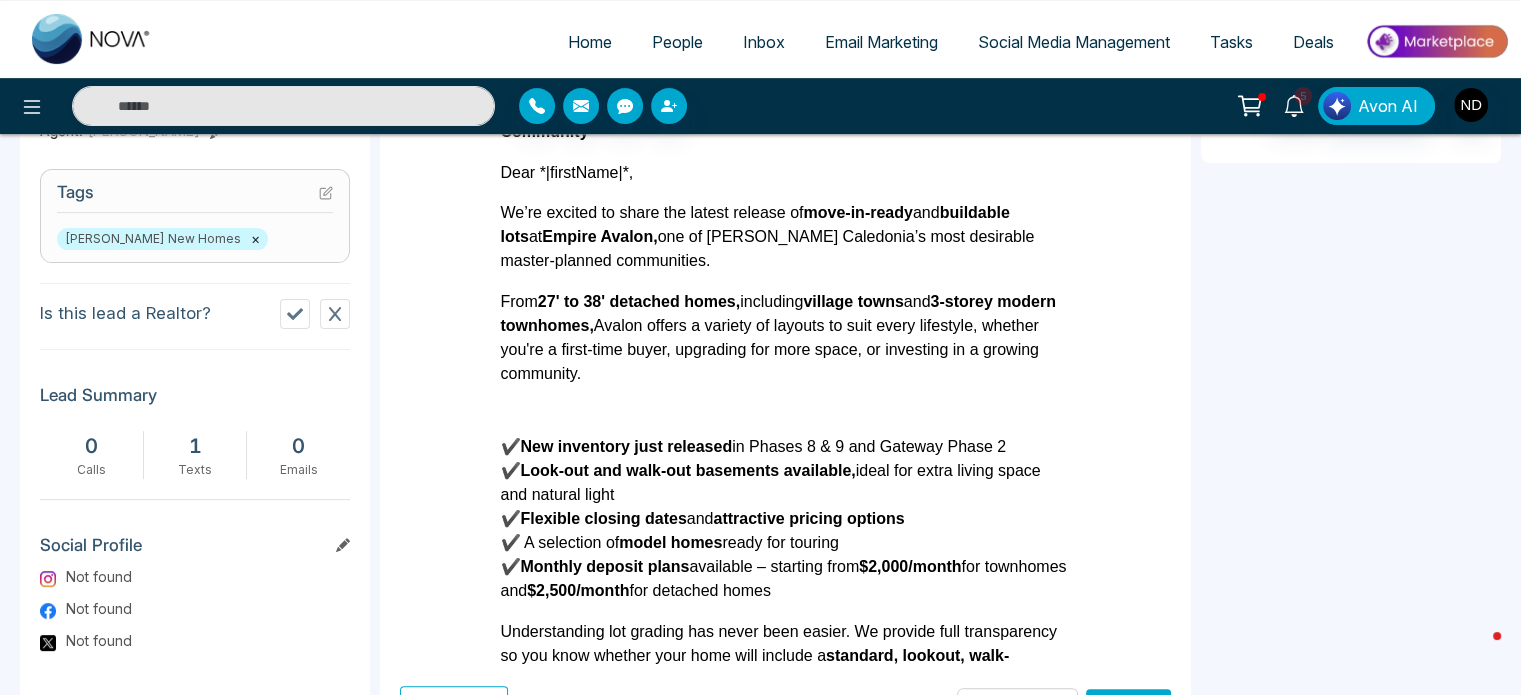 scroll, scrollTop: 824, scrollLeft: 0, axis: vertical 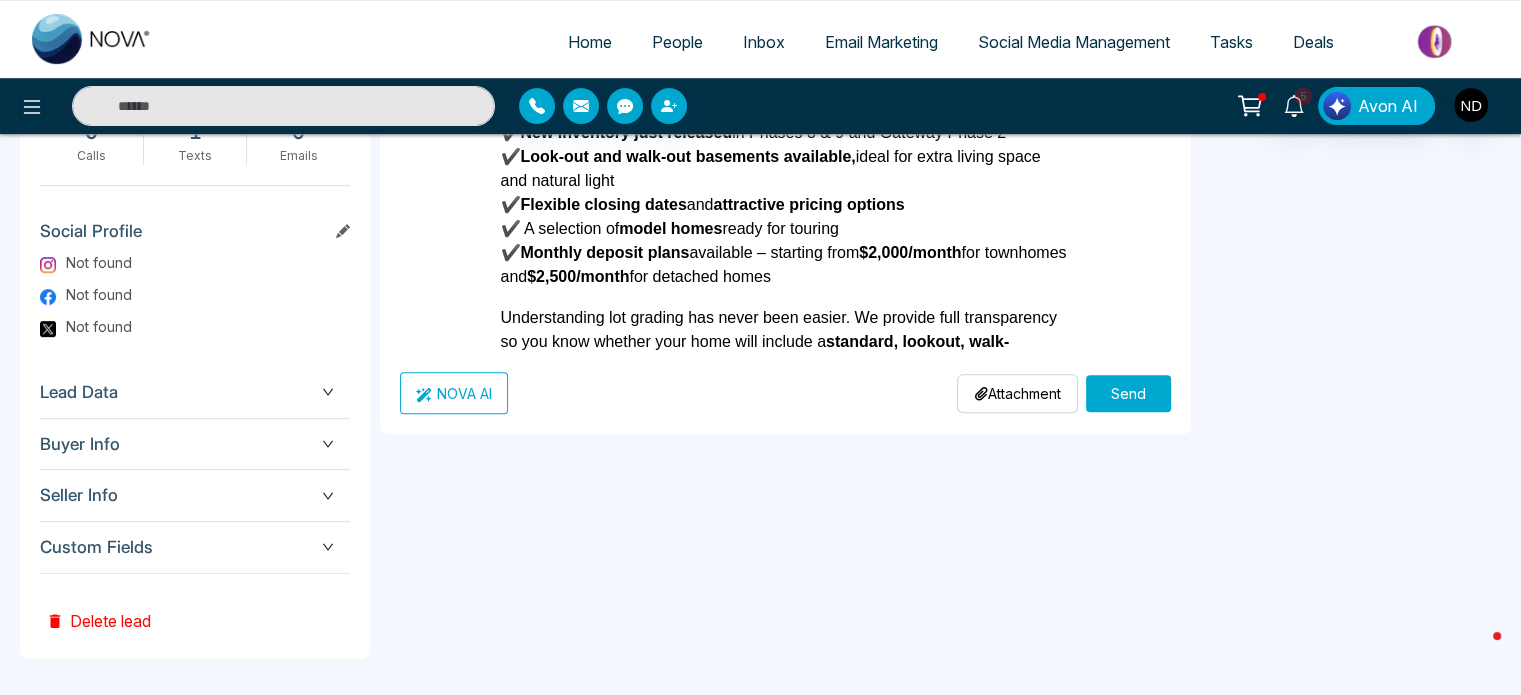 type on "**********" 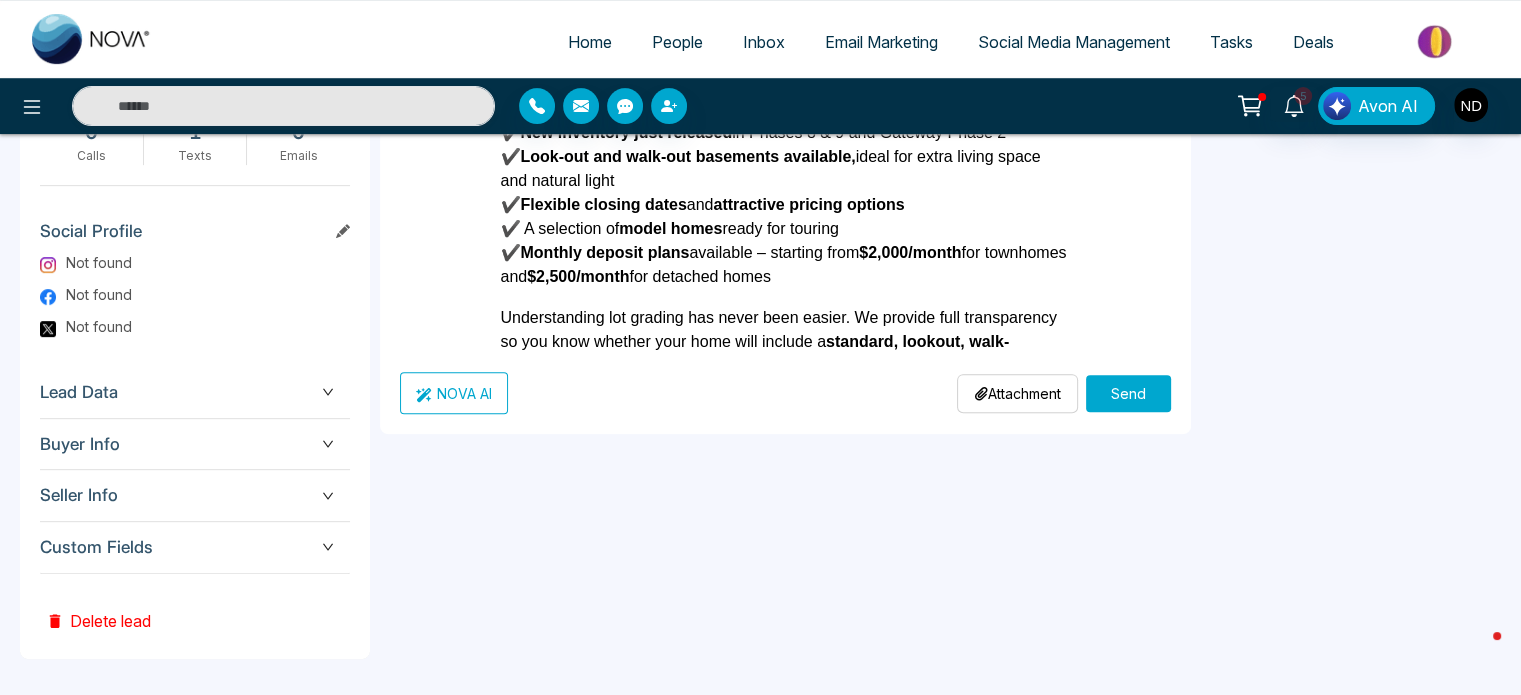 click on "Send" at bounding box center (1128, 393) 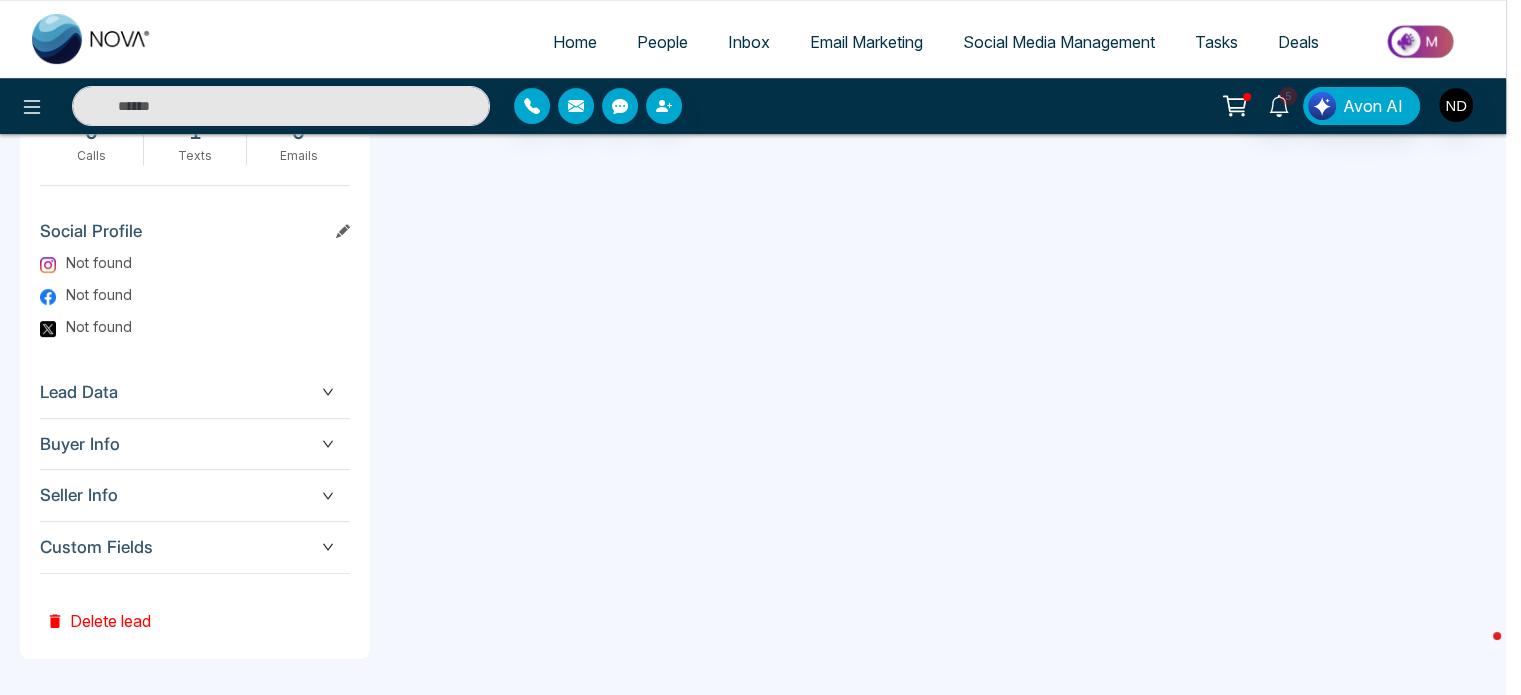 type 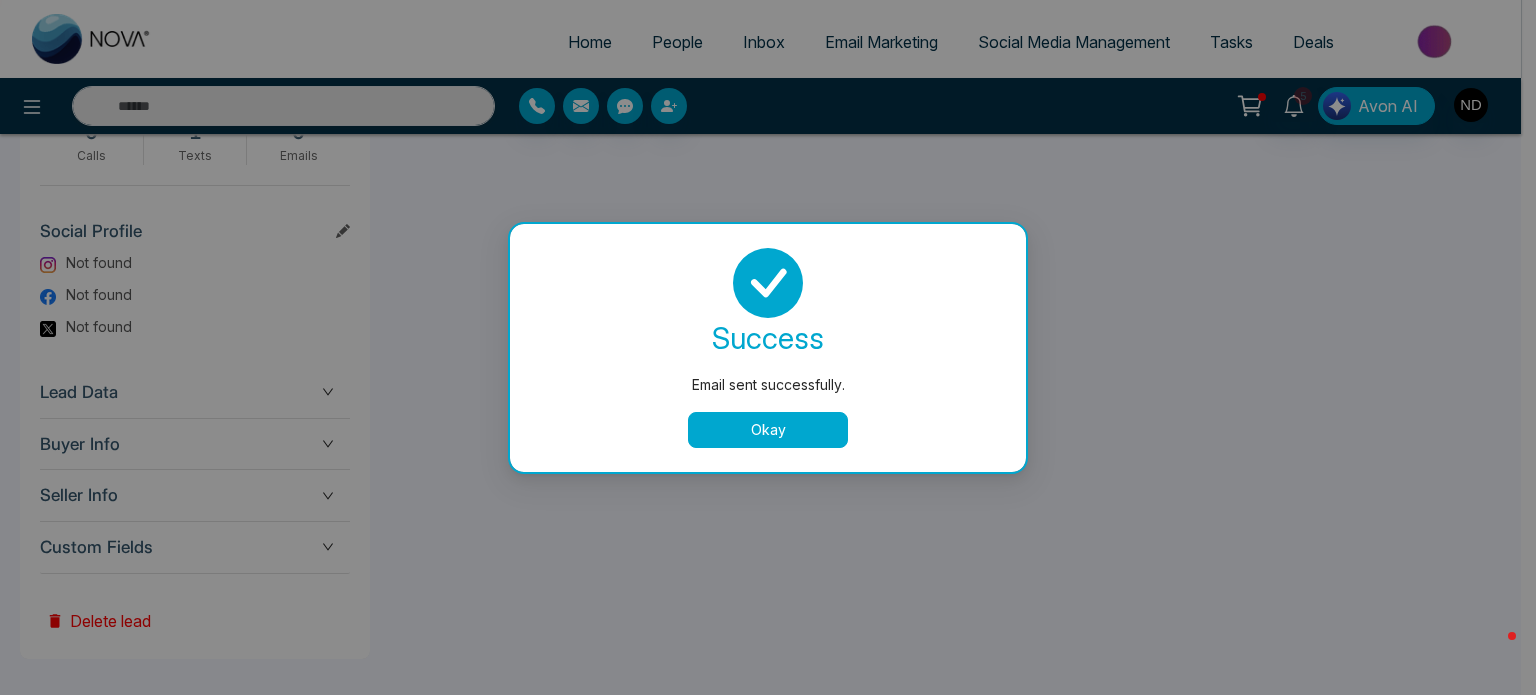 click on "Okay" at bounding box center [768, 430] 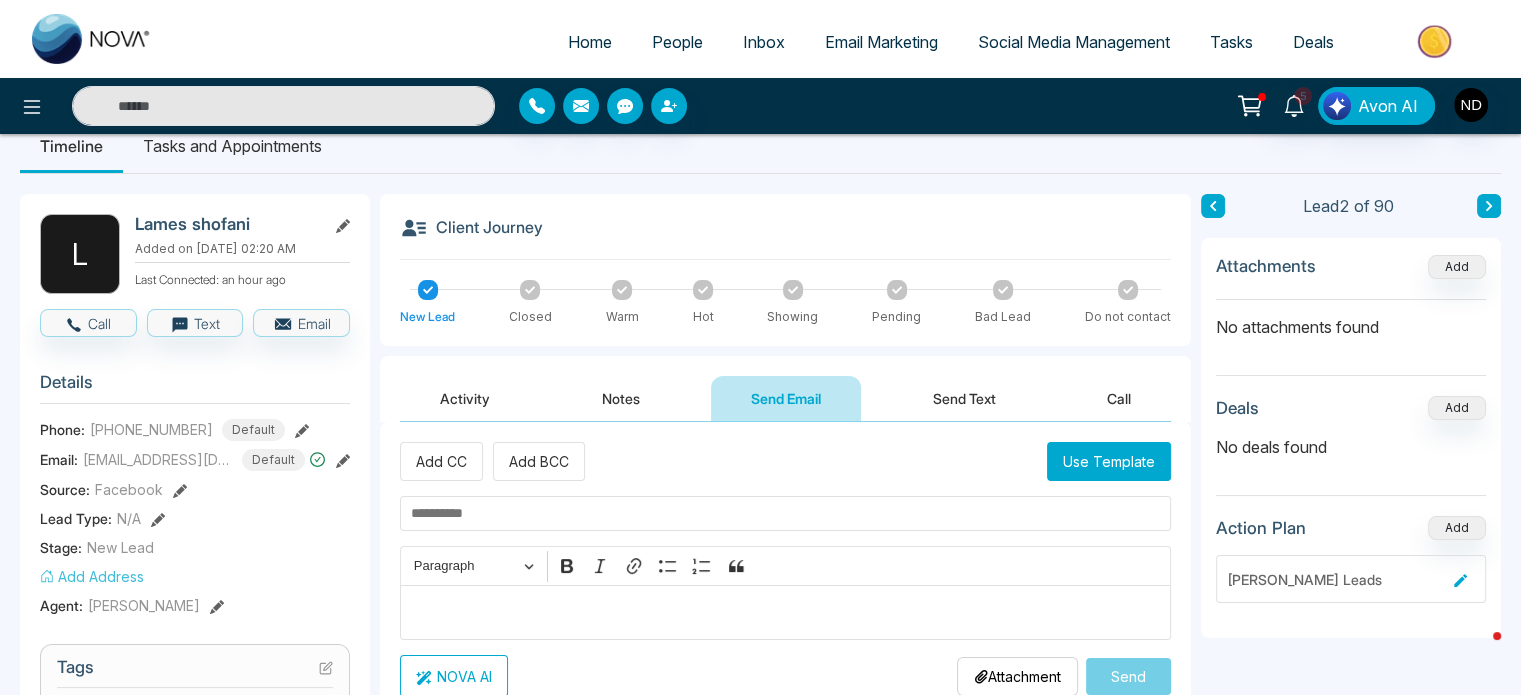 scroll, scrollTop: 0, scrollLeft: 0, axis: both 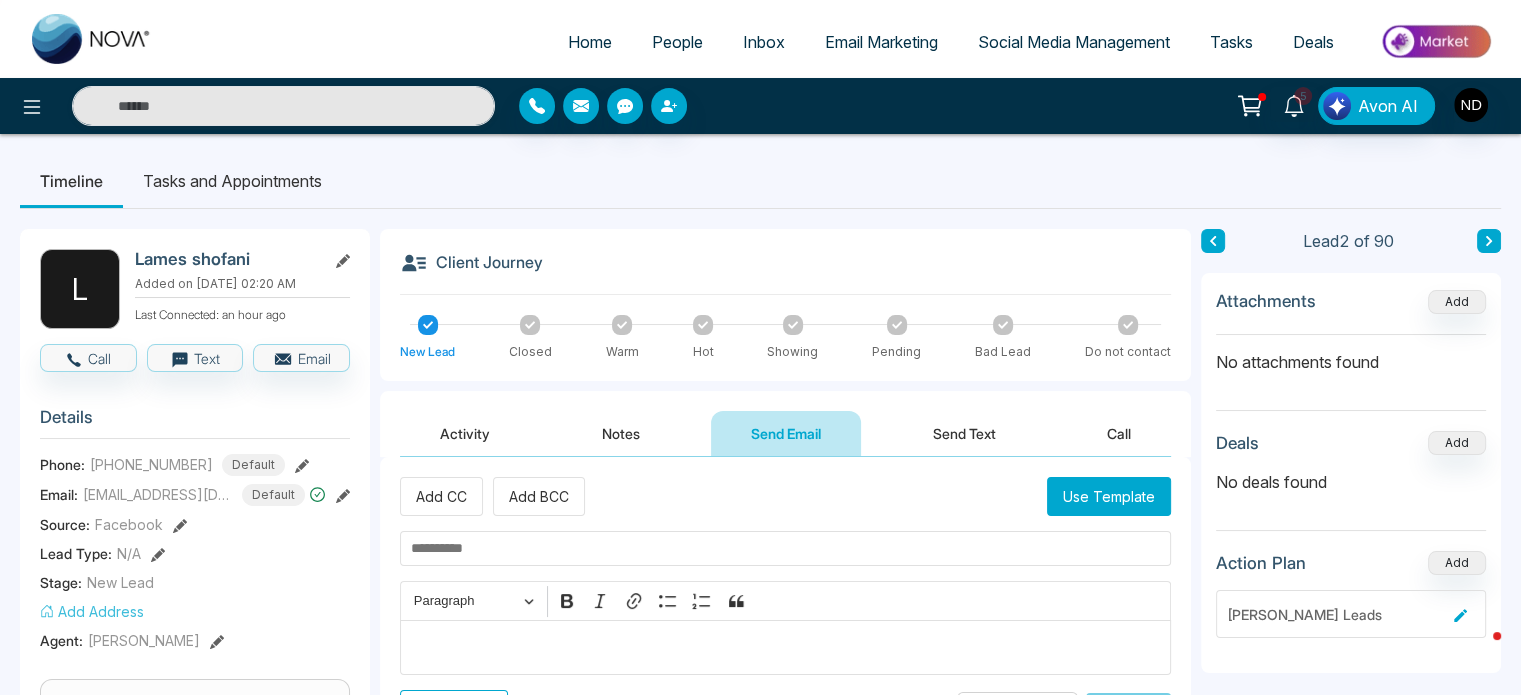 click 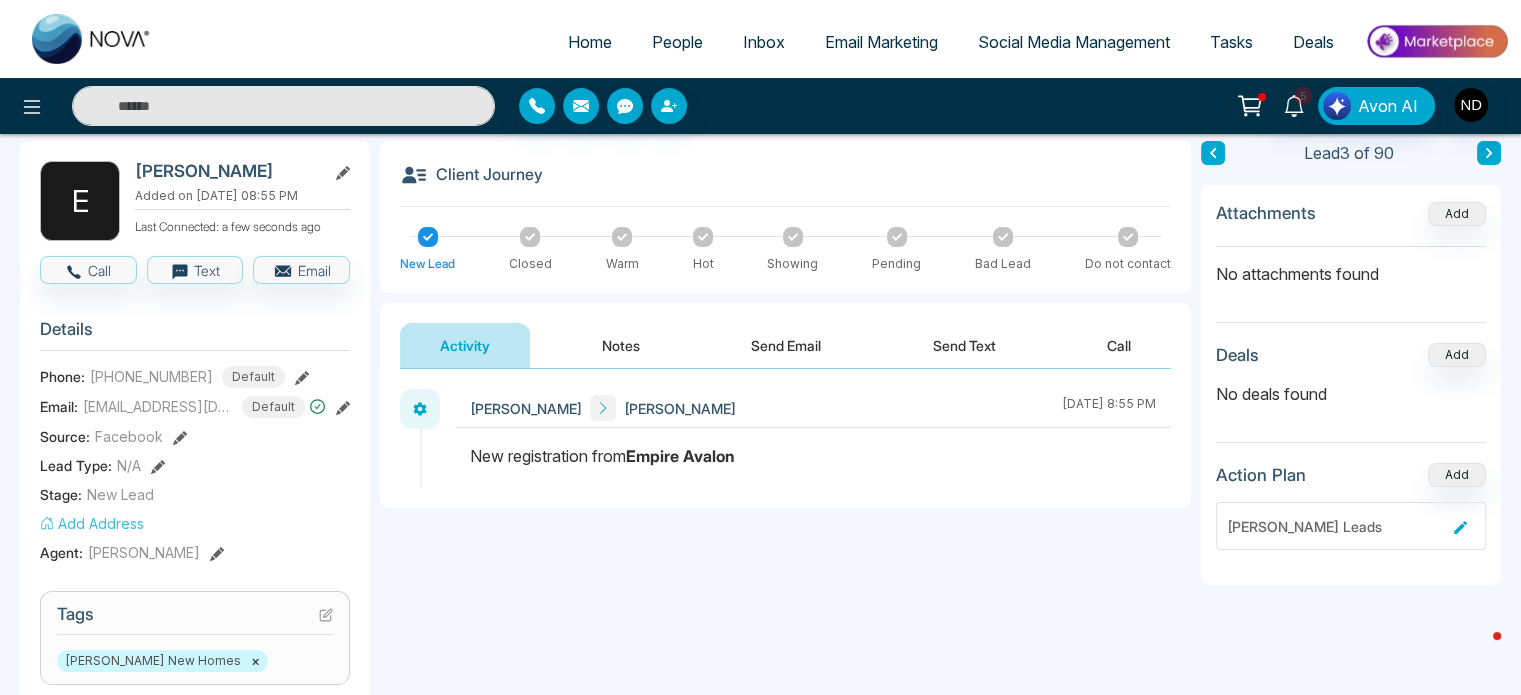 scroll, scrollTop: 88, scrollLeft: 0, axis: vertical 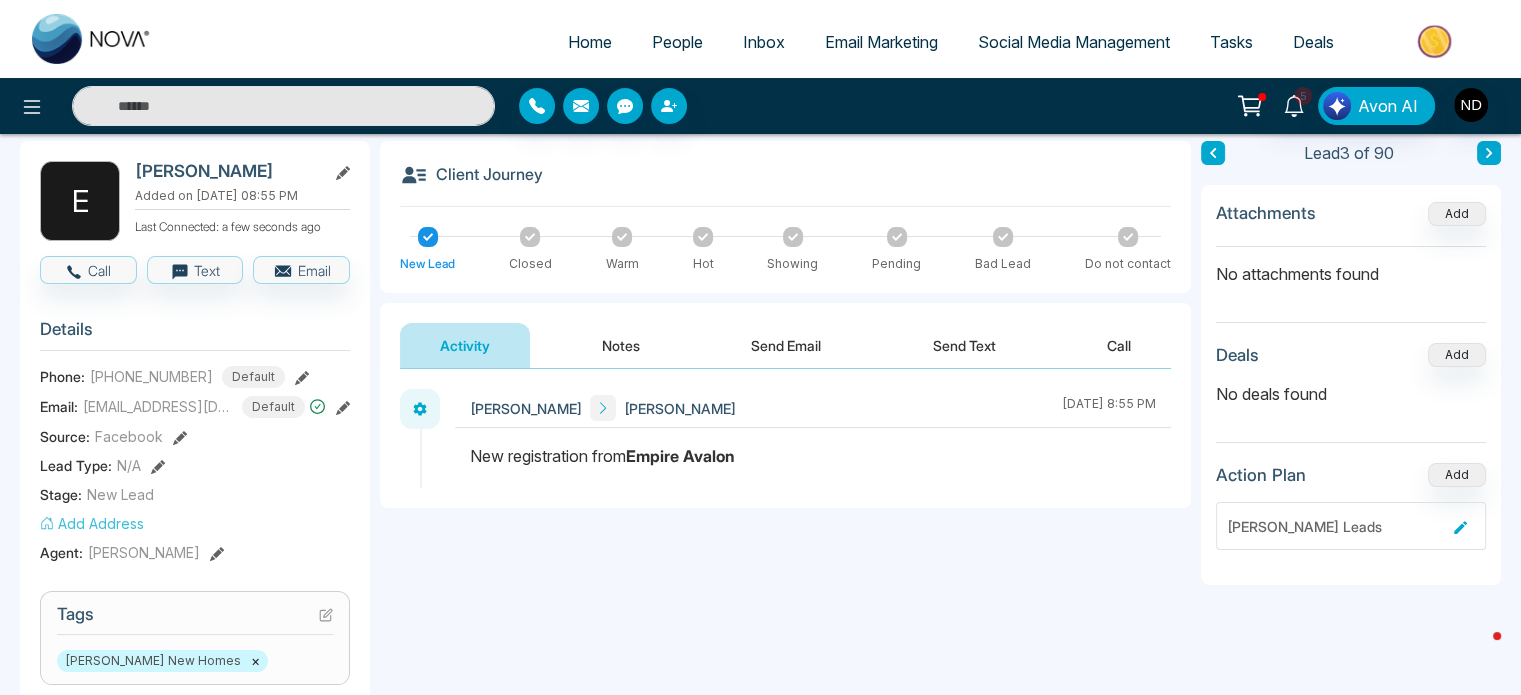click on "Send Text" at bounding box center [964, 345] 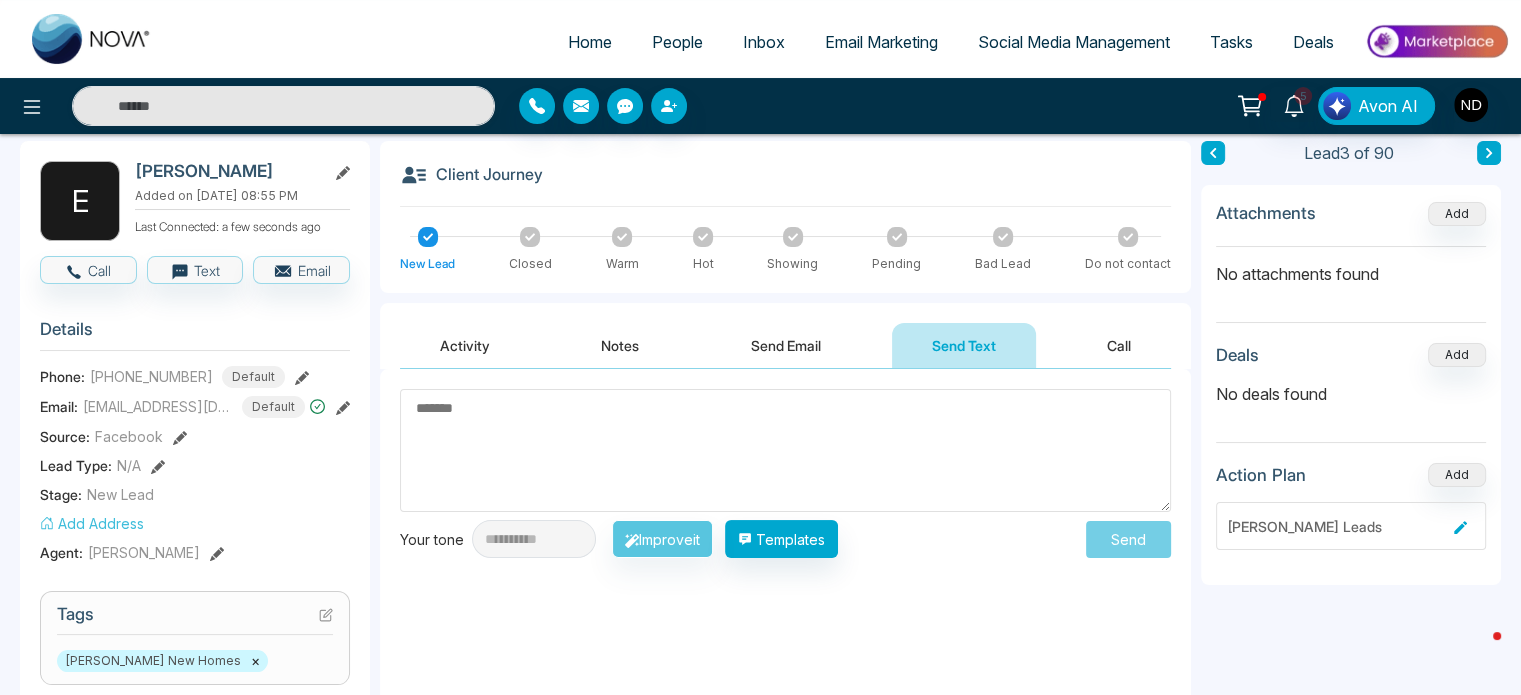 click 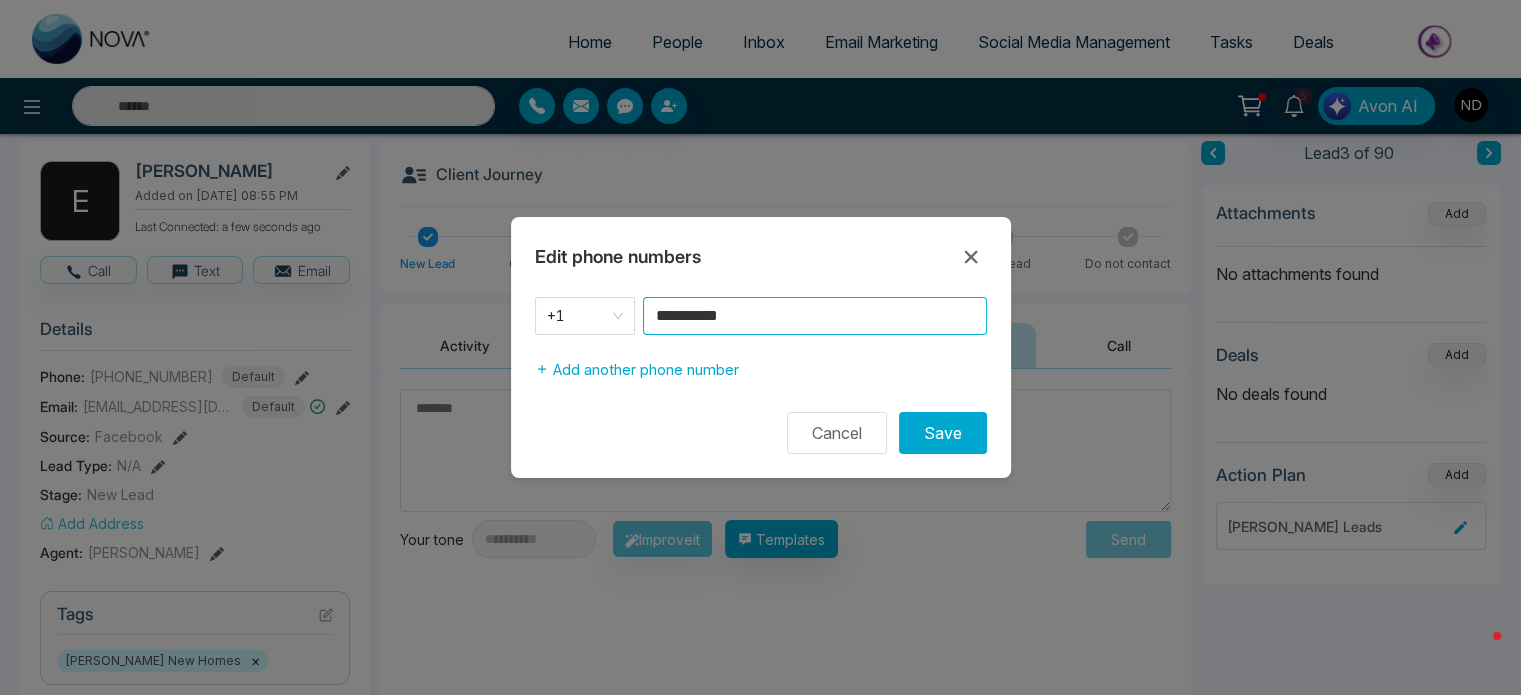 click on "**********" at bounding box center (815, 316) 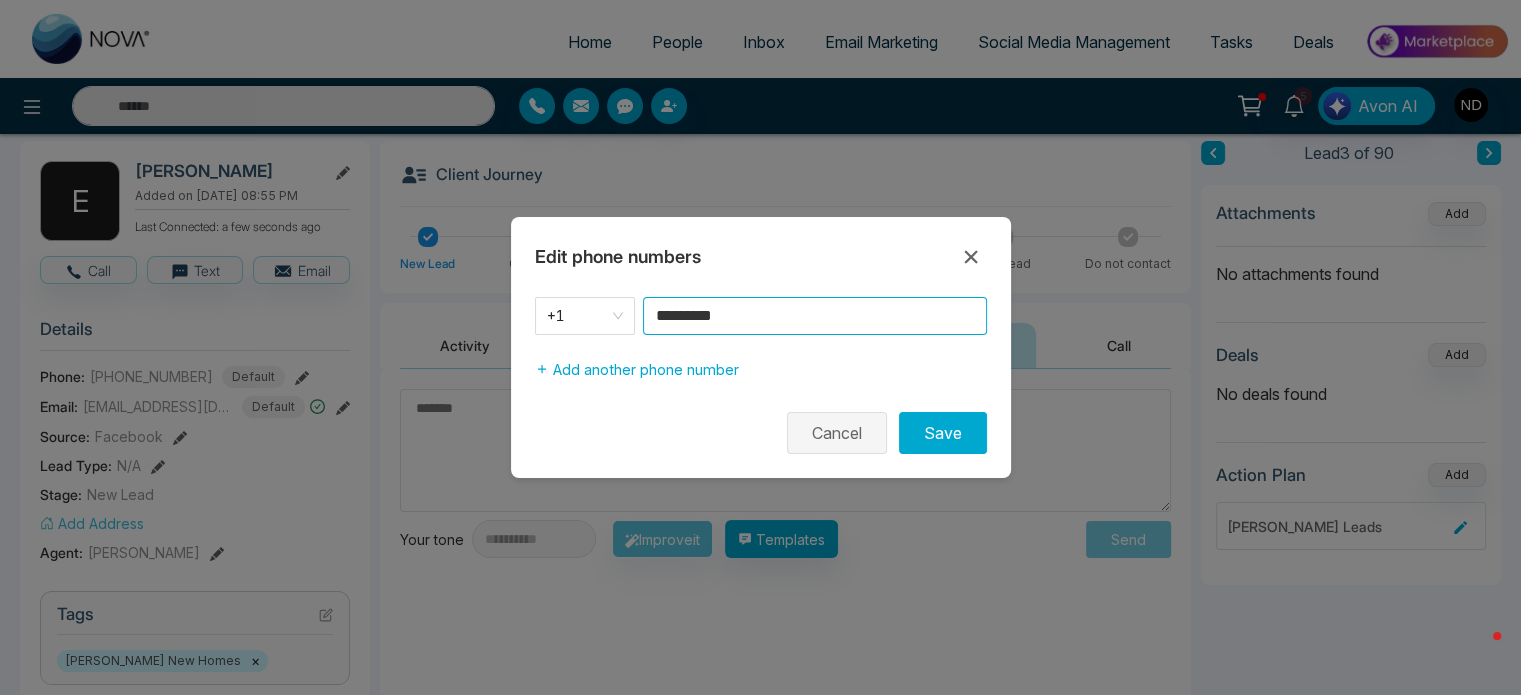 type on "*********" 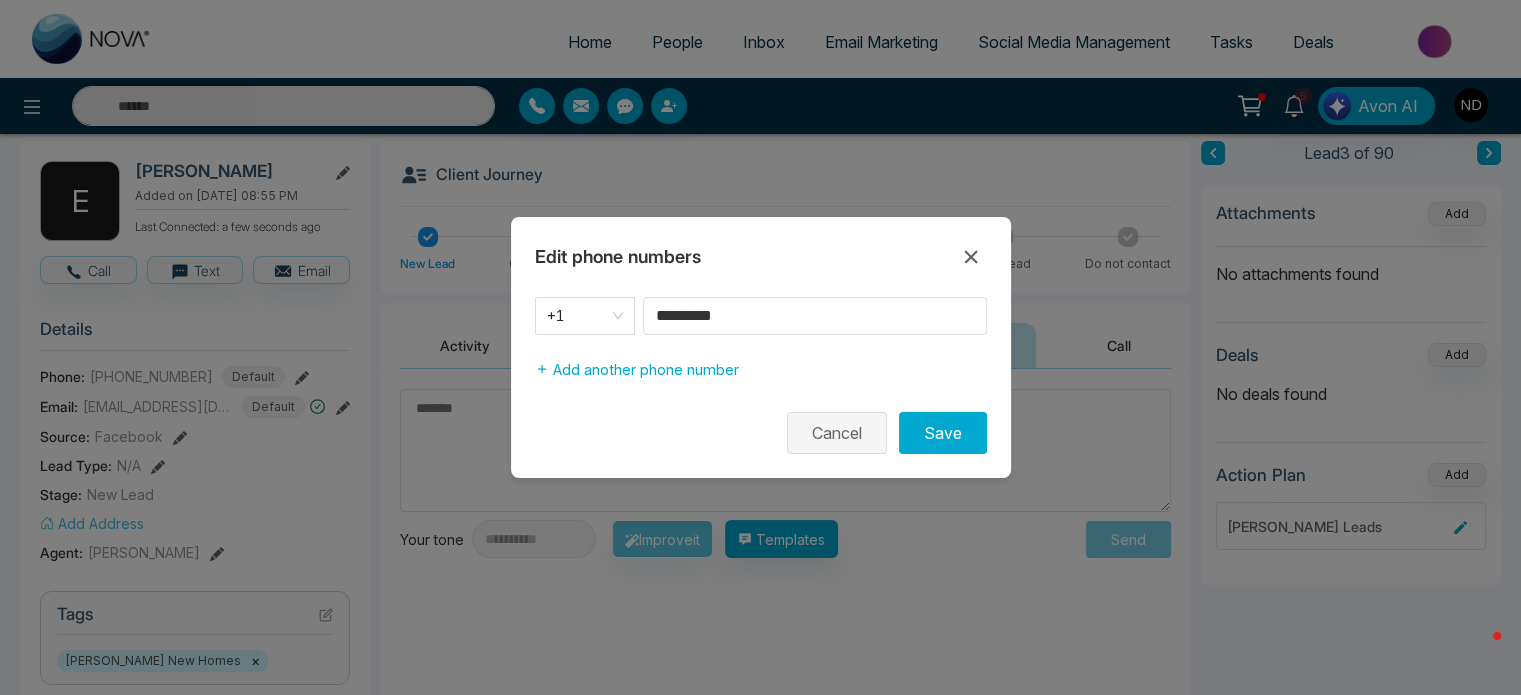 click on "Cancel" at bounding box center [837, 433] 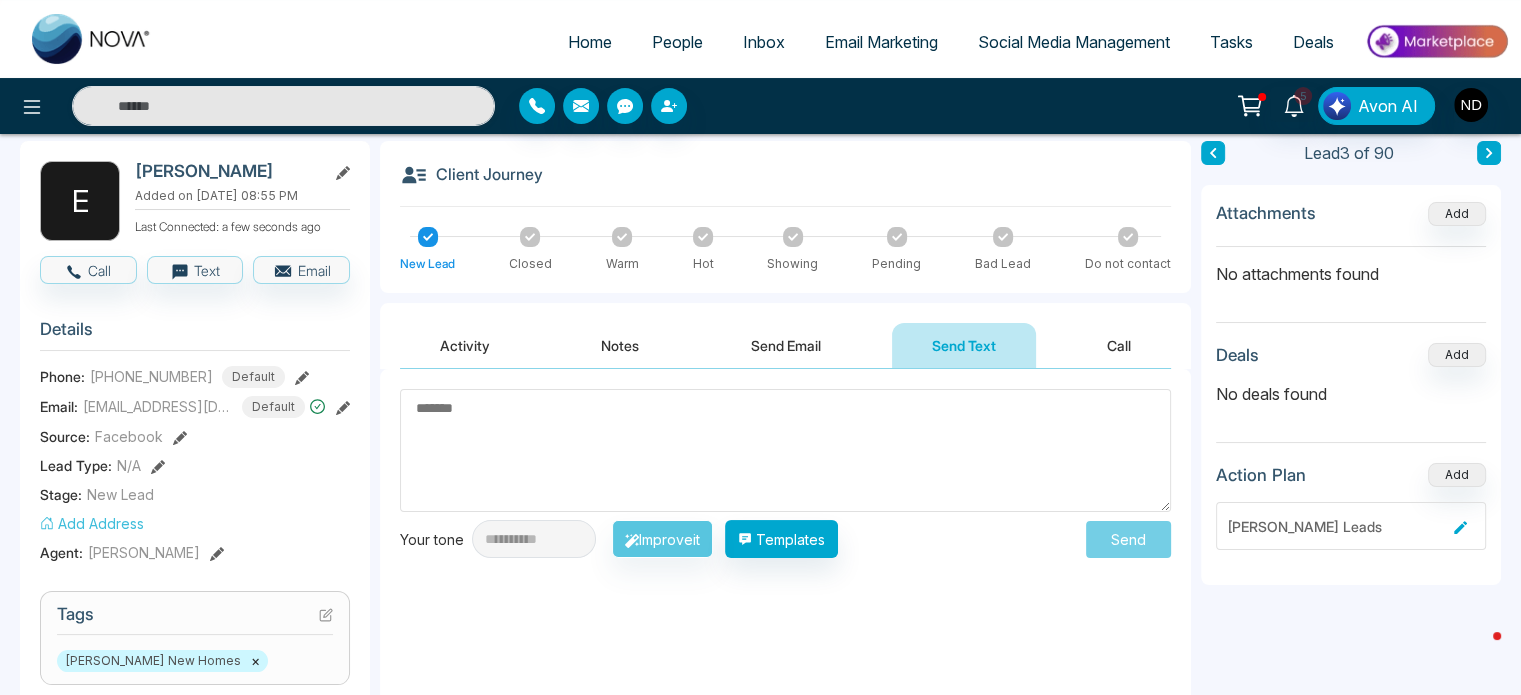click on "Send Email" at bounding box center (786, 345) 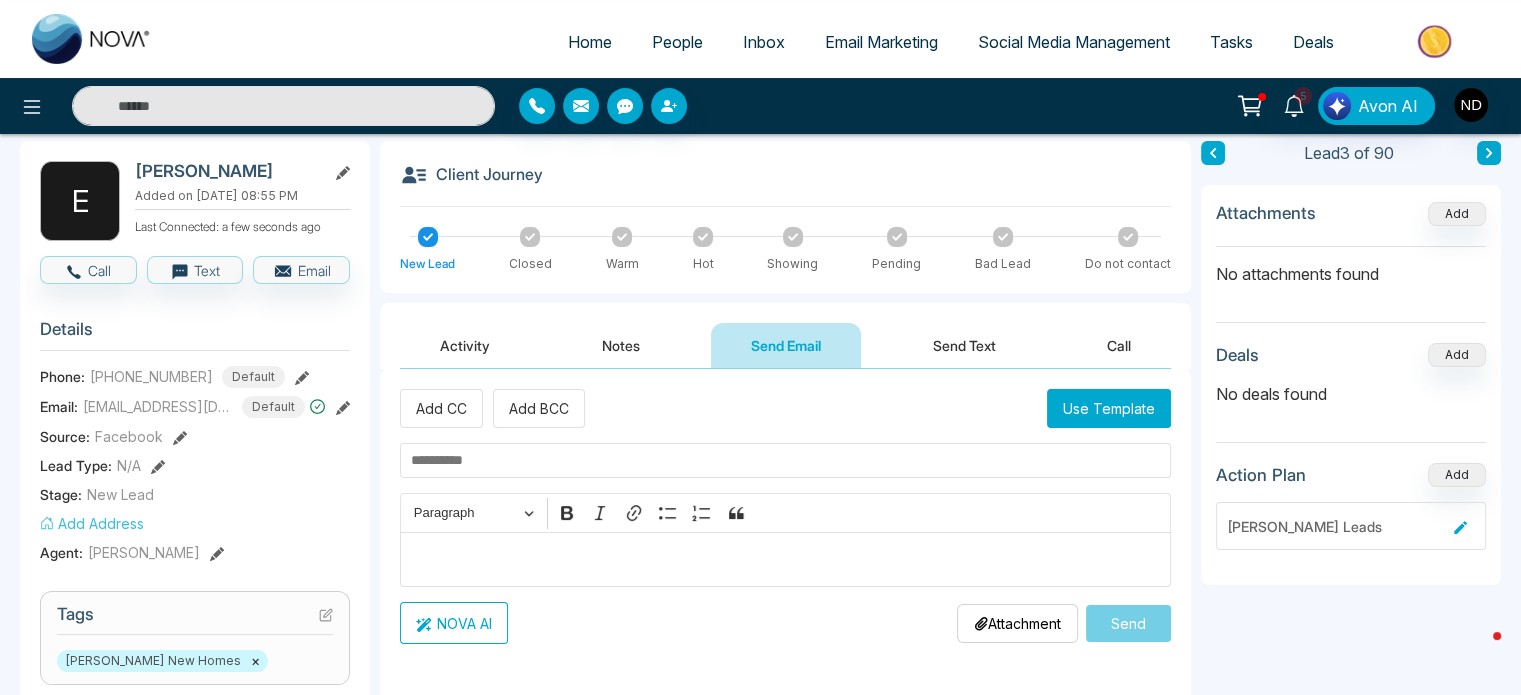 click at bounding box center [785, 460] 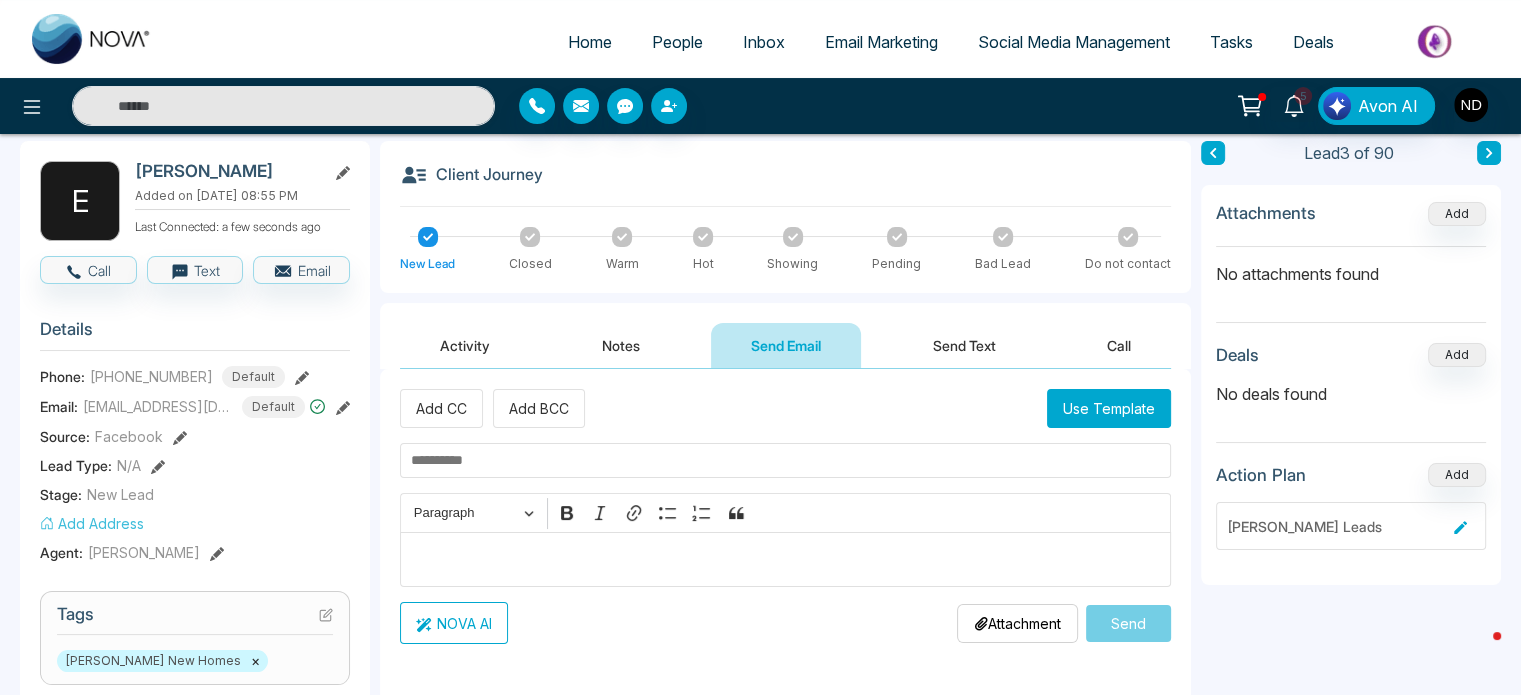 paste on "**********" 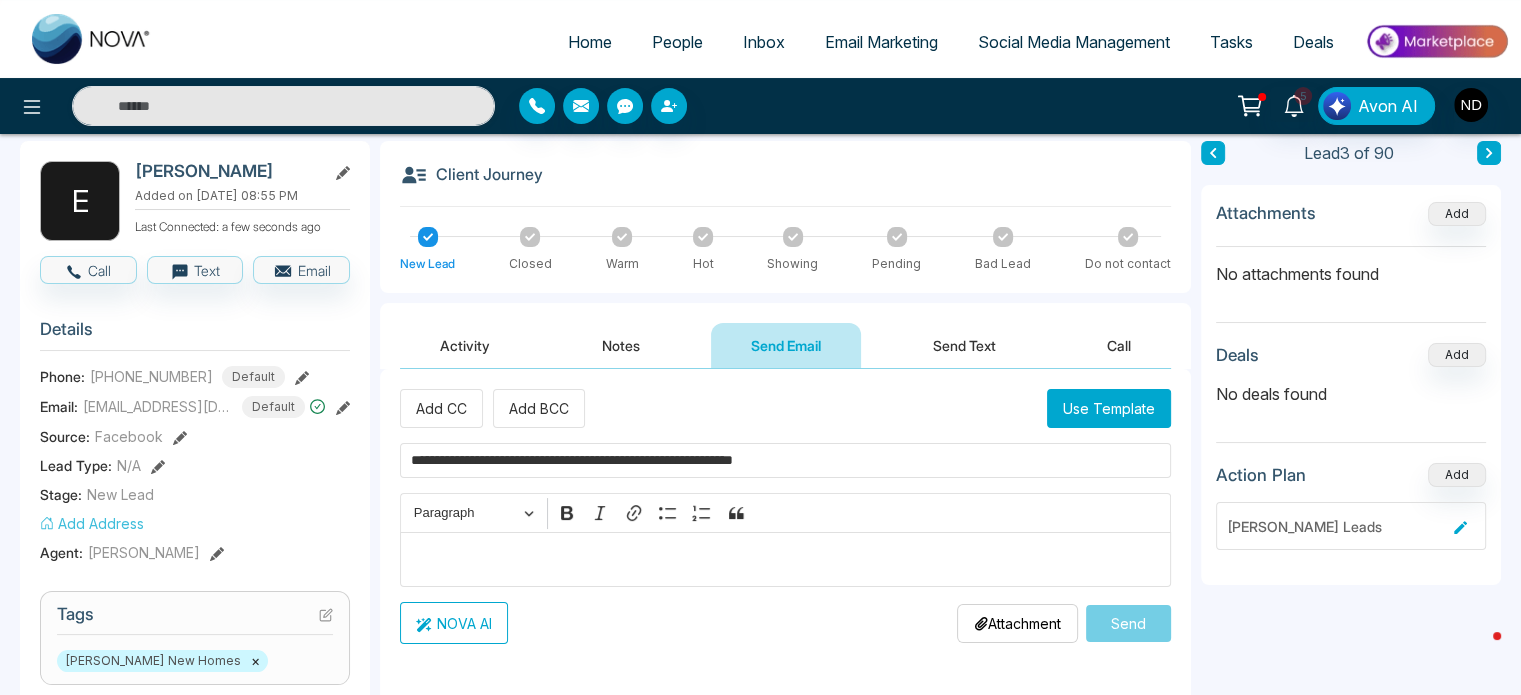 type on "**********" 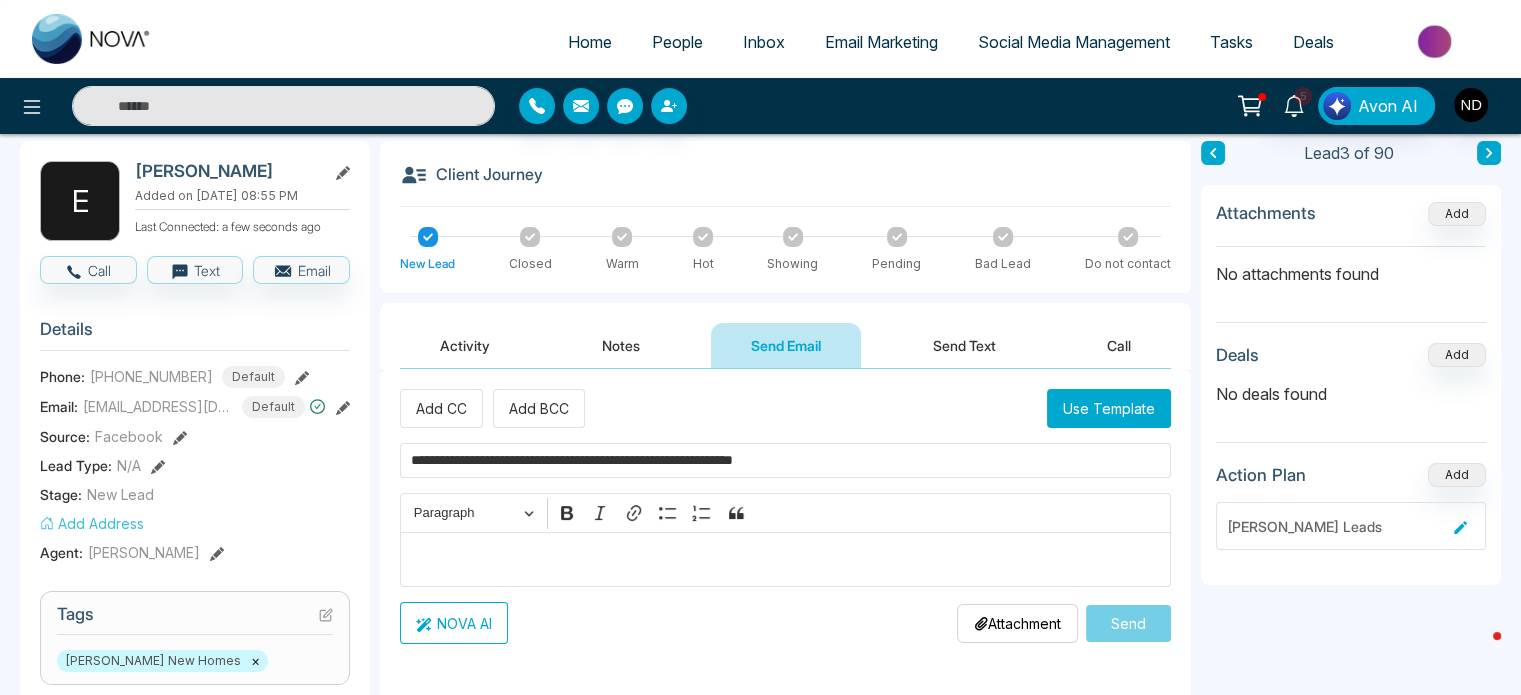 click on "Use Template" at bounding box center [1109, 408] 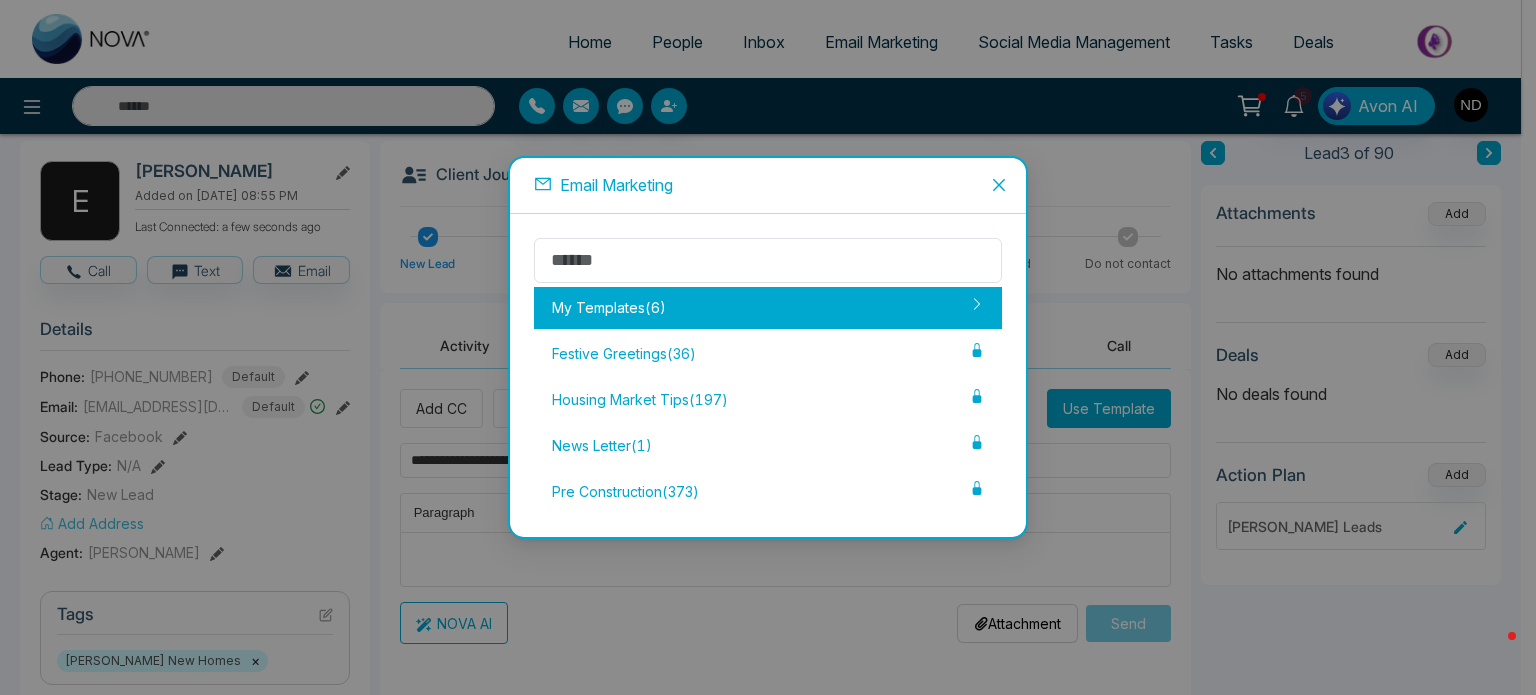 click on "My Templates  ( 6 )" at bounding box center [768, 308] 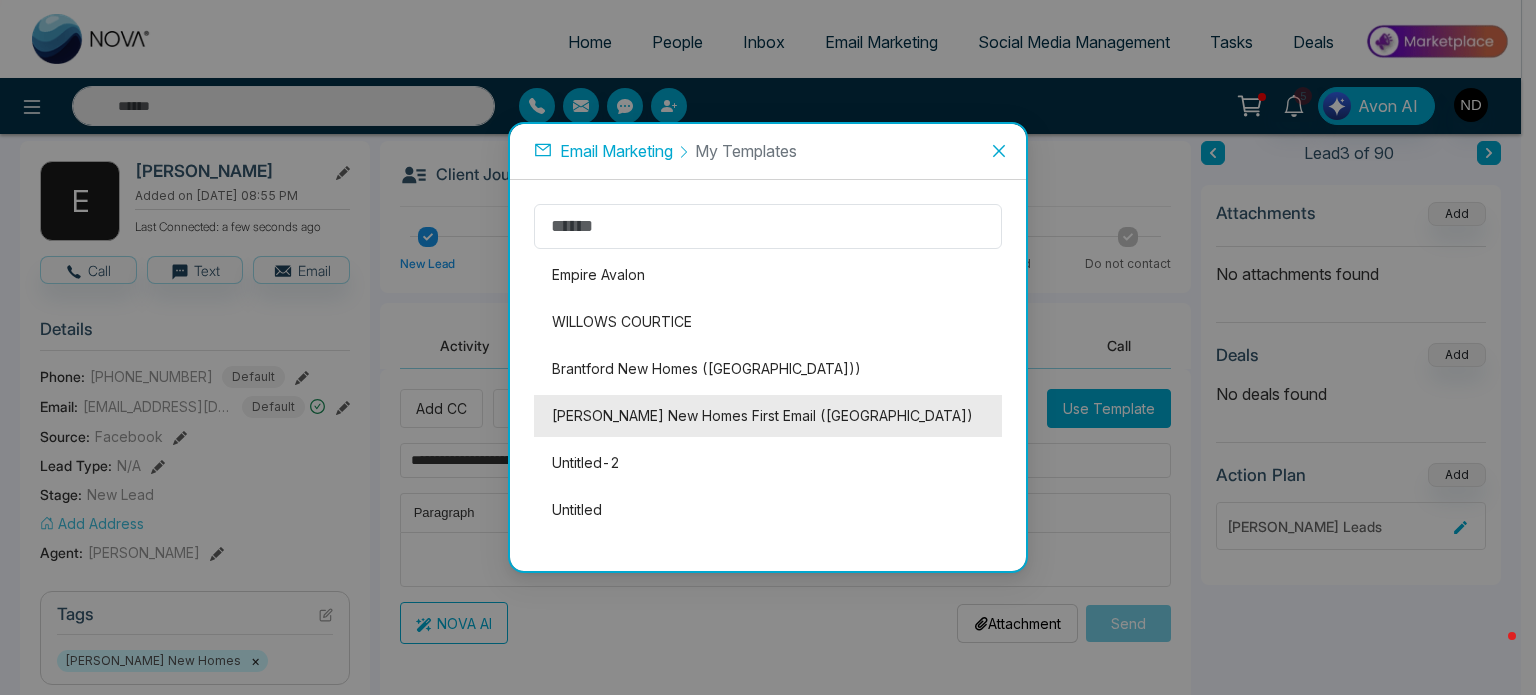 click on "[PERSON_NAME] New Homes First Email ([GEOGRAPHIC_DATA])" at bounding box center (768, 416) 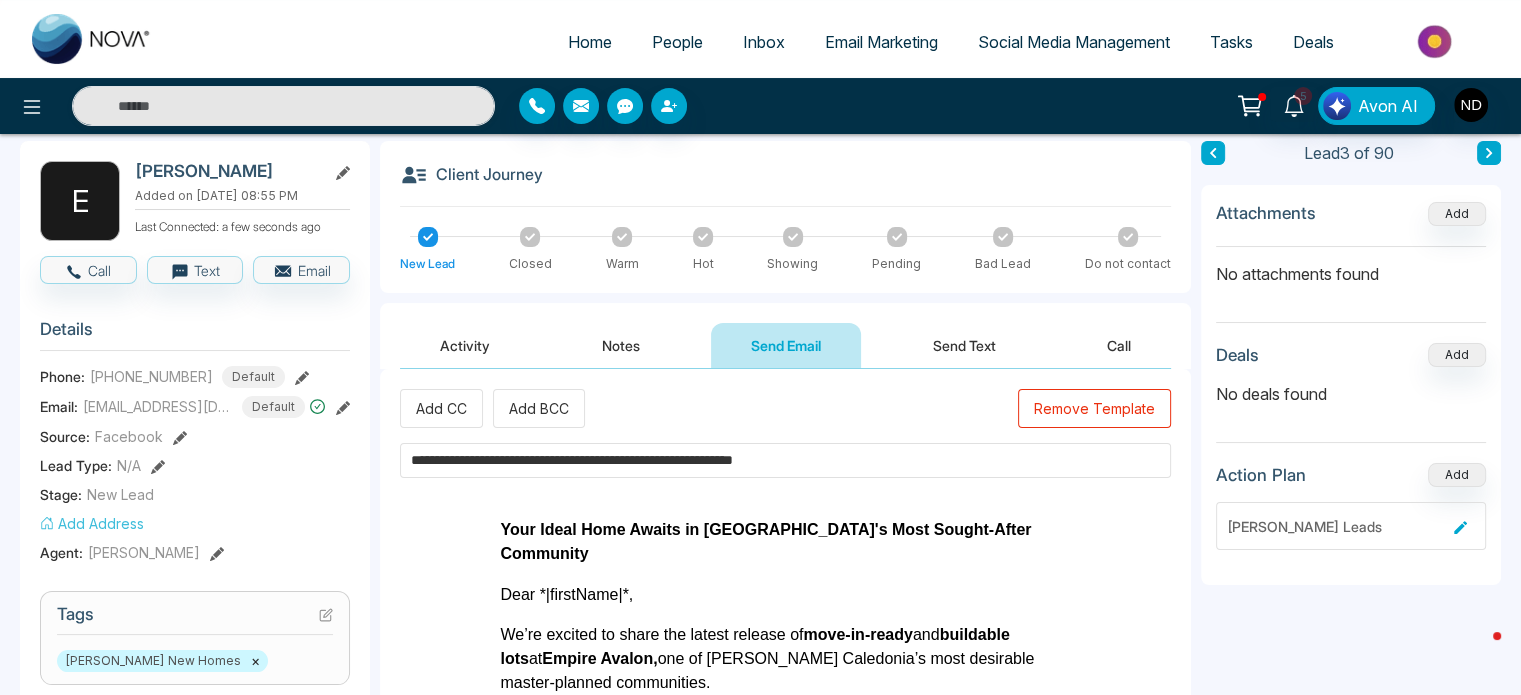 click on "Lead  3 of 90 Attachments Add No attachments found Deals Add No deals found Action Plan Add [PERSON_NAME] Leads" at bounding box center [1351, 766] 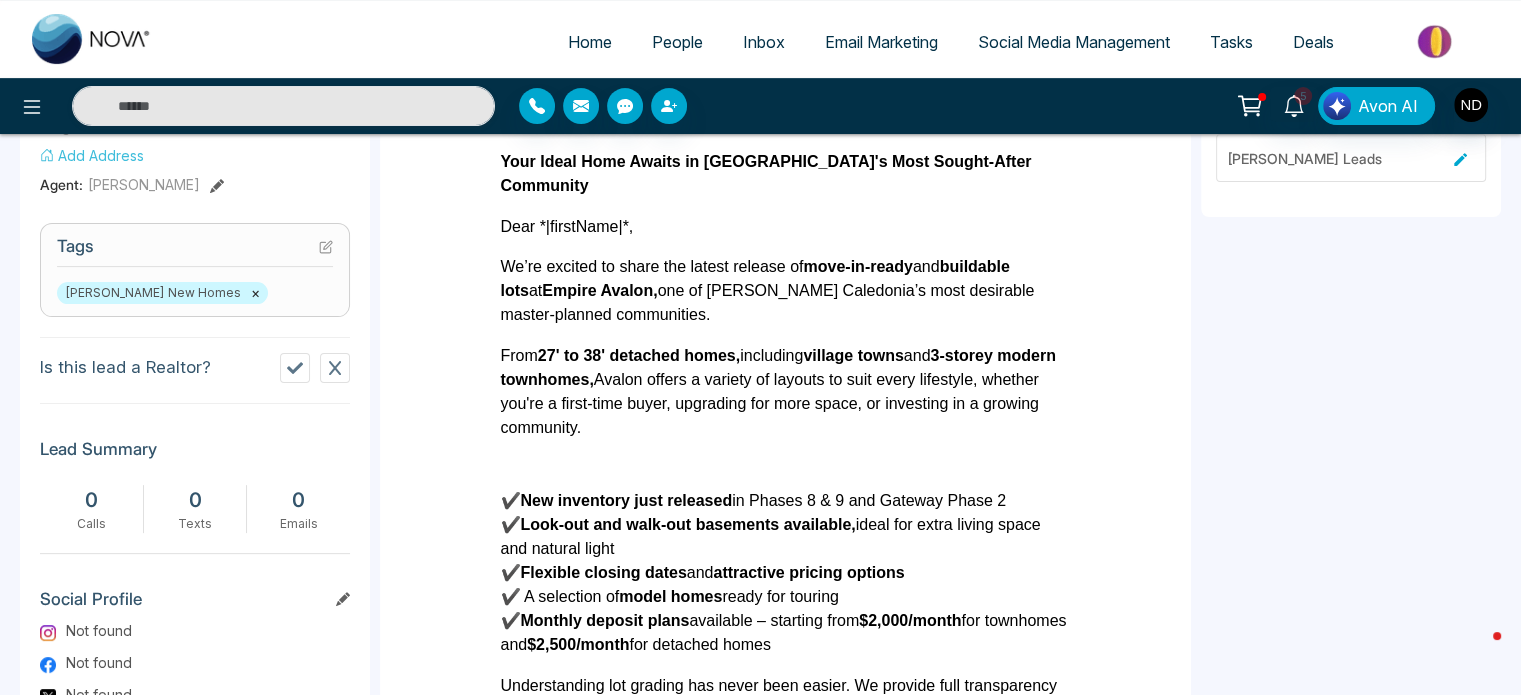 scroll, scrollTop: 824, scrollLeft: 0, axis: vertical 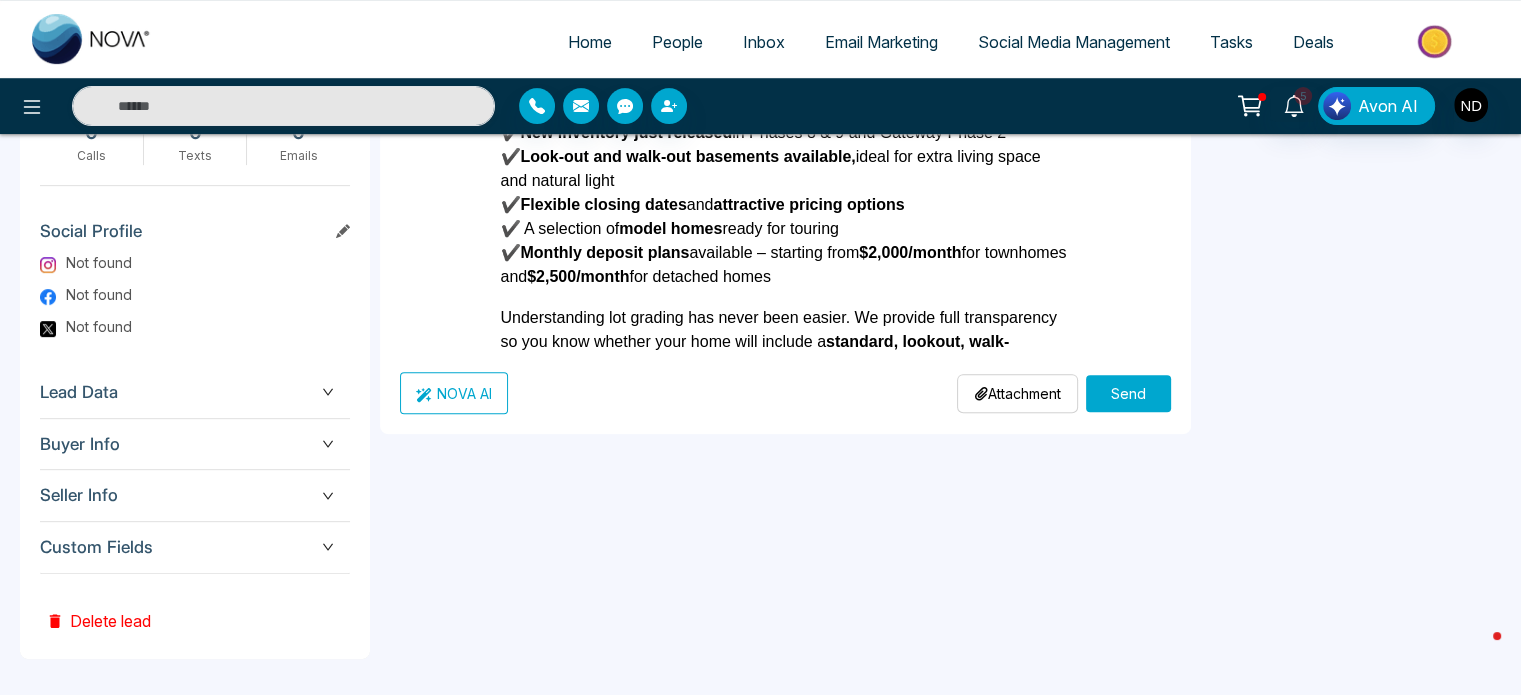 click on "Send" at bounding box center [1128, 393] 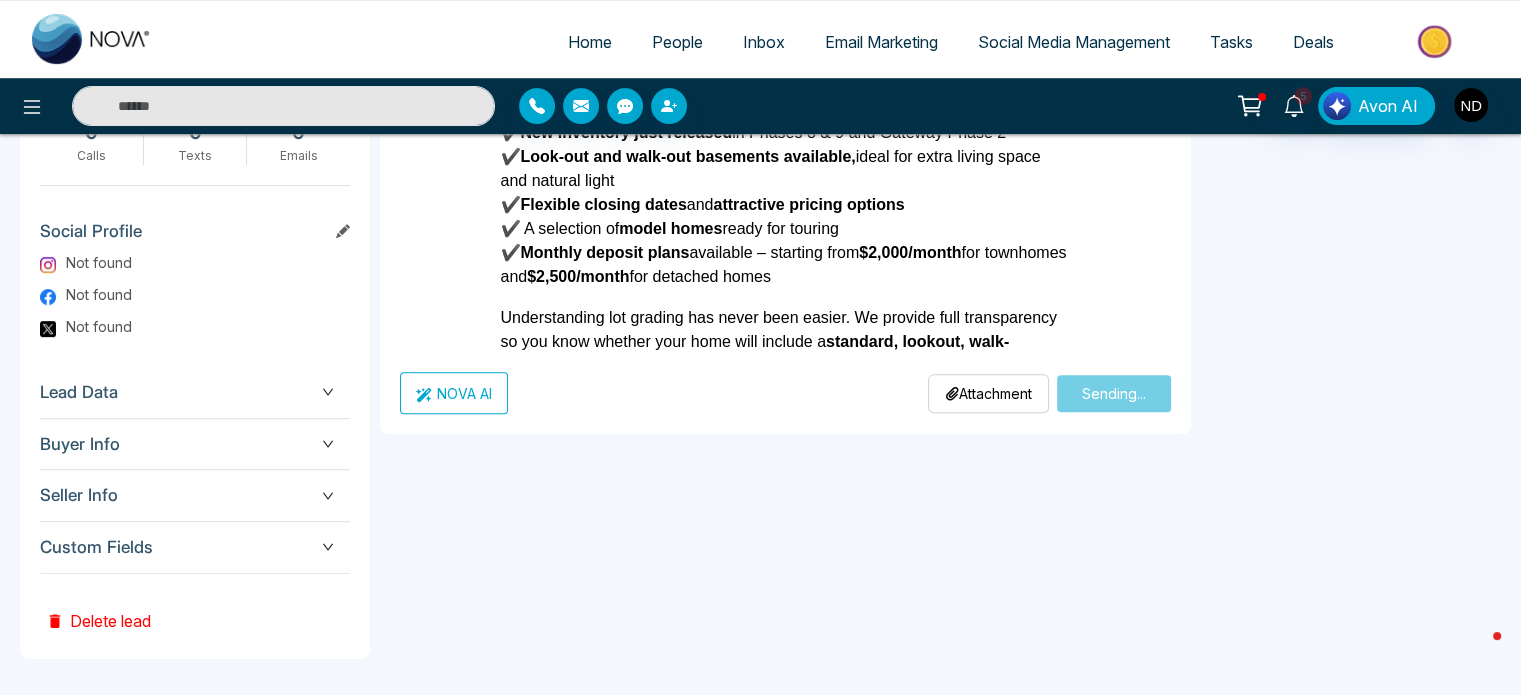 type 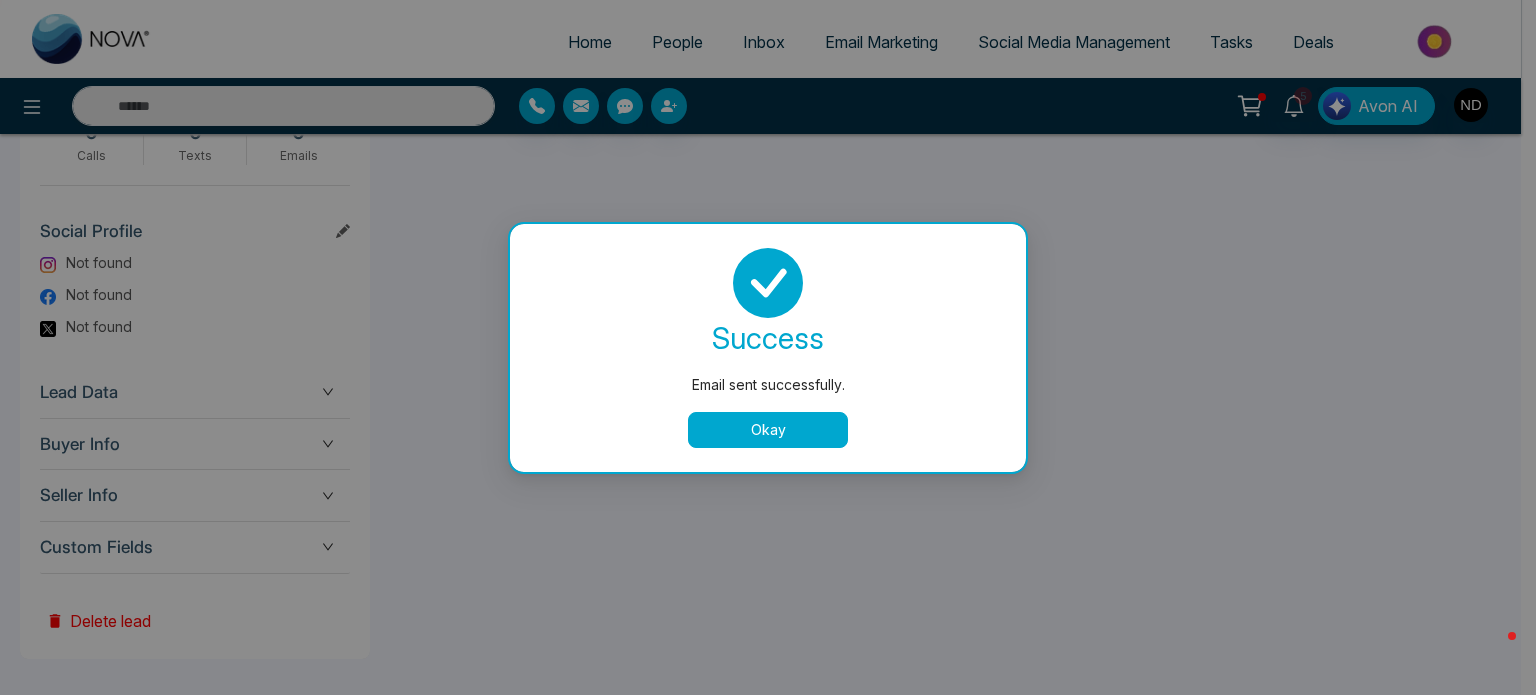 click on "Okay" at bounding box center (768, 430) 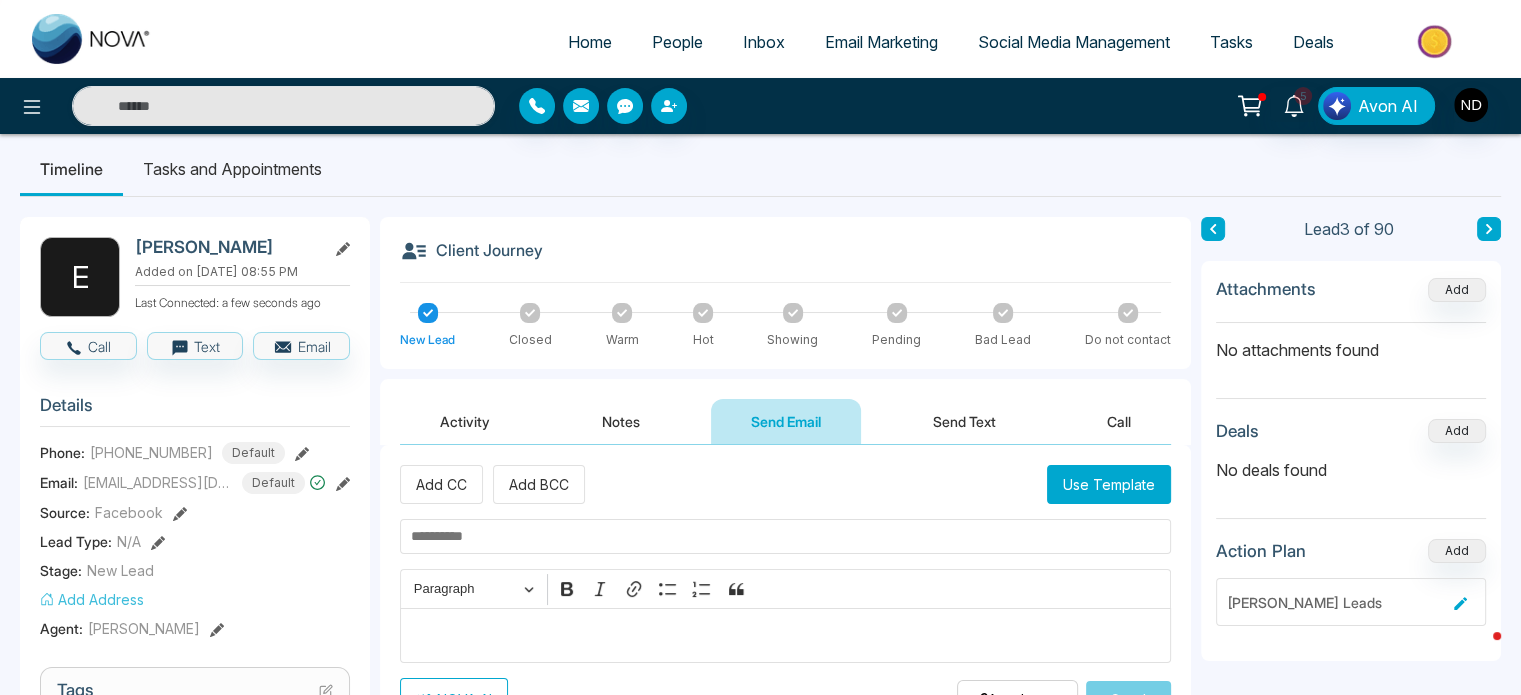 scroll, scrollTop: 0, scrollLeft: 0, axis: both 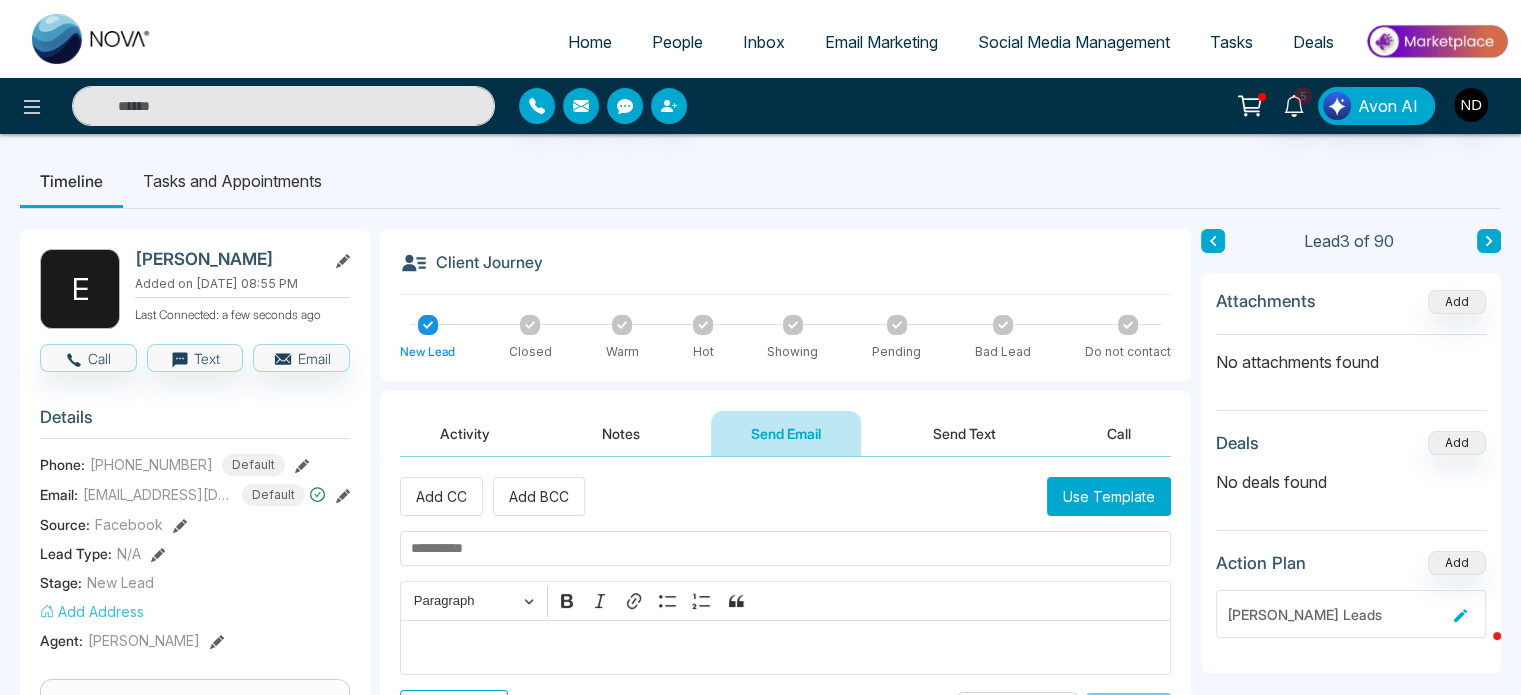click on "Activity" at bounding box center [465, 433] 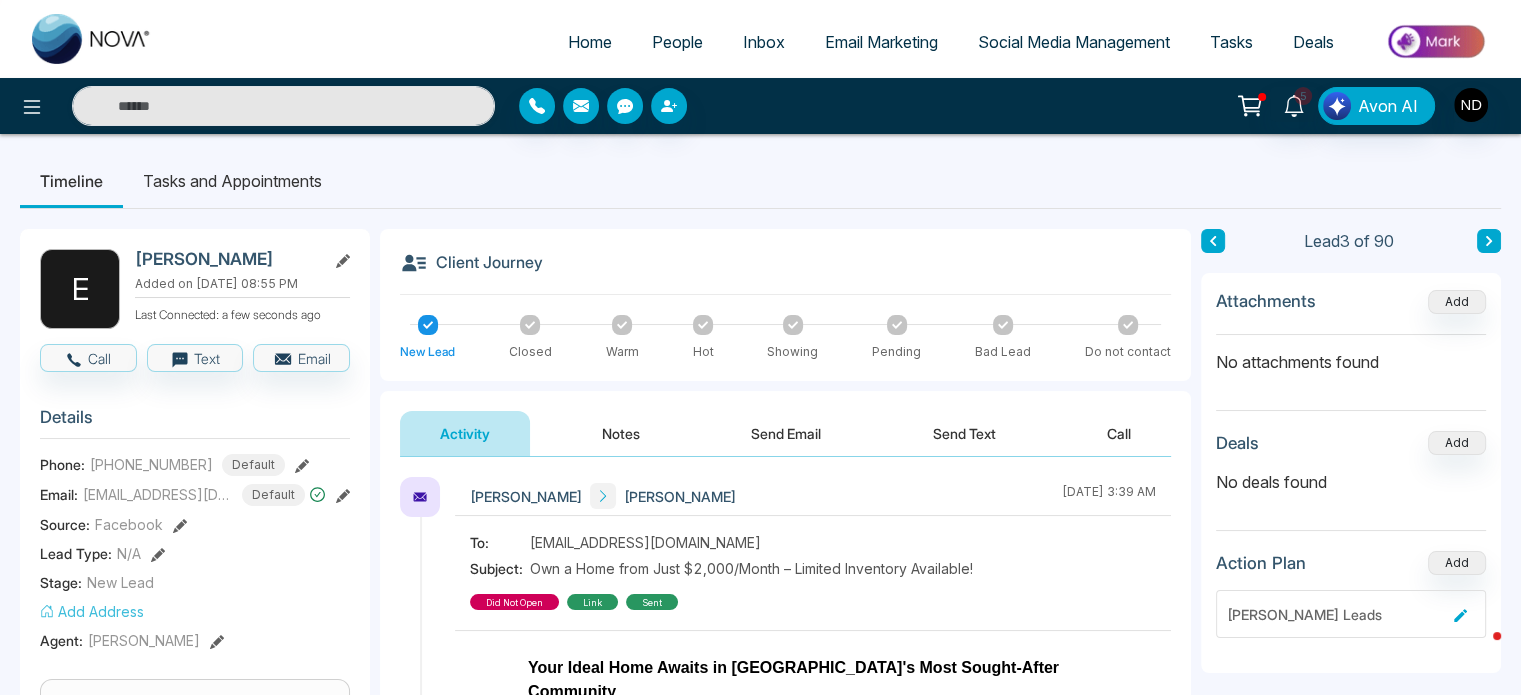 click 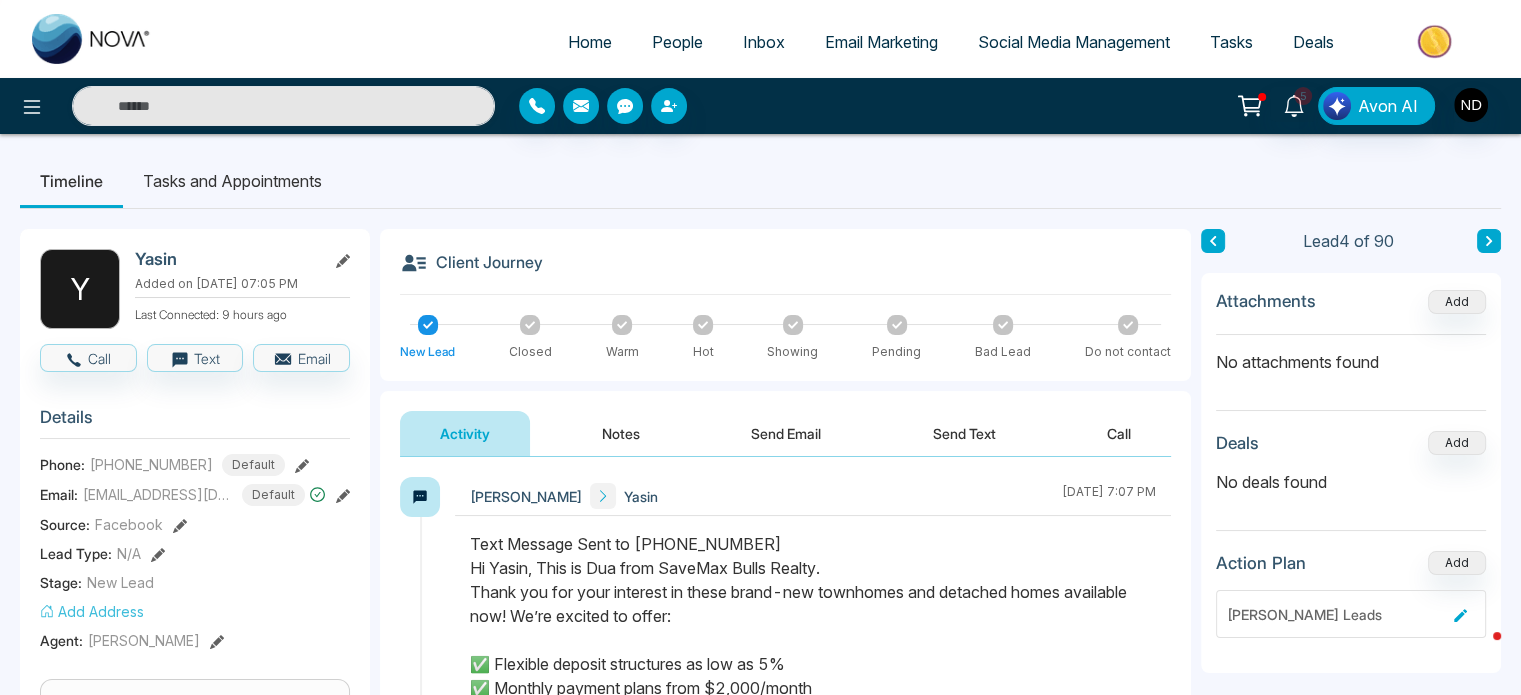click on "Send Email" at bounding box center [786, 433] 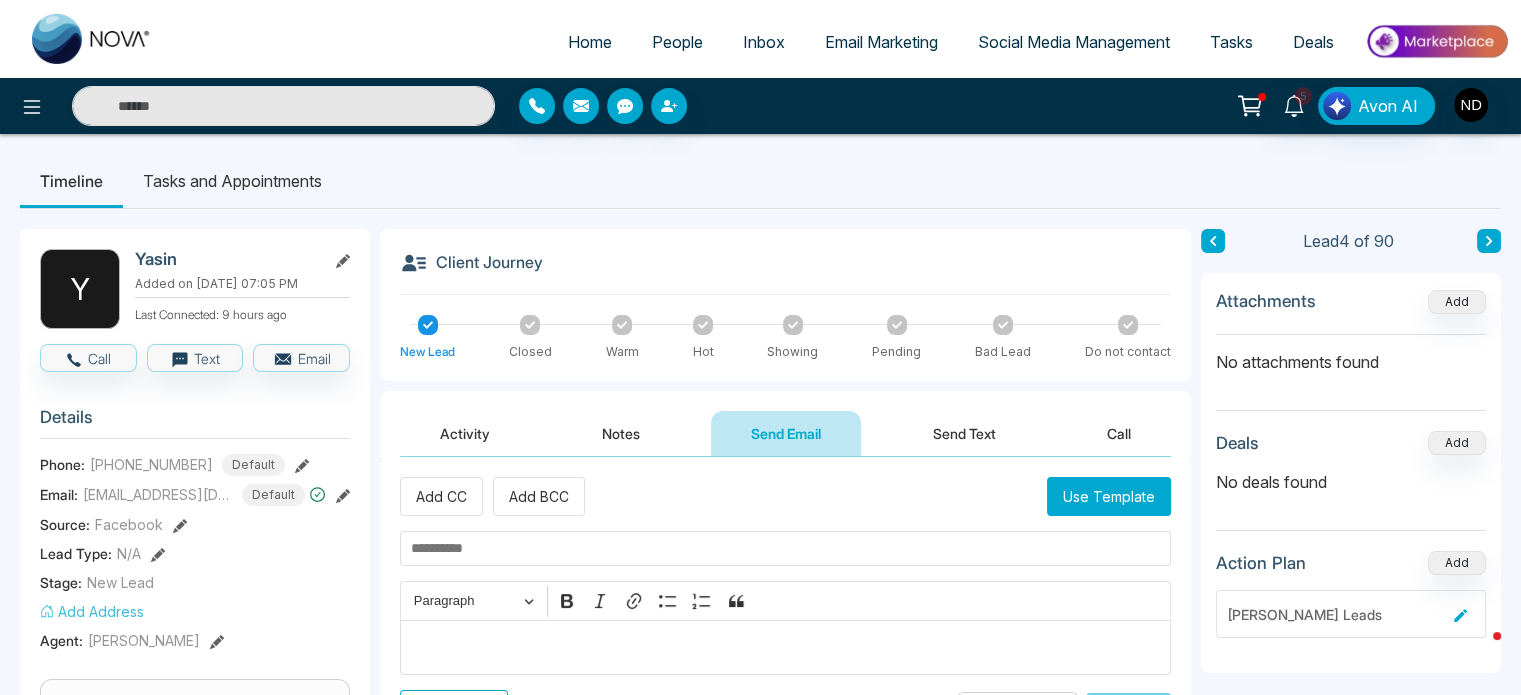 click at bounding box center (785, 548) 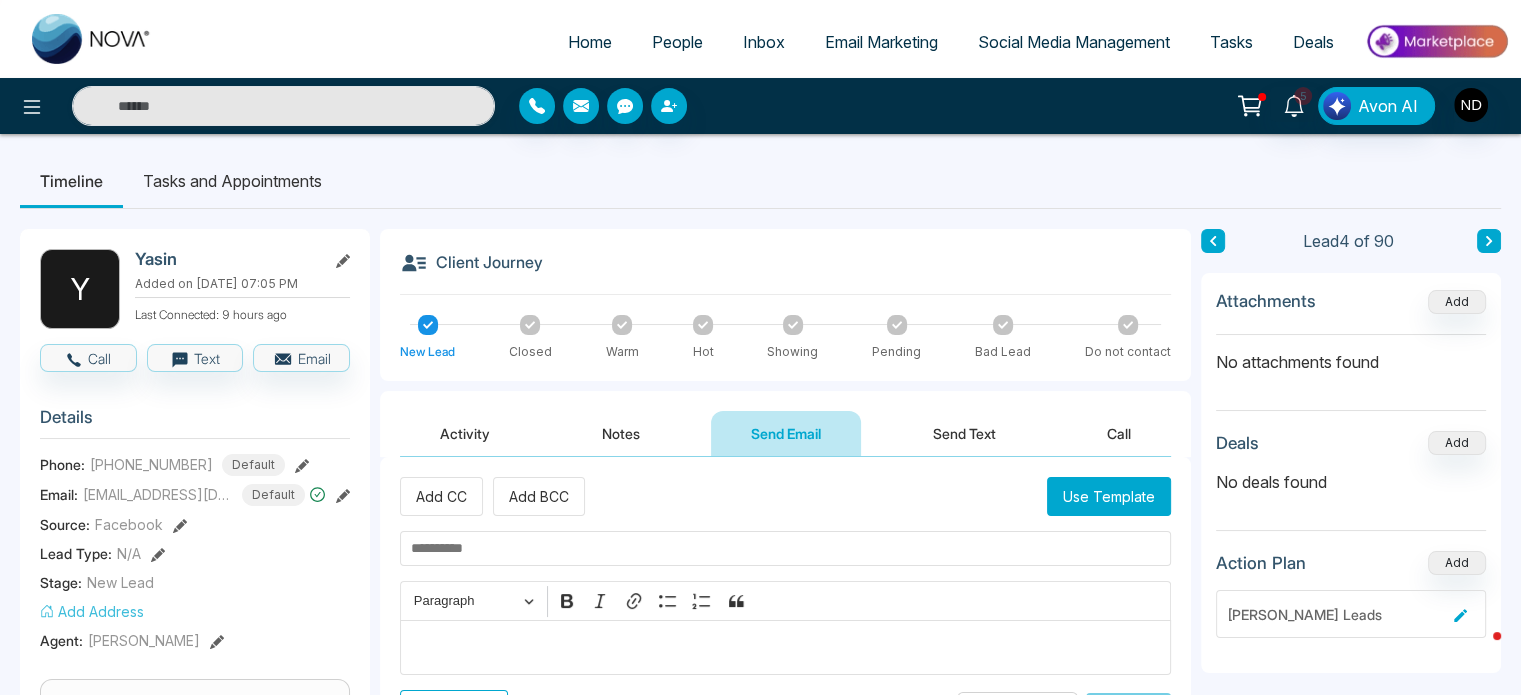 paste on "**********" 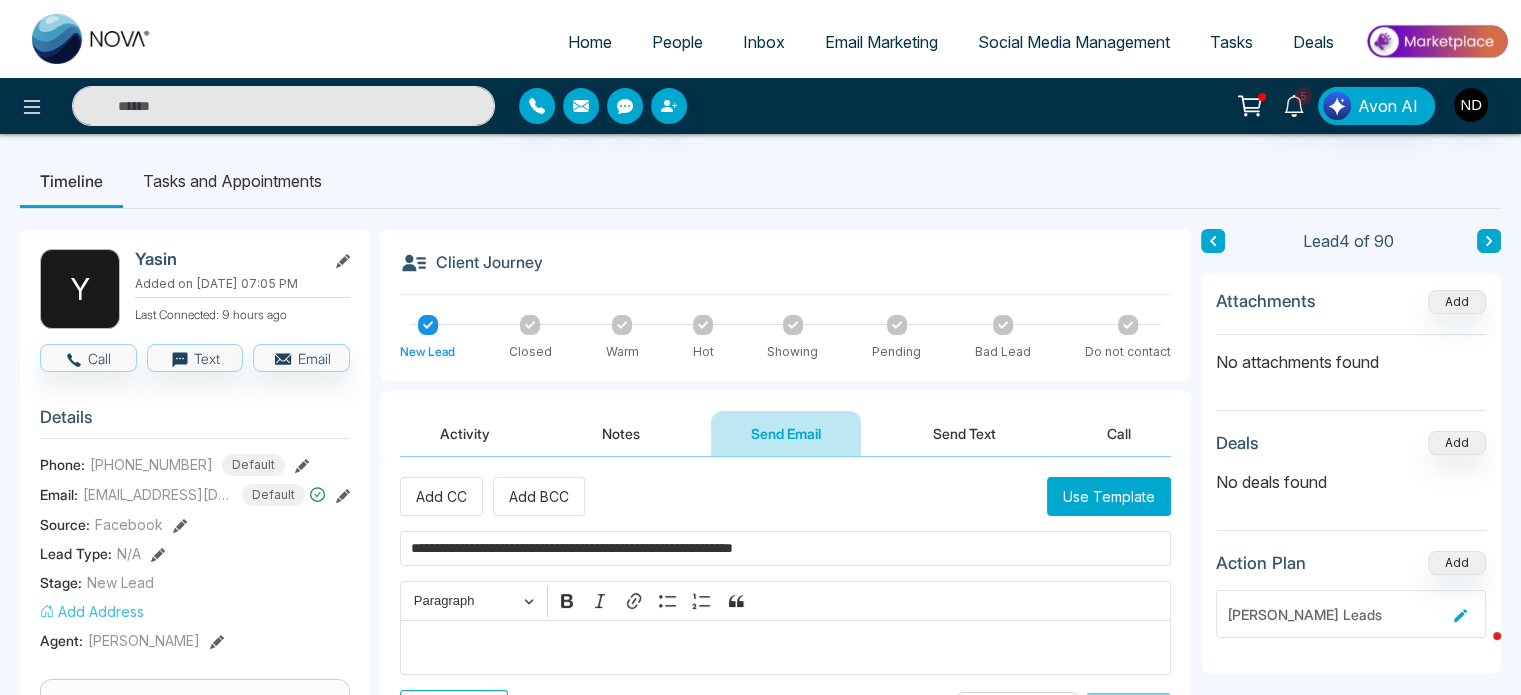 type on "**********" 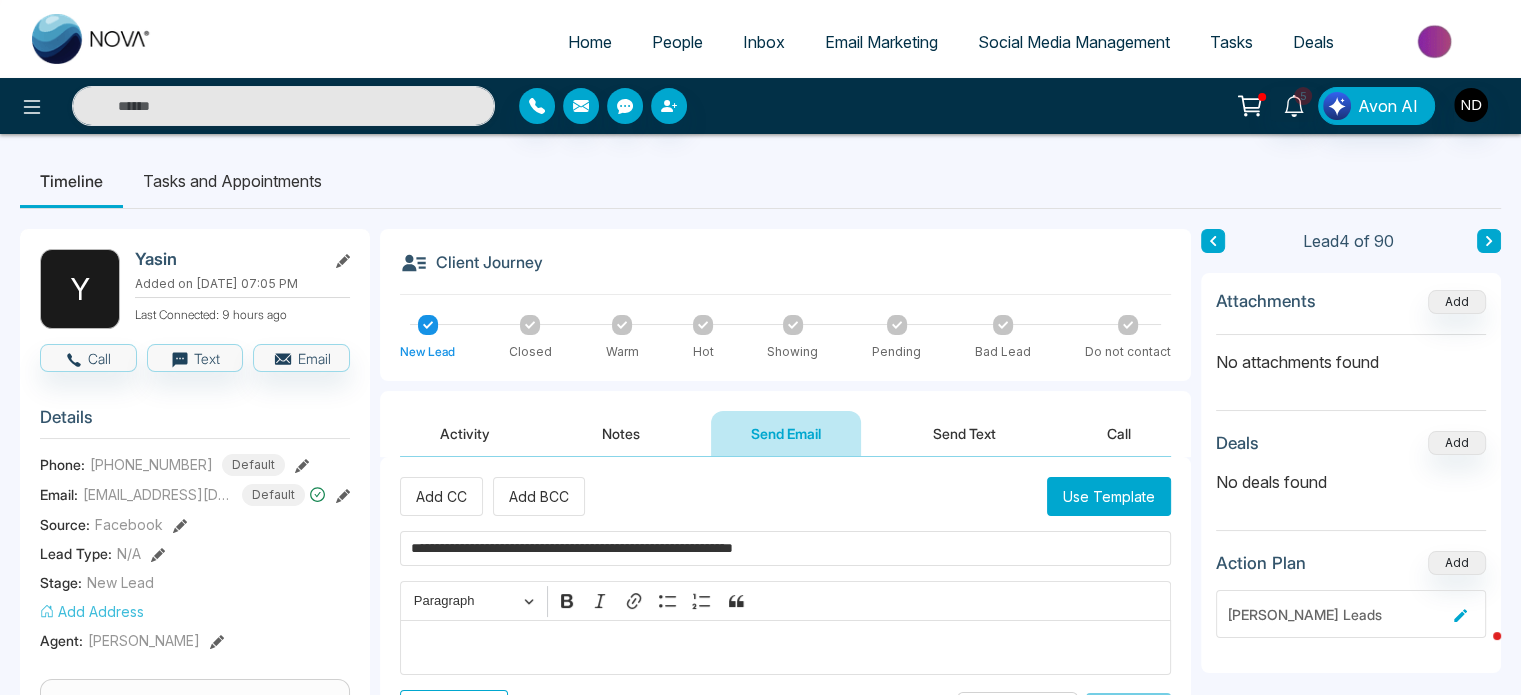 click at bounding box center [786, 648] 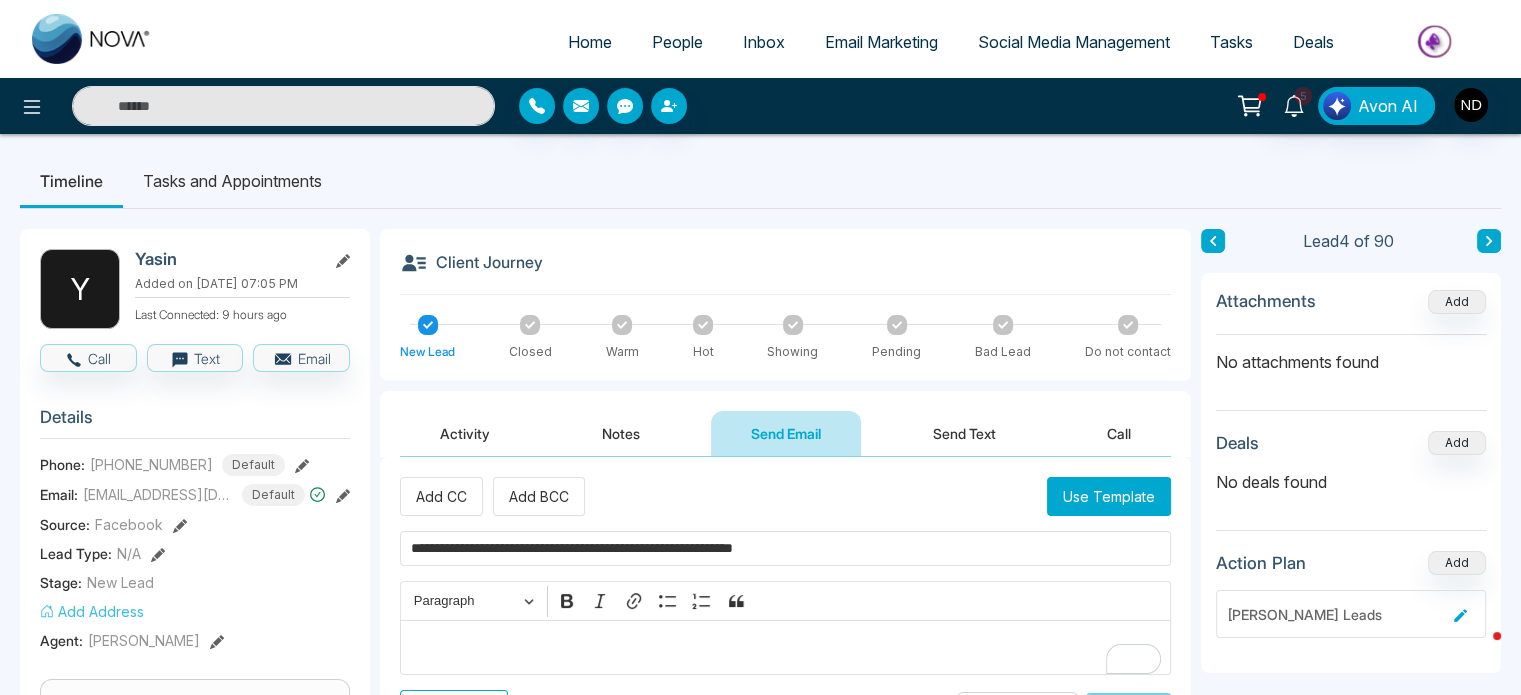 click on "Use Template" at bounding box center (1109, 496) 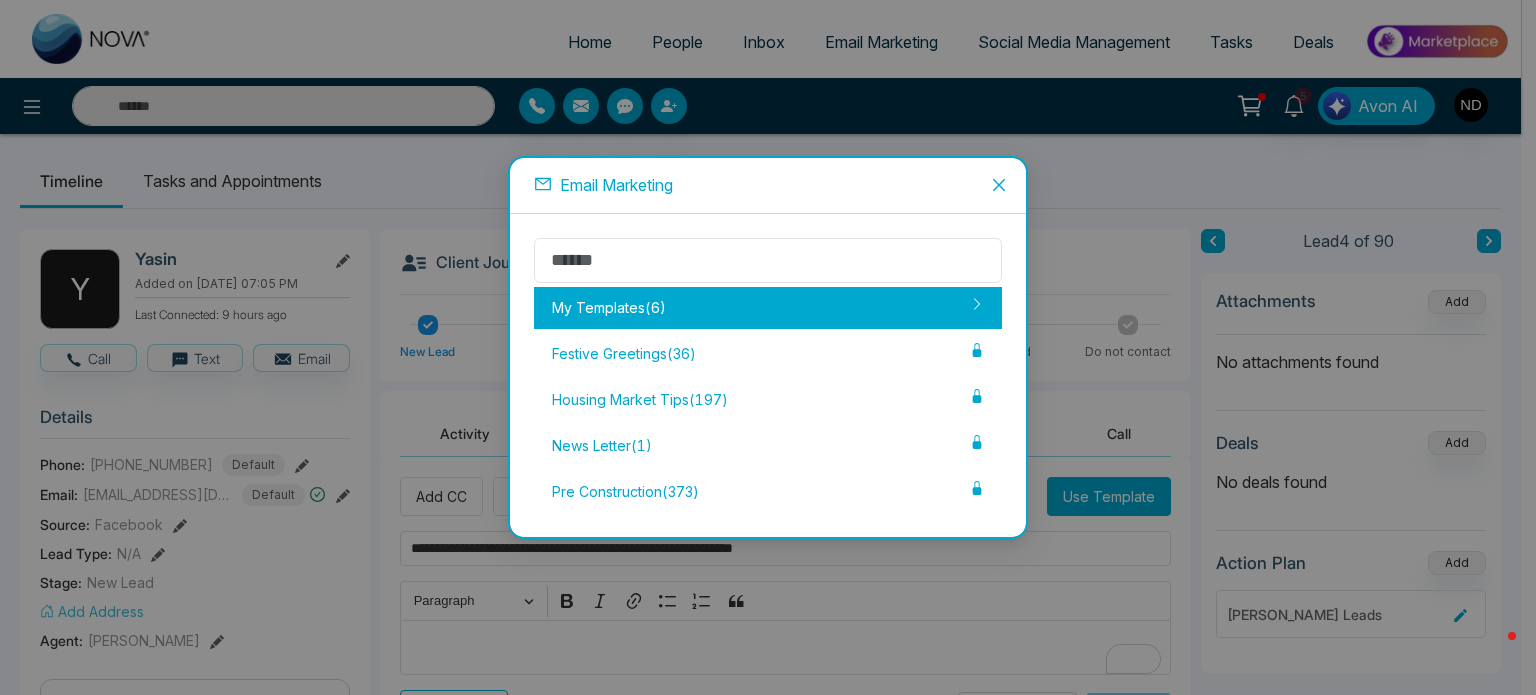 click on "My Templates  ( 6 )" at bounding box center [768, 308] 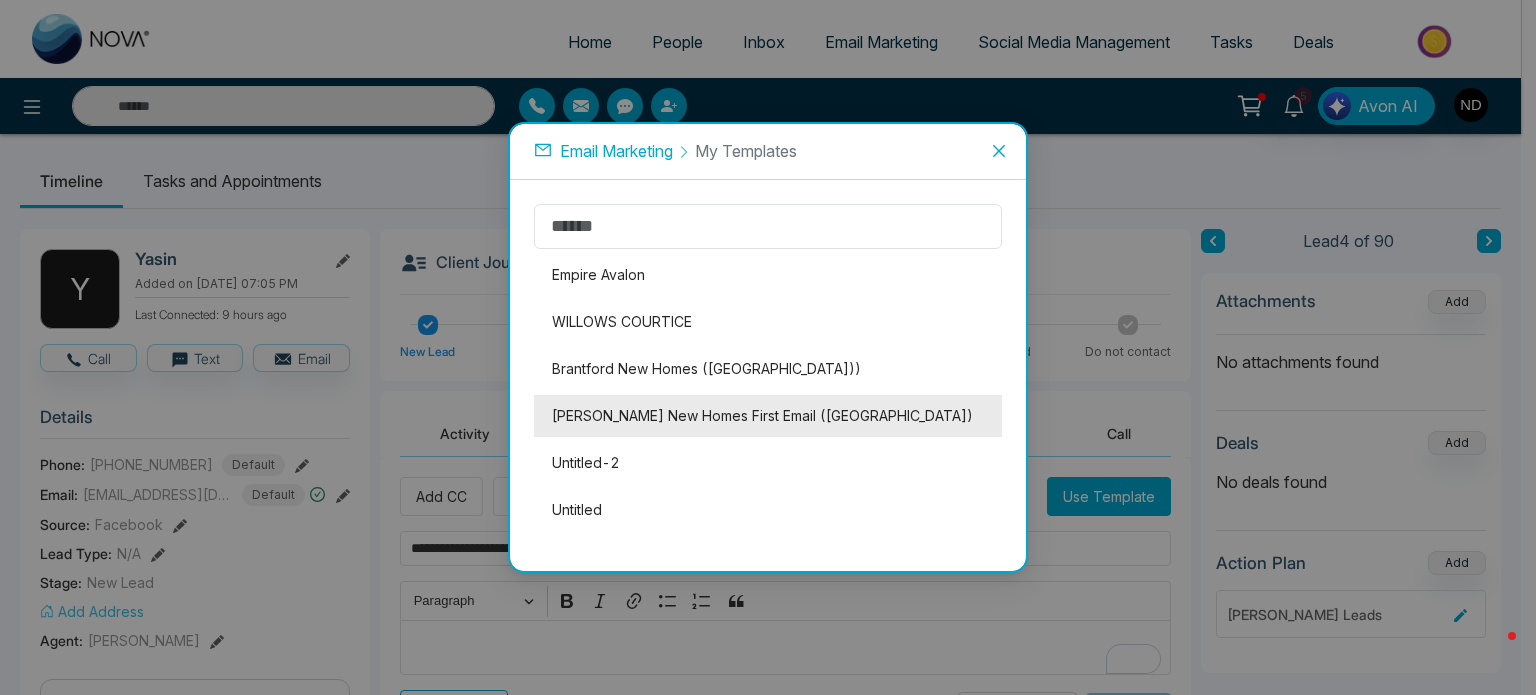 click on "[PERSON_NAME] New Homes First Email ([GEOGRAPHIC_DATA])" at bounding box center [768, 416] 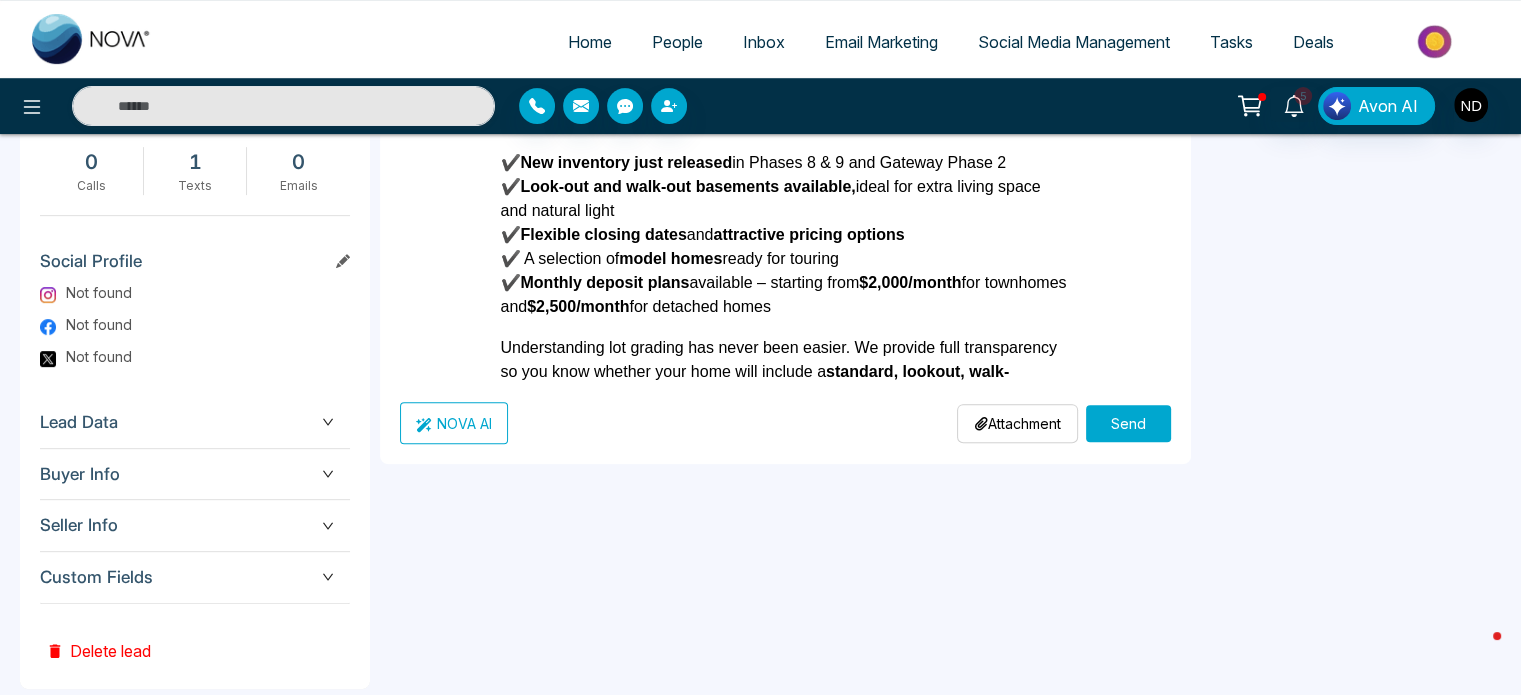 scroll, scrollTop: 824, scrollLeft: 0, axis: vertical 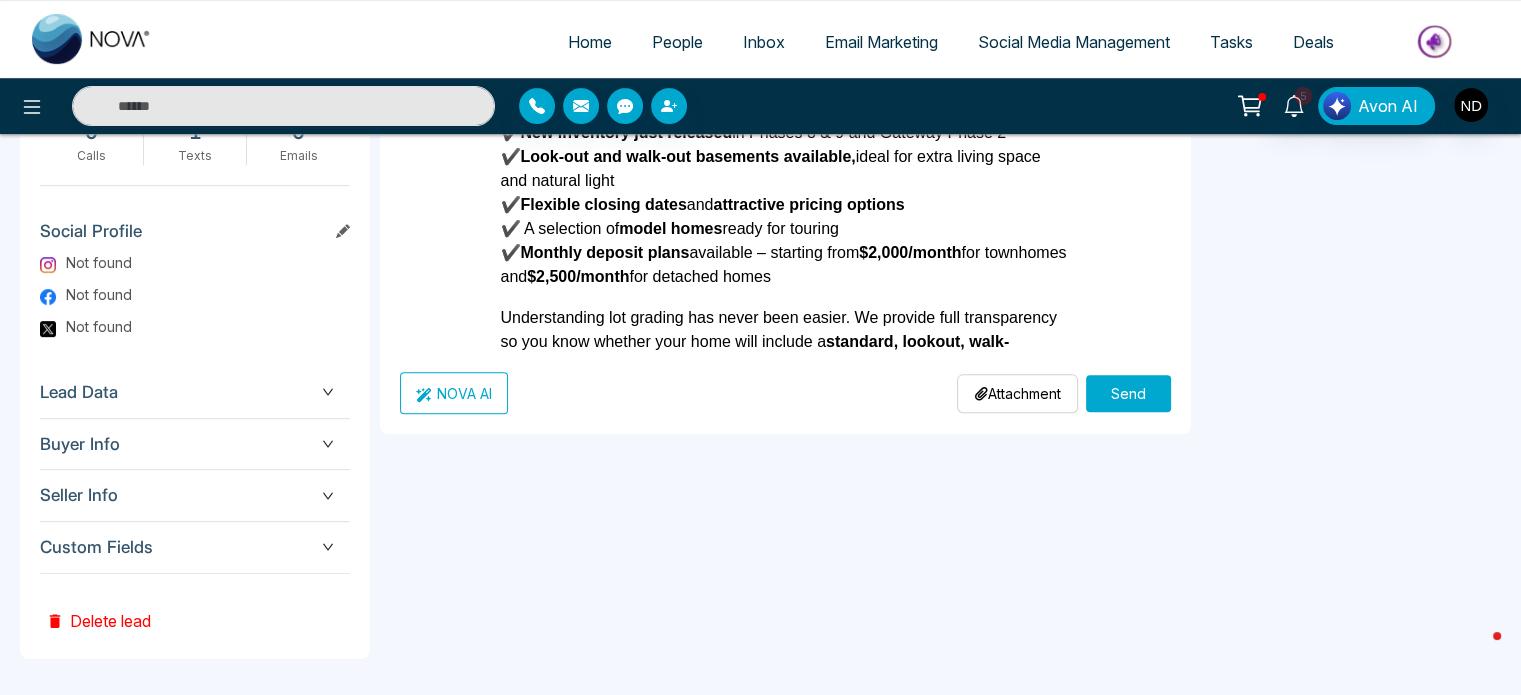 click on "Send" at bounding box center (1128, 393) 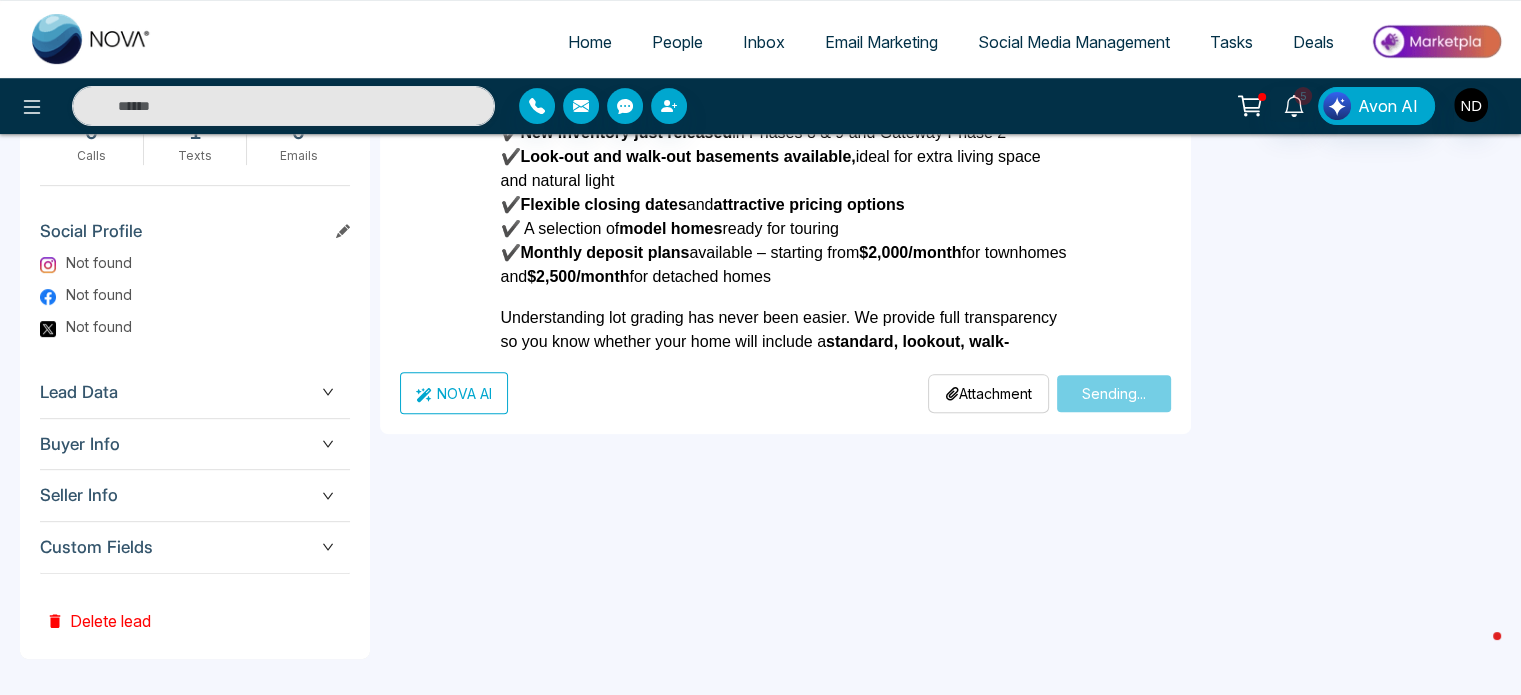 type 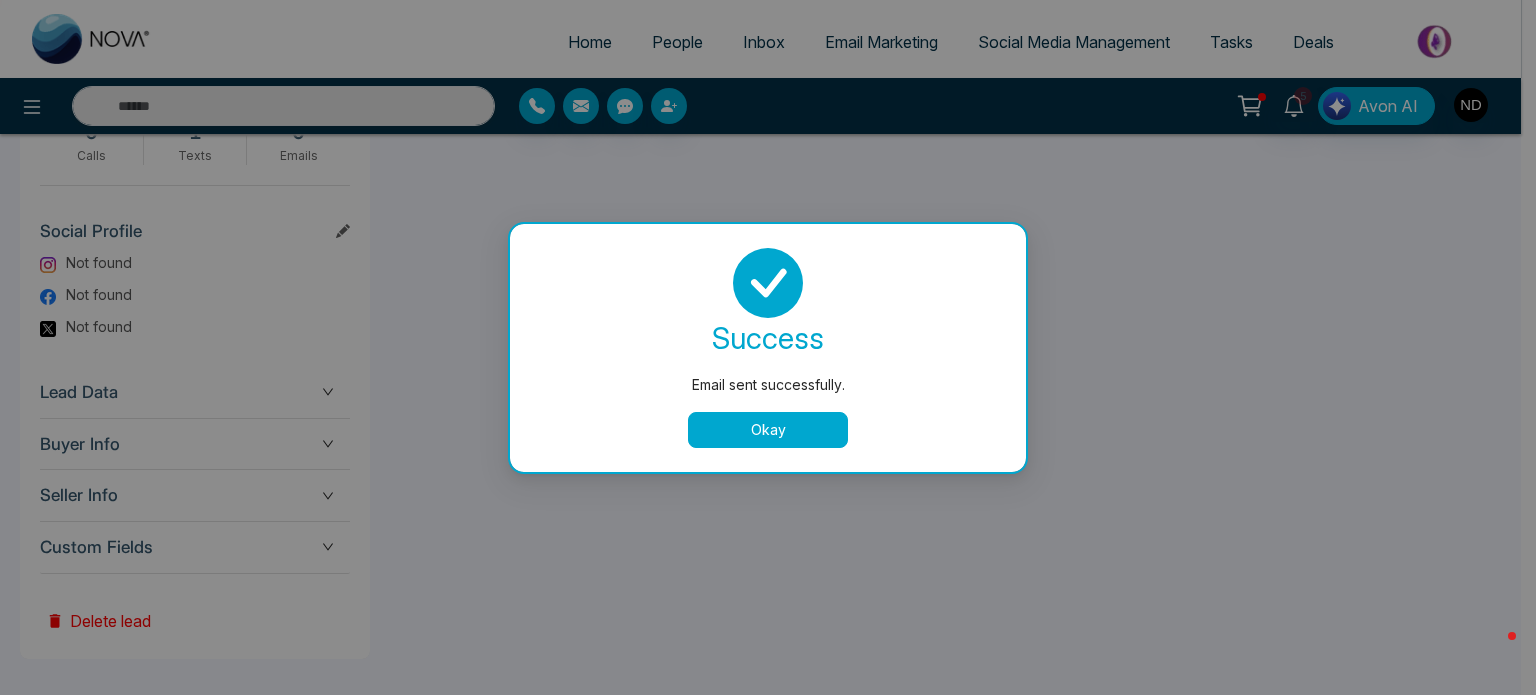 click on "Okay" at bounding box center (768, 430) 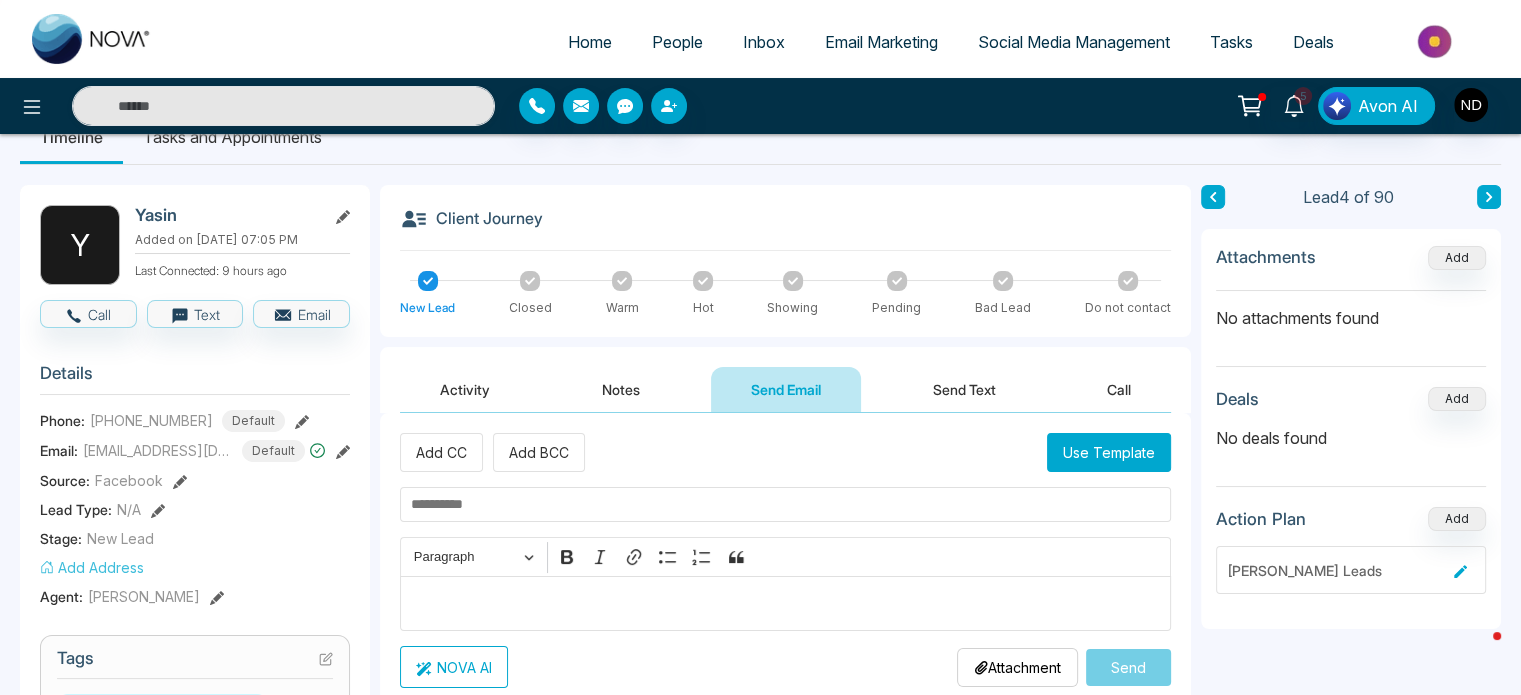 scroll, scrollTop: 0, scrollLeft: 0, axis: both 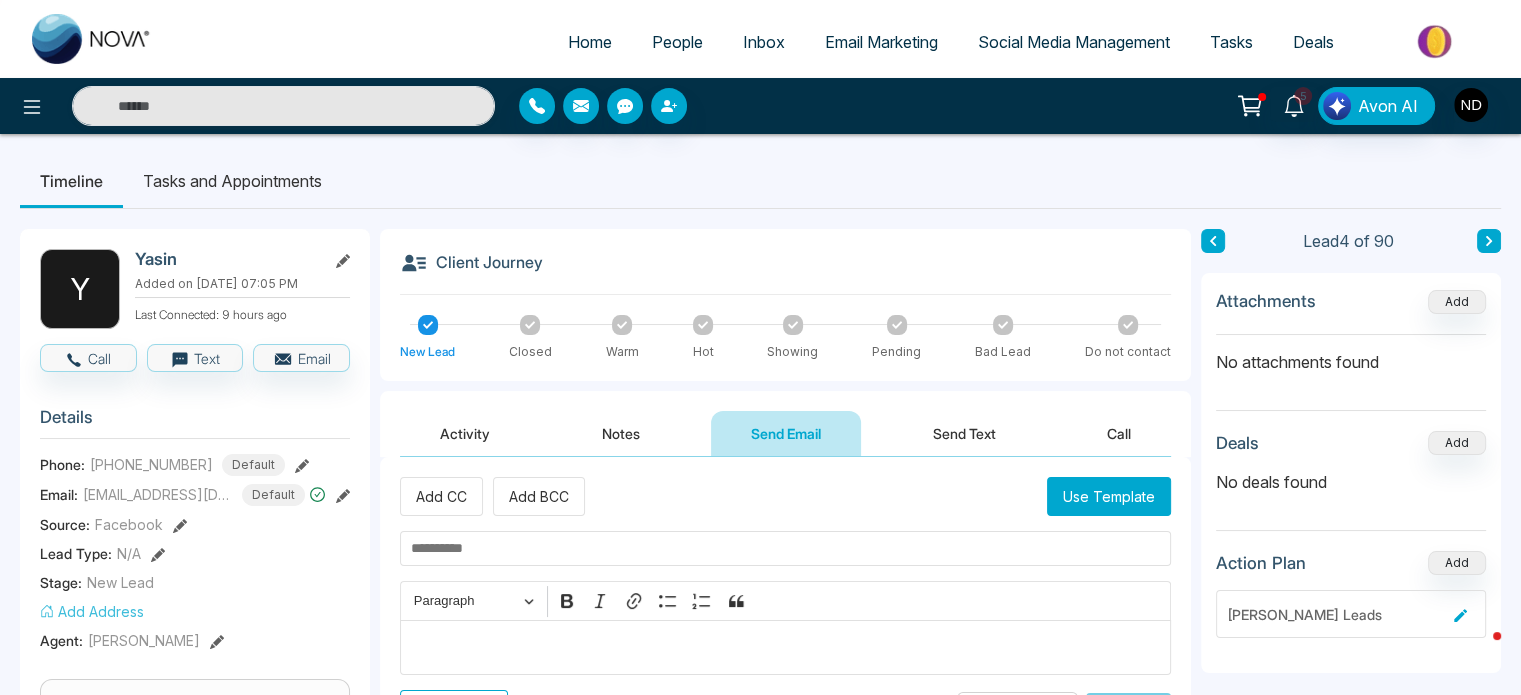click at bounding box center (1489, 241) 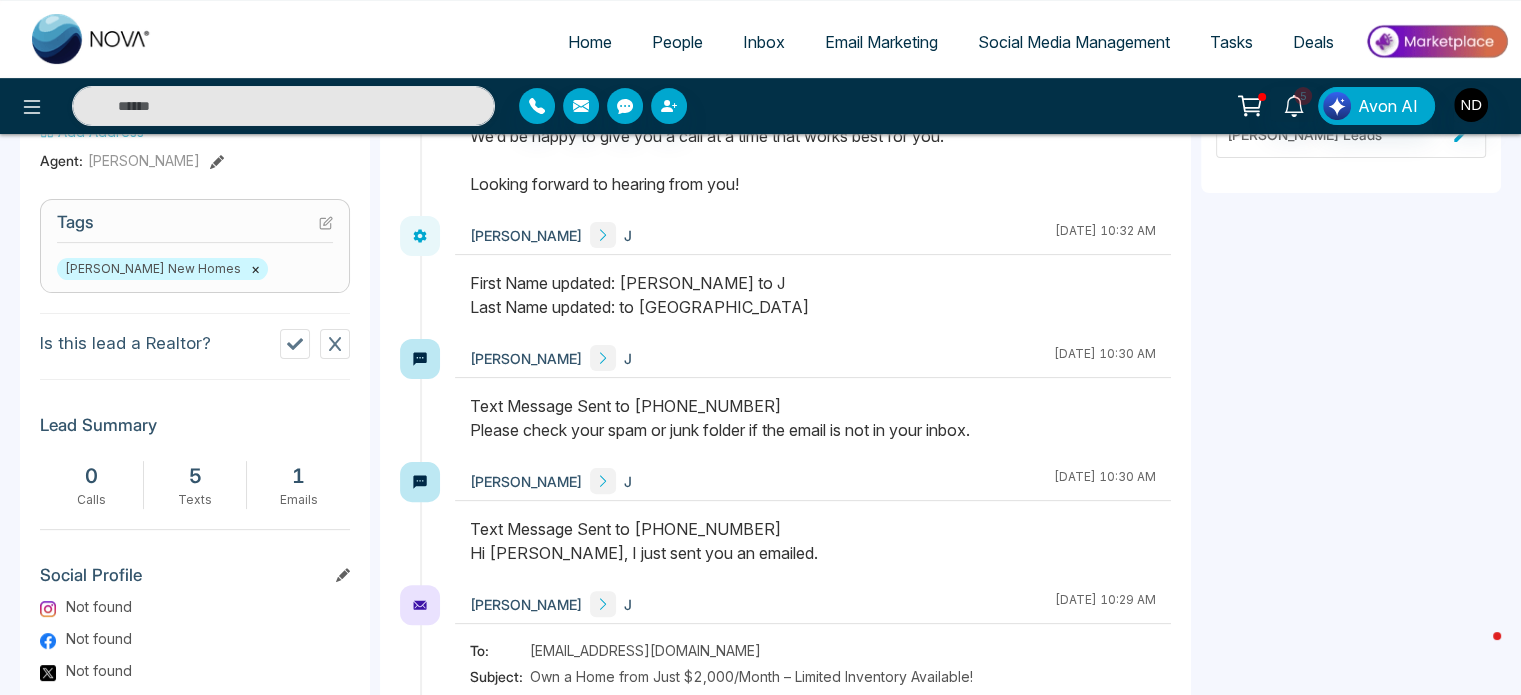 scroll, scrollTop: 484, scrollLeft: 0, axis: vertical 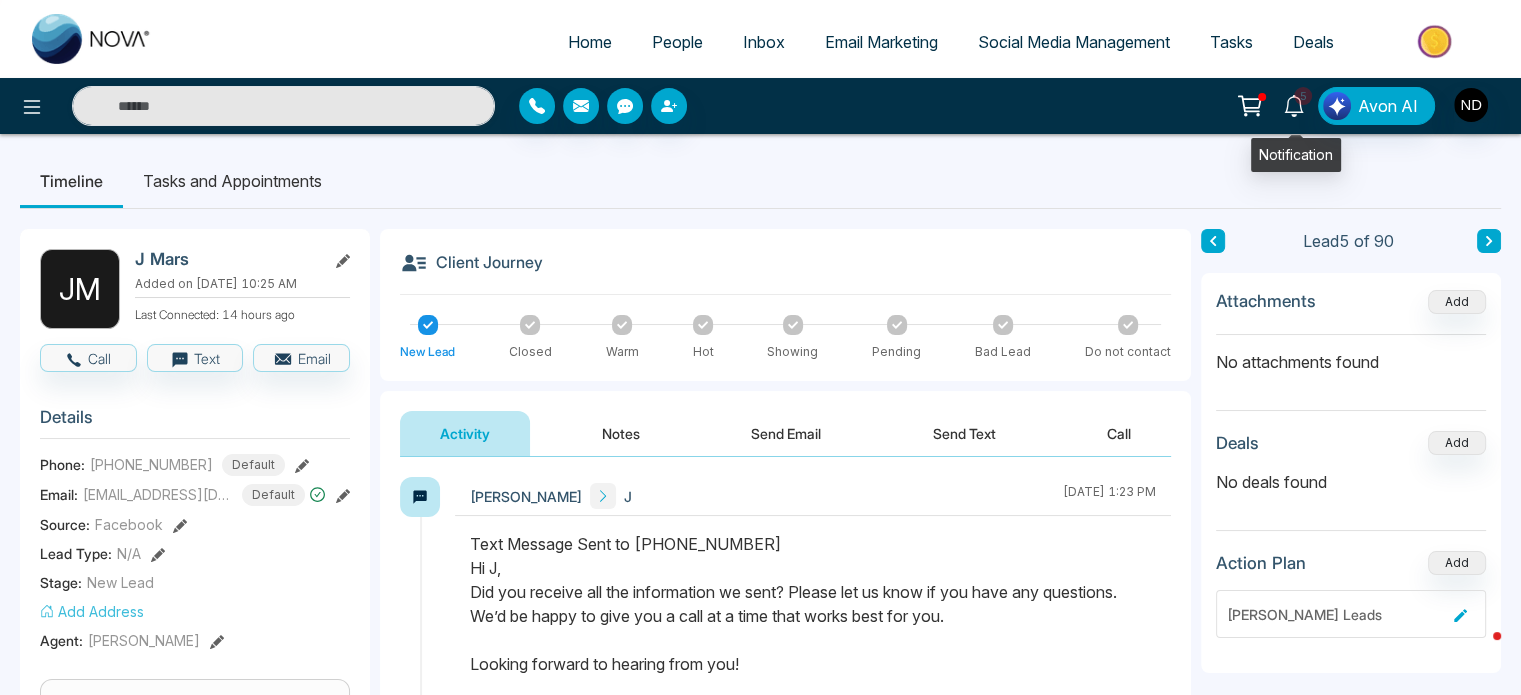 click 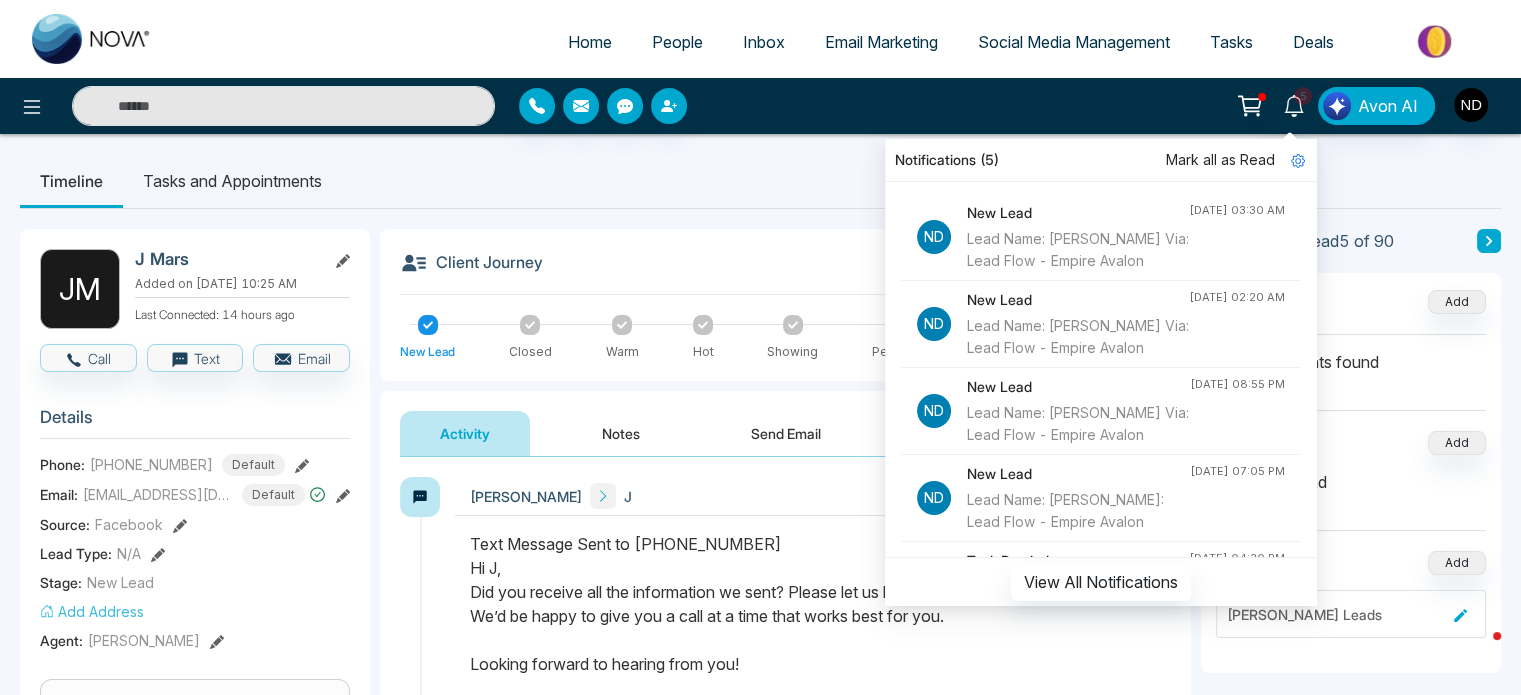 click on "Mark all as Read" at bounding box center (1220, 160) 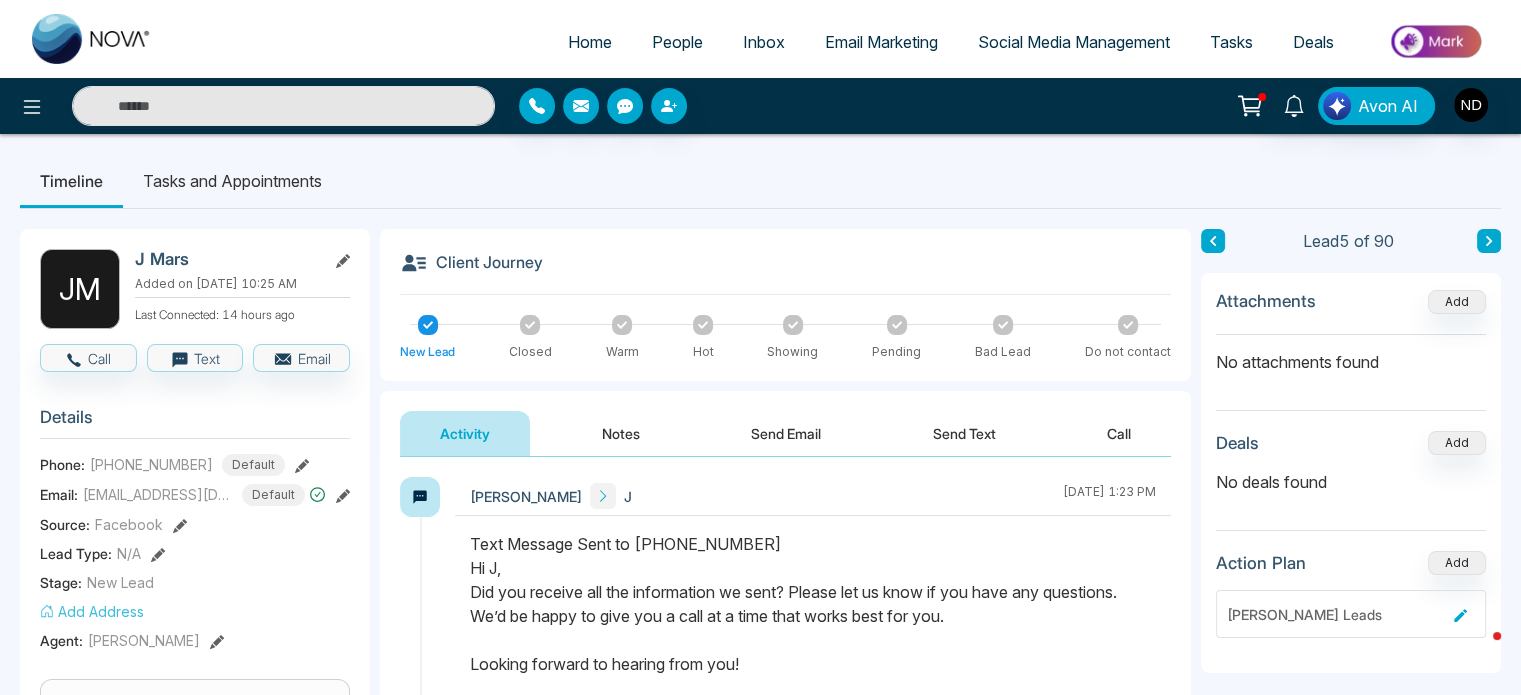 click on "Timeline Tasks and Appointments" at bounding box center (760, 181) 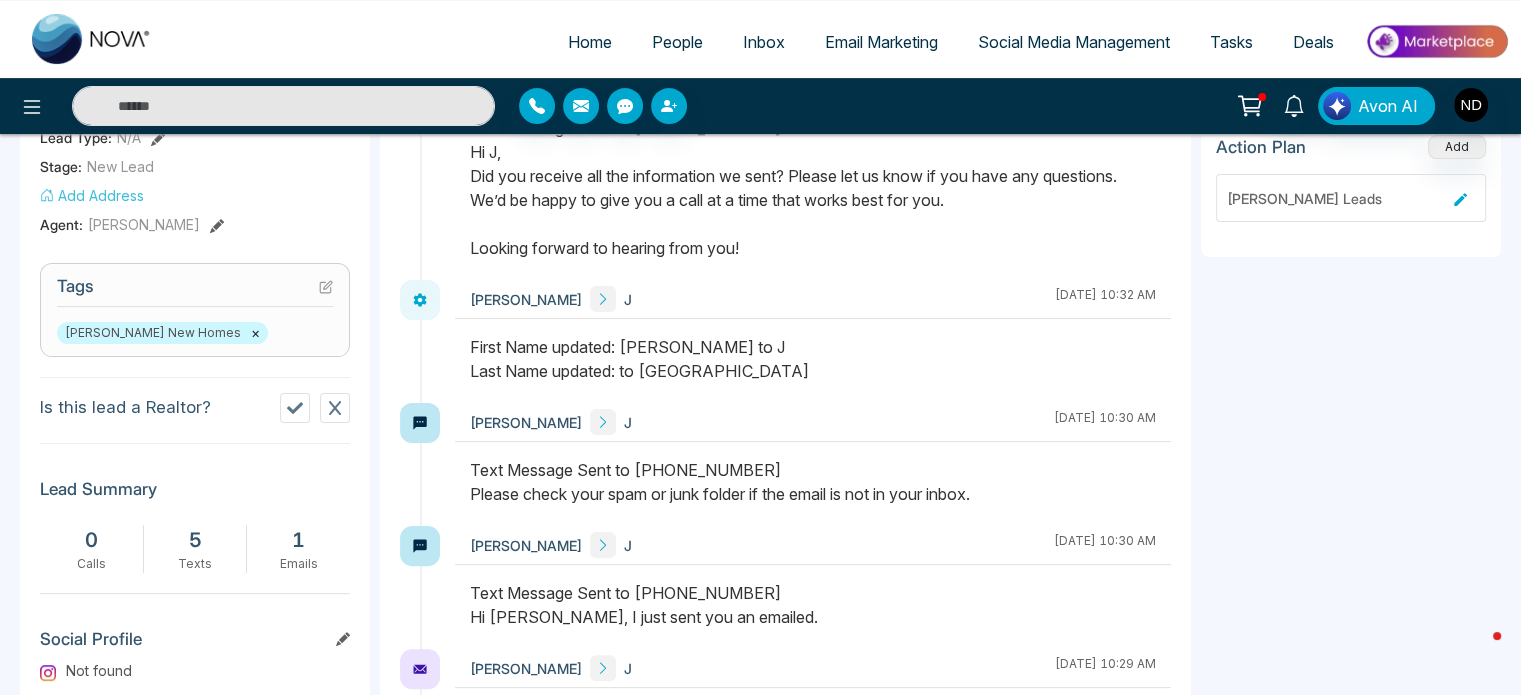 scroll, scrollTop: 0, scrollLeft: 0, axis: both 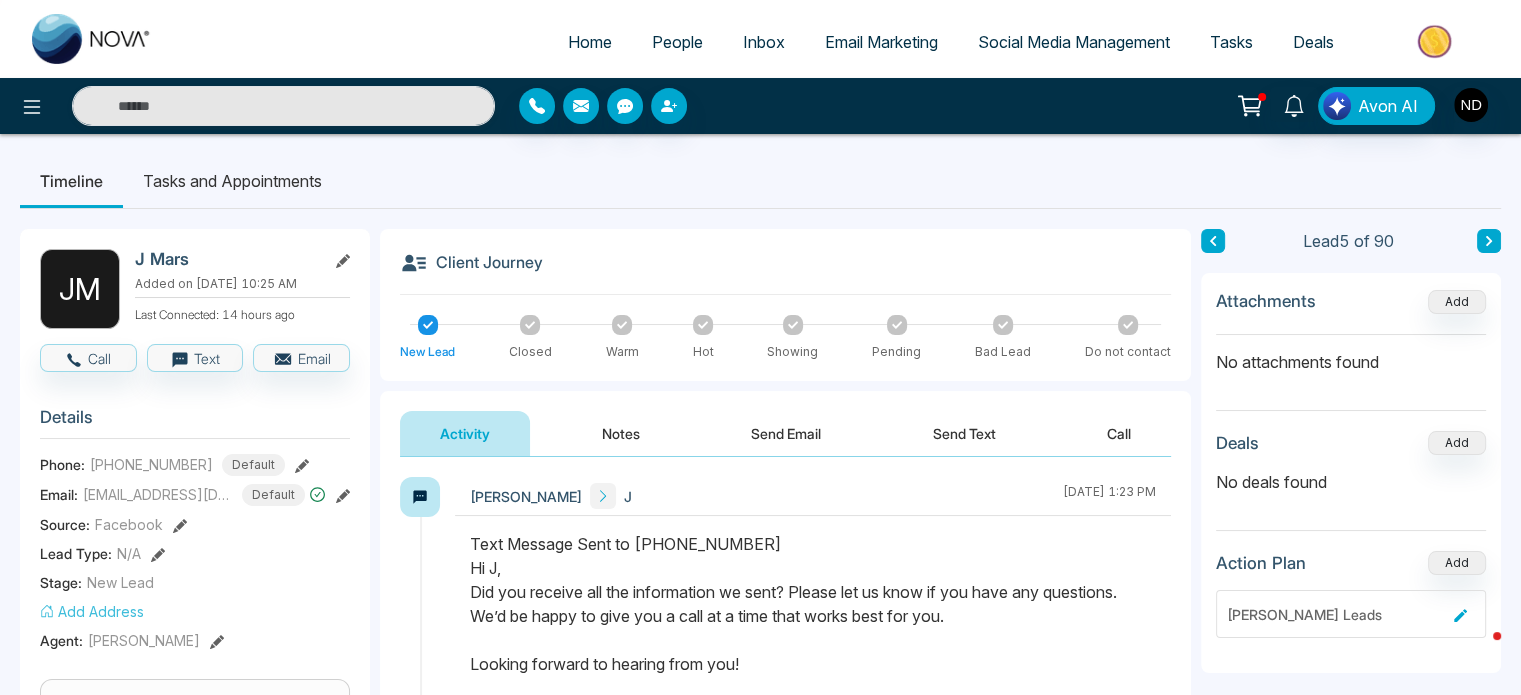 click 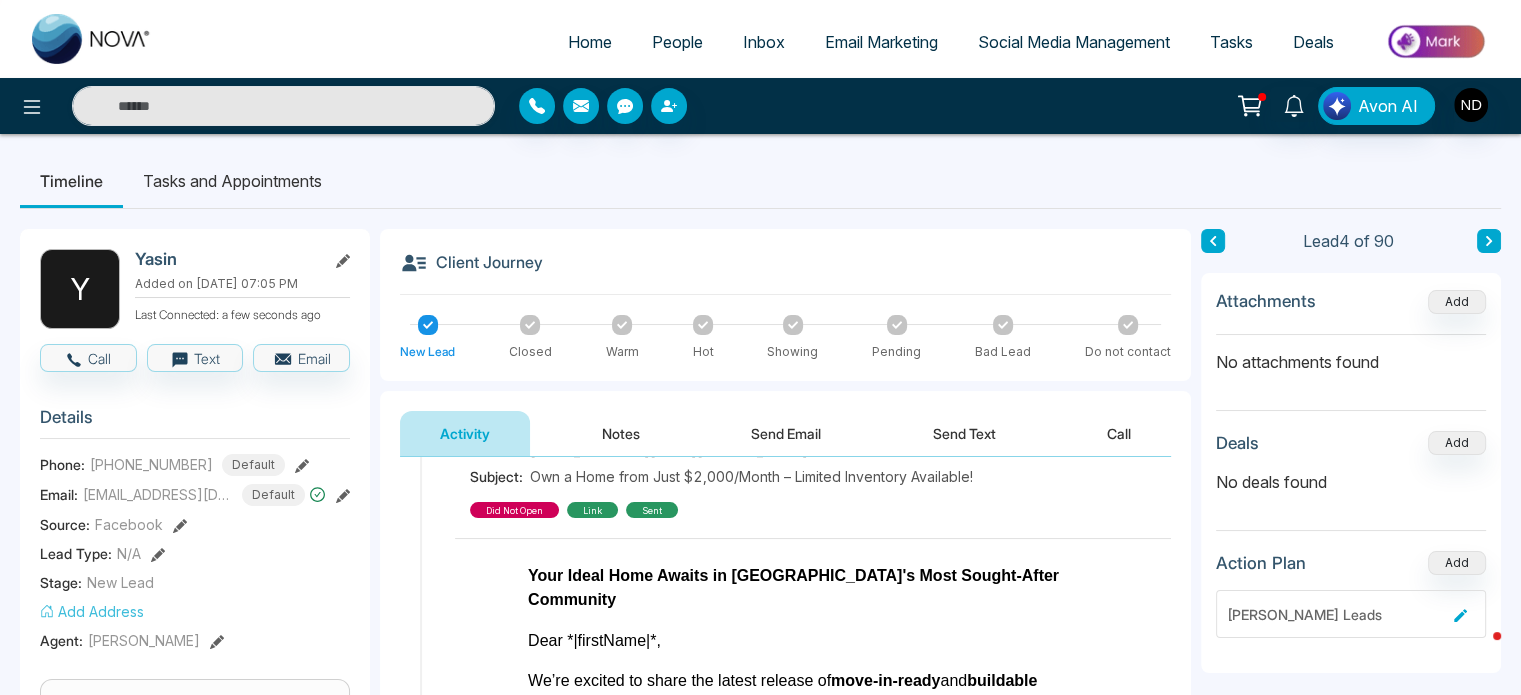 scroll, scrollTop: 124, scrollLeft: 0, axis: vertical 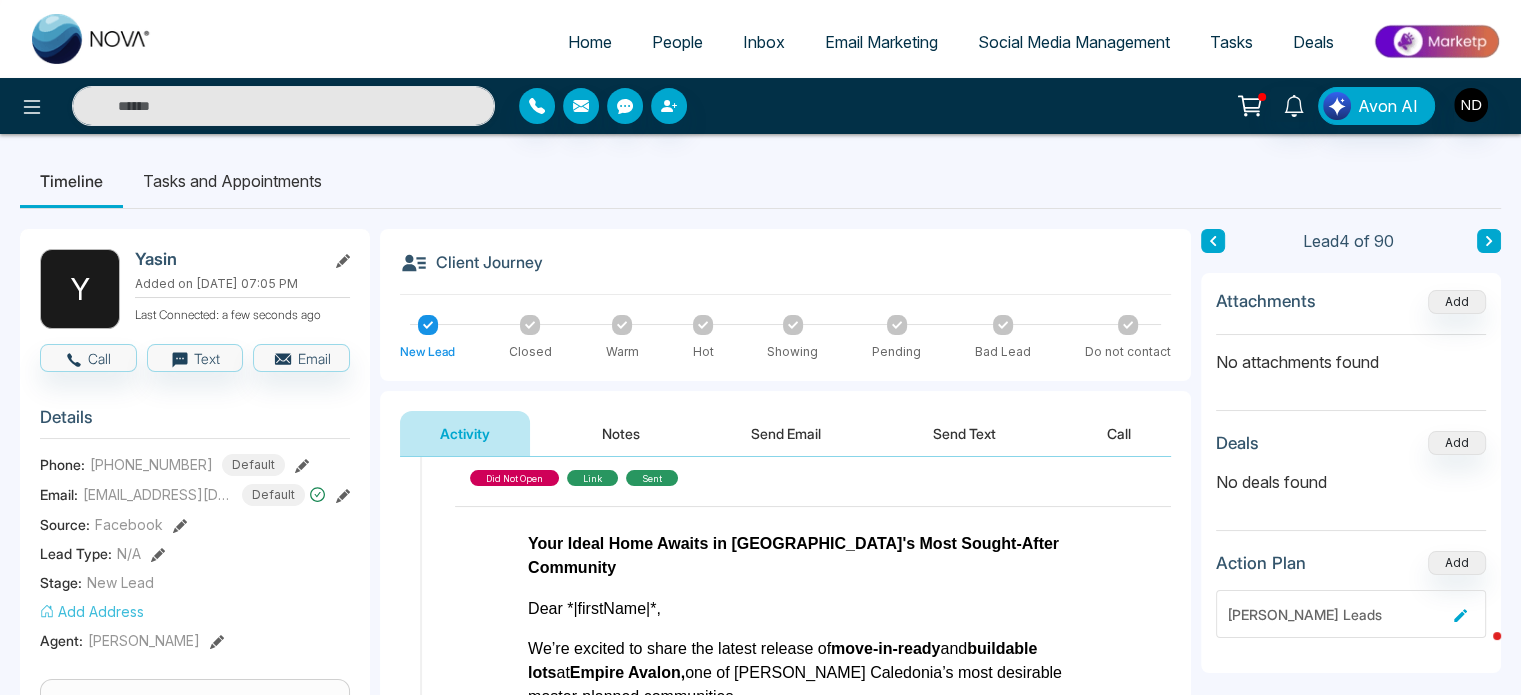 click at bounding box center (1213, 241) 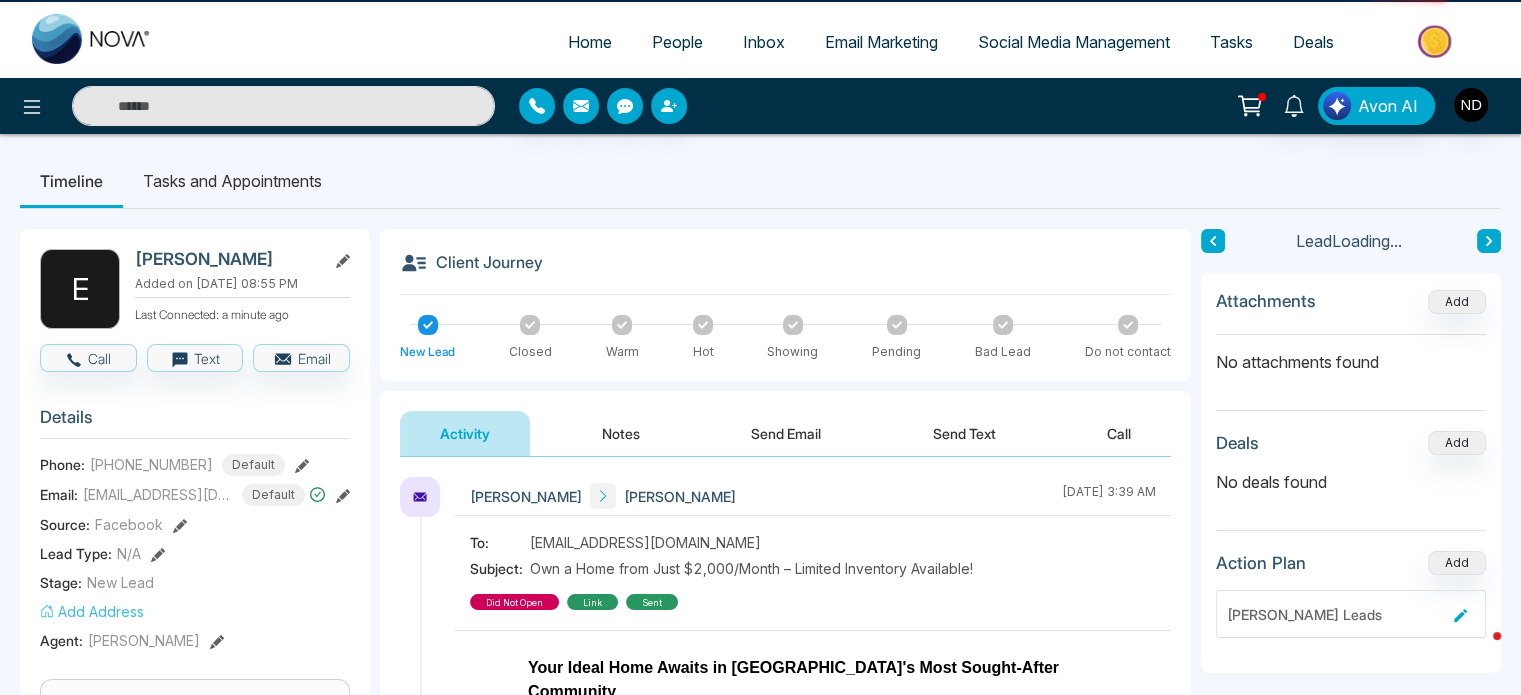 scroll, scrollTop: 0, scrollLeft: 0, axis: both 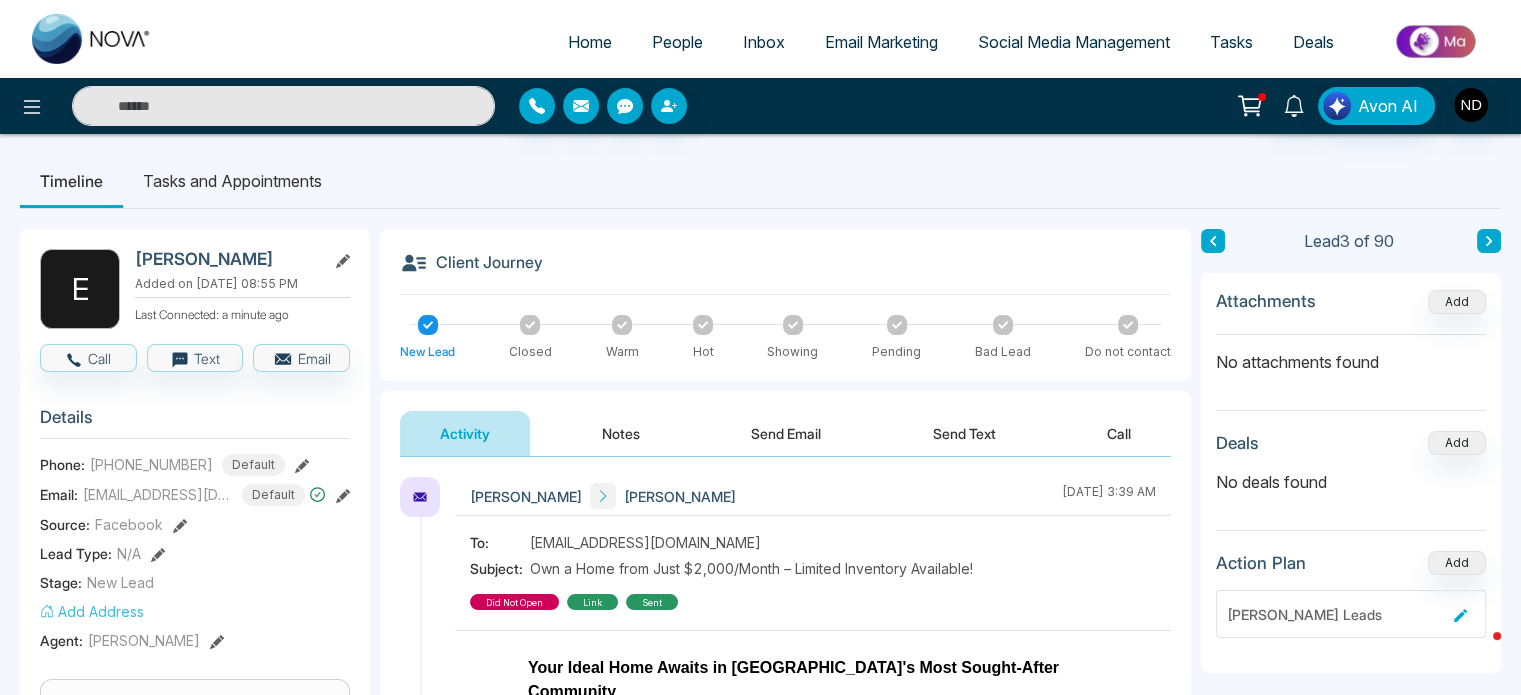 click 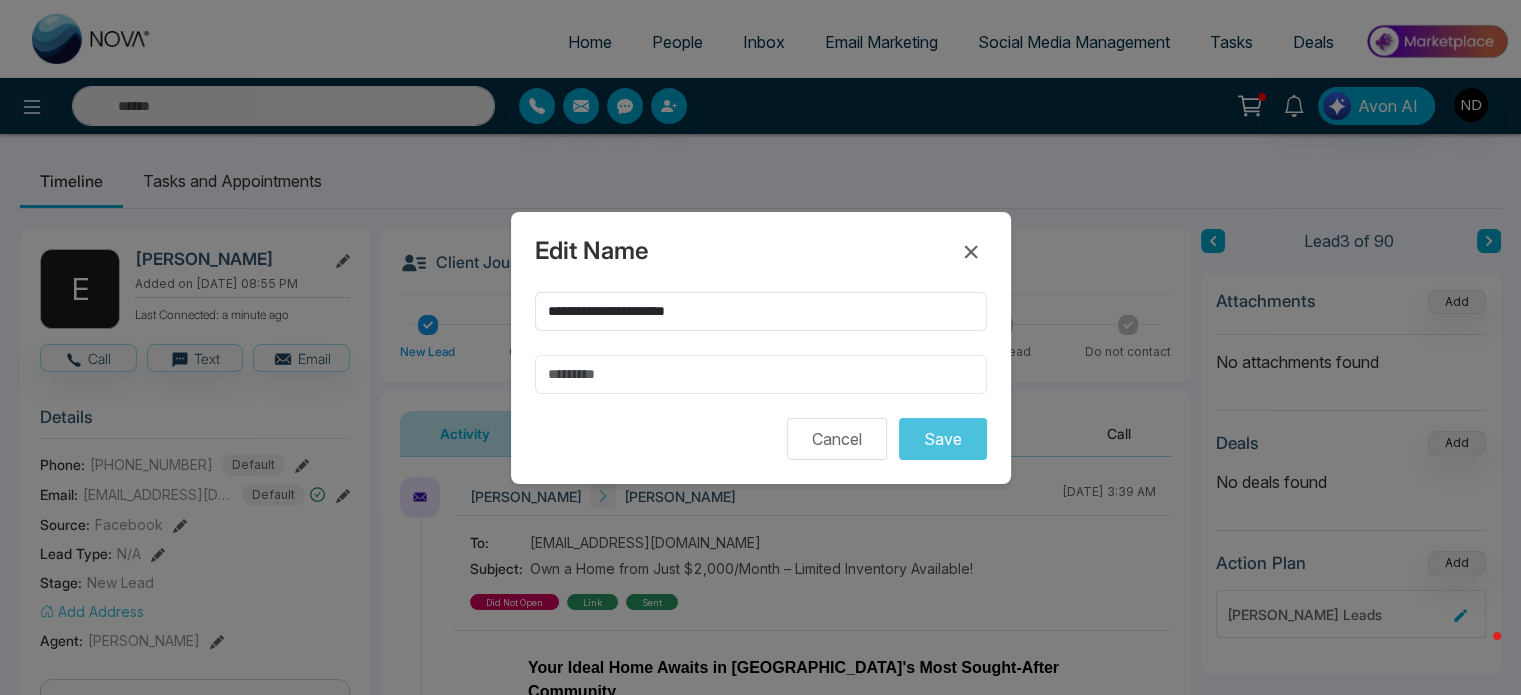 click at bounding box center [761, 374] 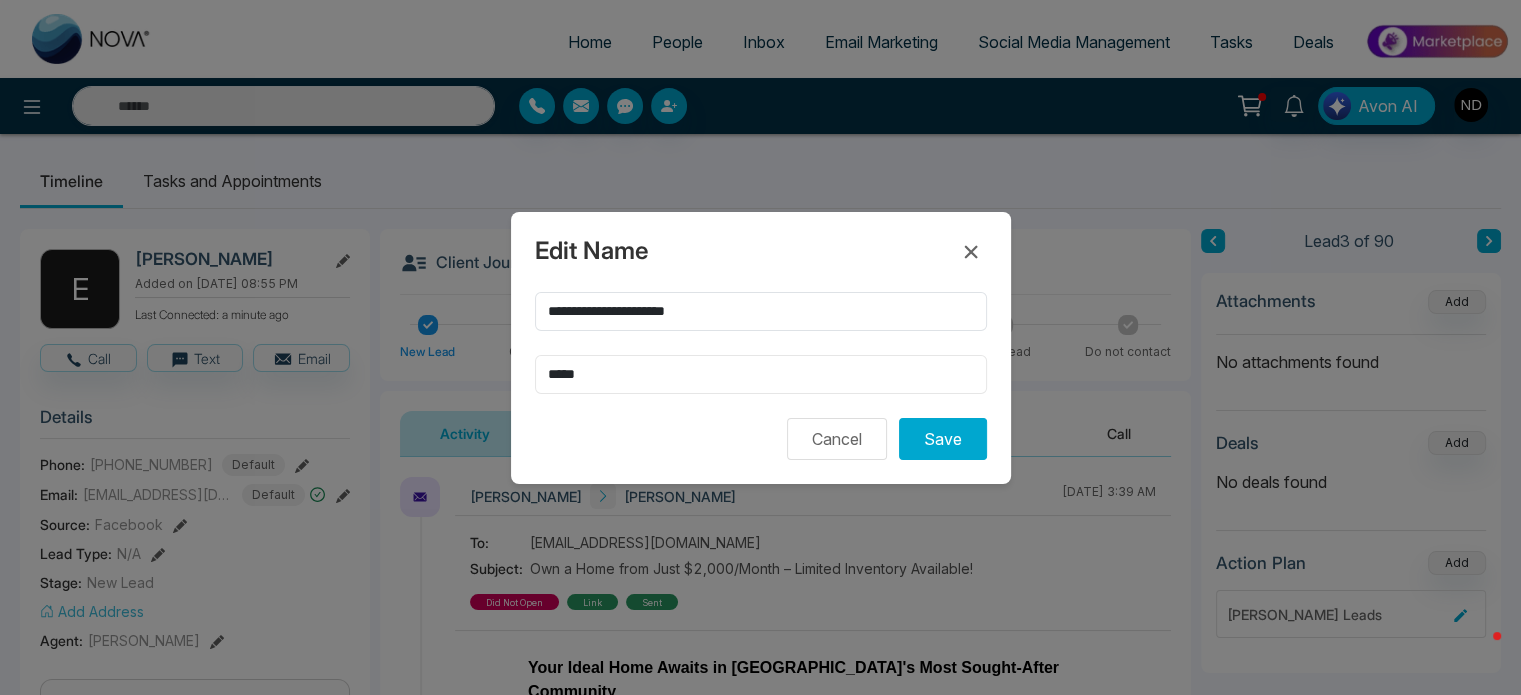 type on "*****" 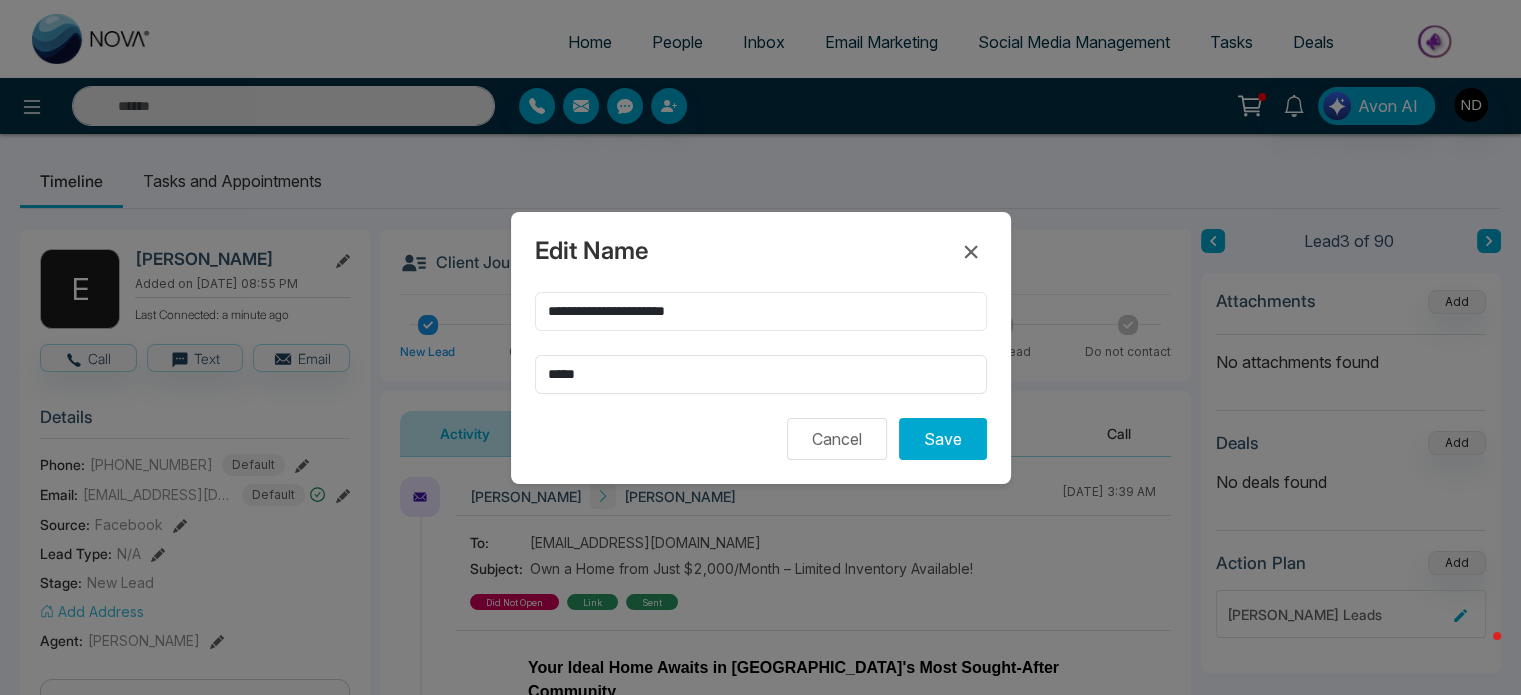 click on "**********" at bounding box center [761, 311] 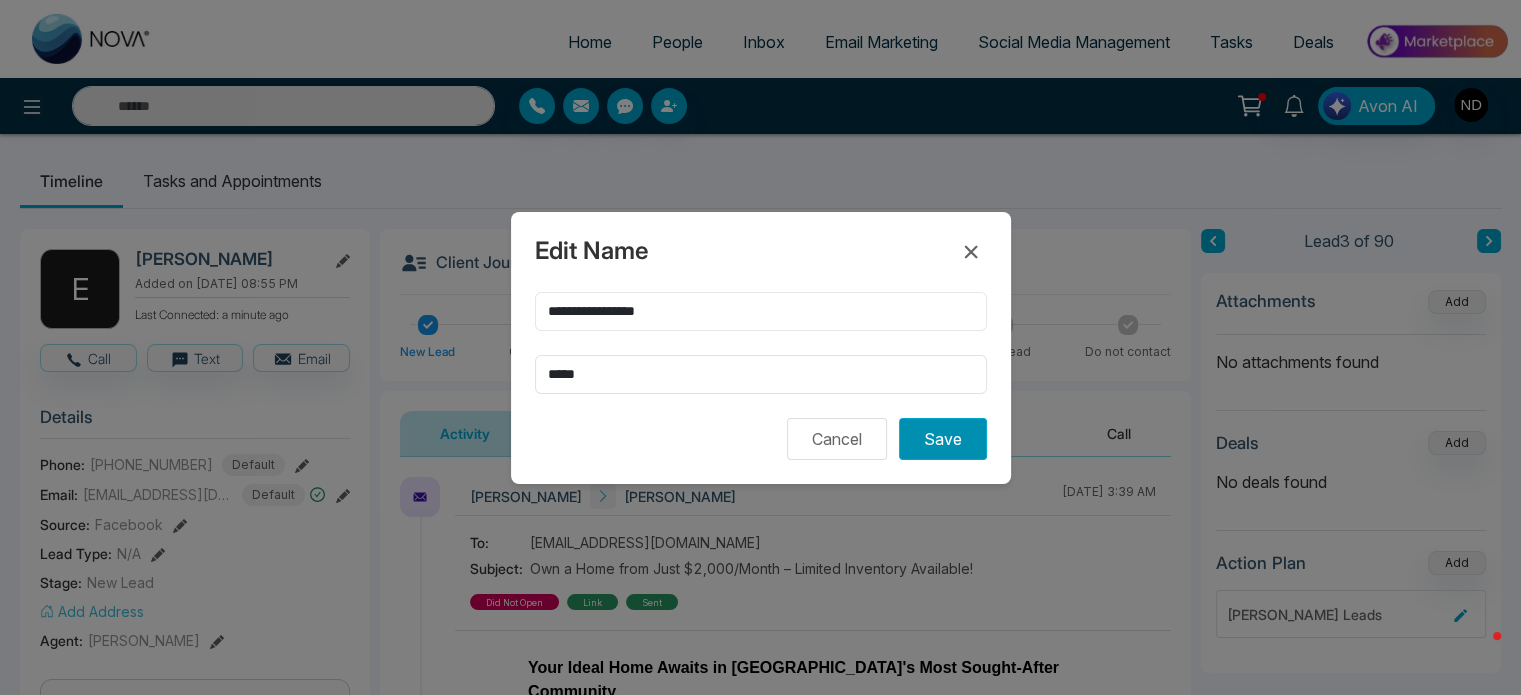type on "**********" 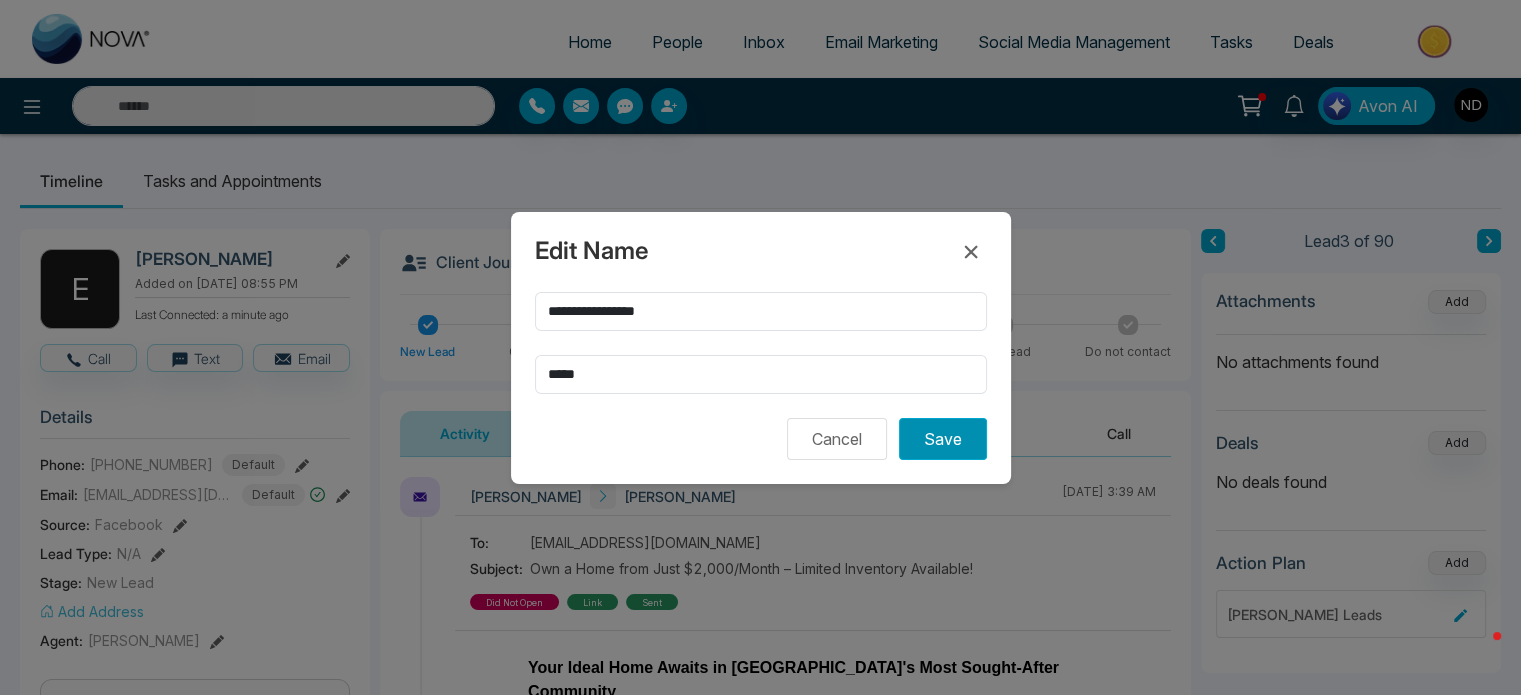 click on "Save" at bounding box center (943, 439) 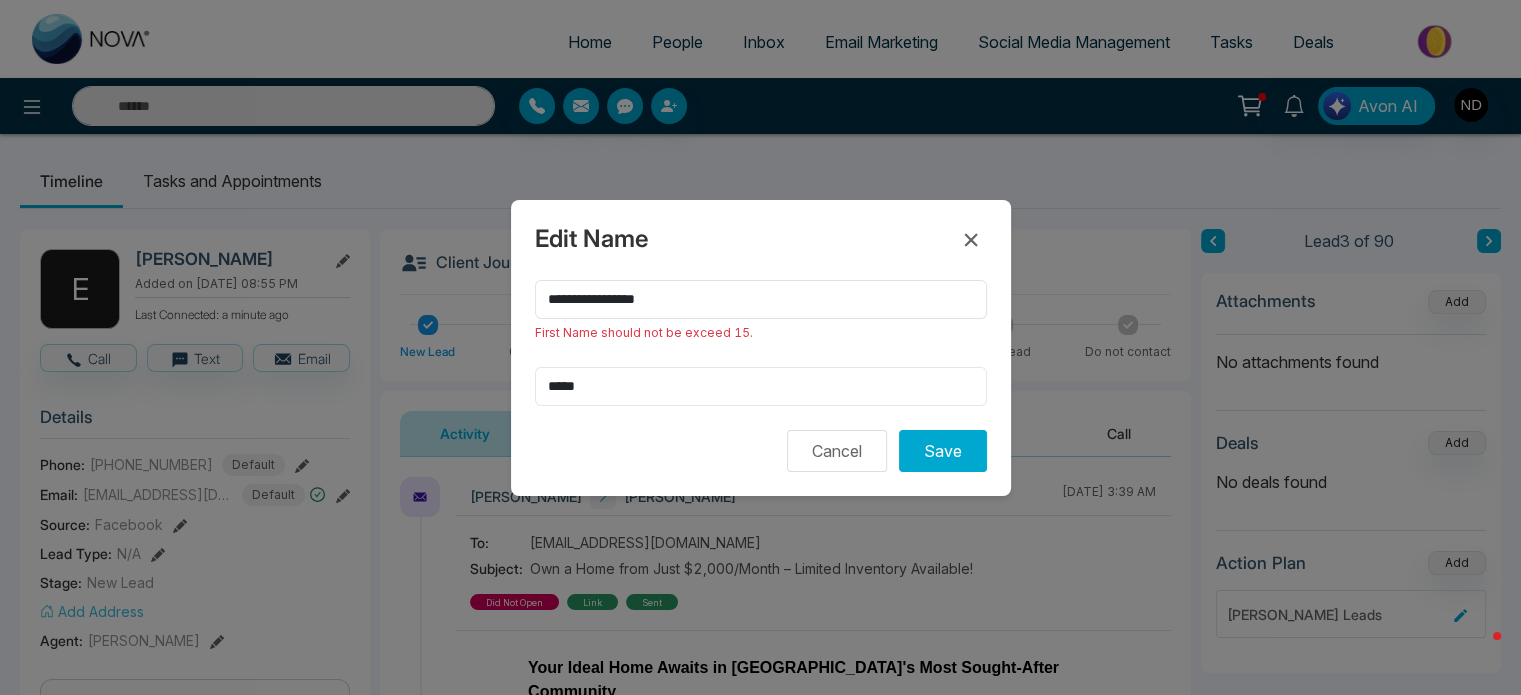 click on "*****" at bounding box center [761, 386] 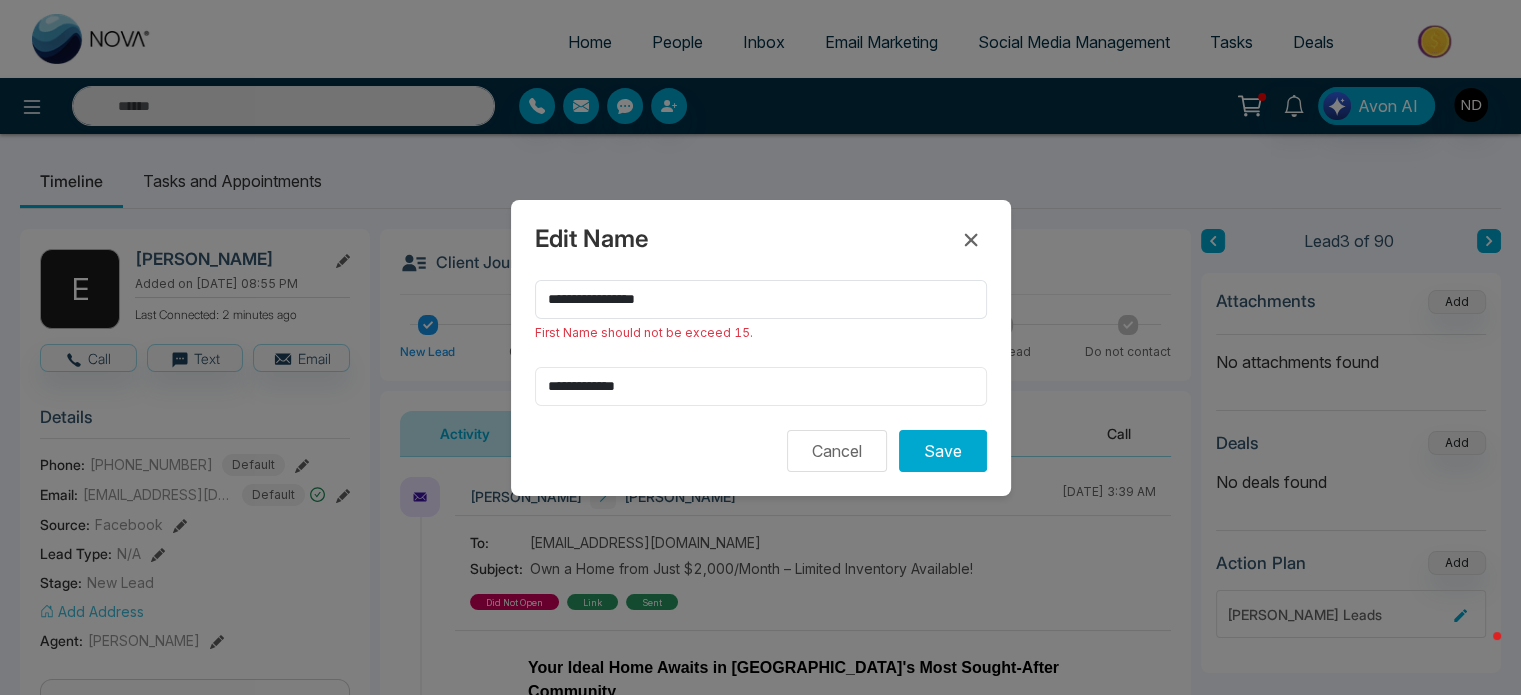 type on "**********" 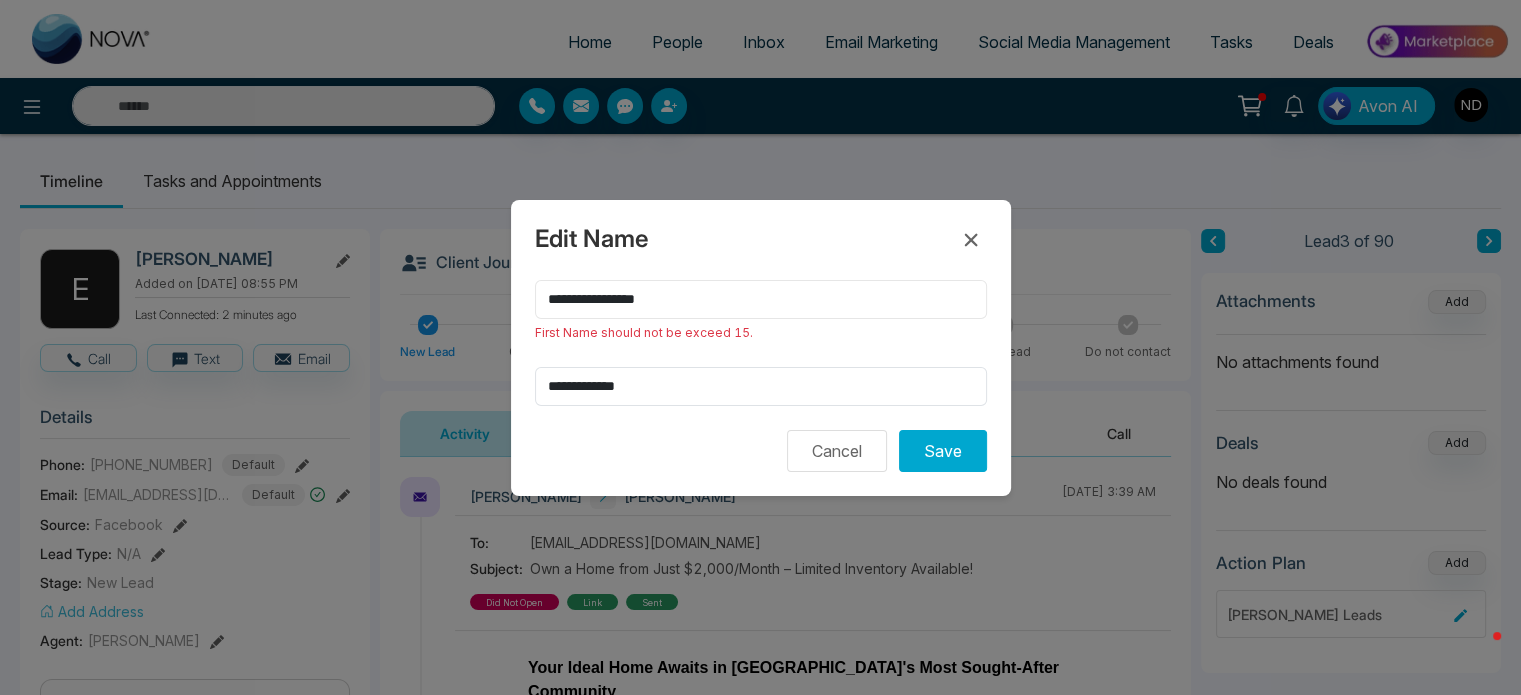 drag, startPoint x: 622, startPoint y: 297, endPoint x: 832, endPoint y: 313, distance: 210.60864 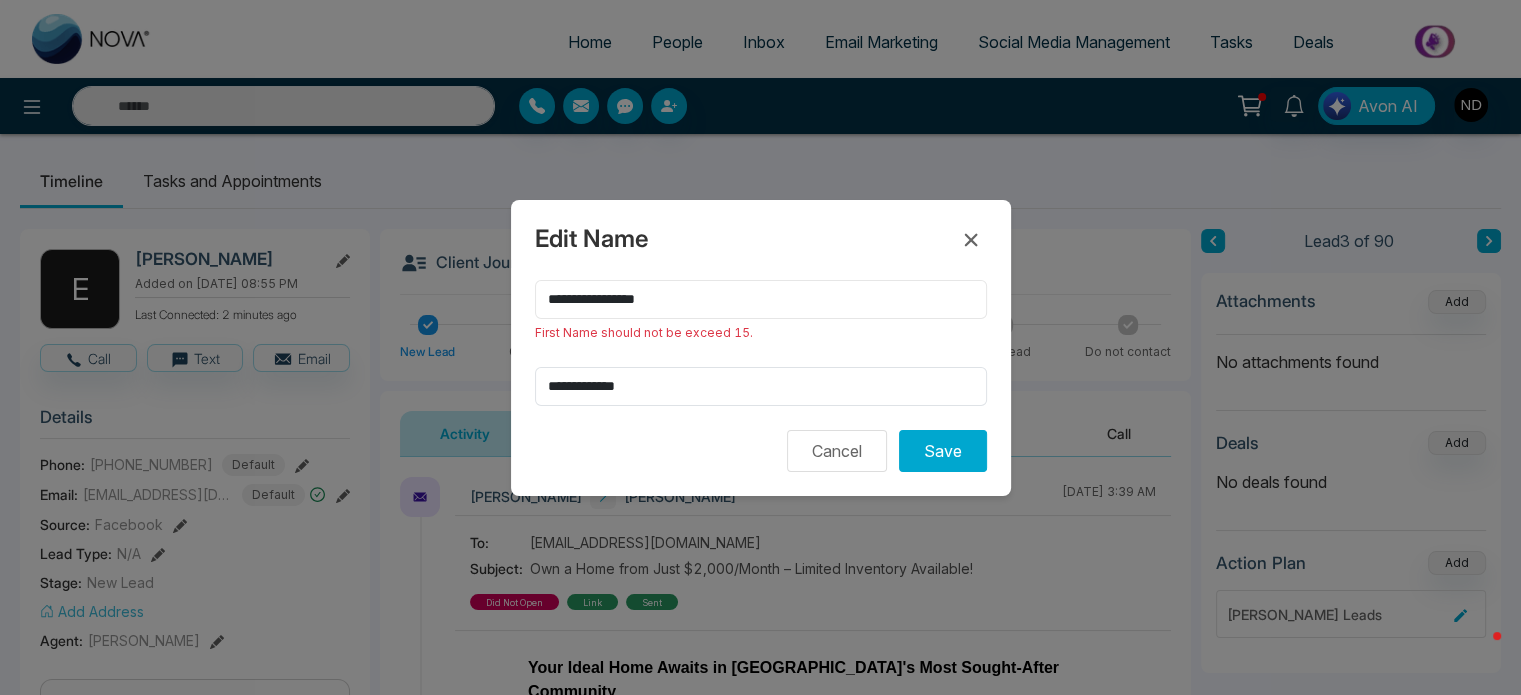 click on "**********" at bounding box center (761, 299) 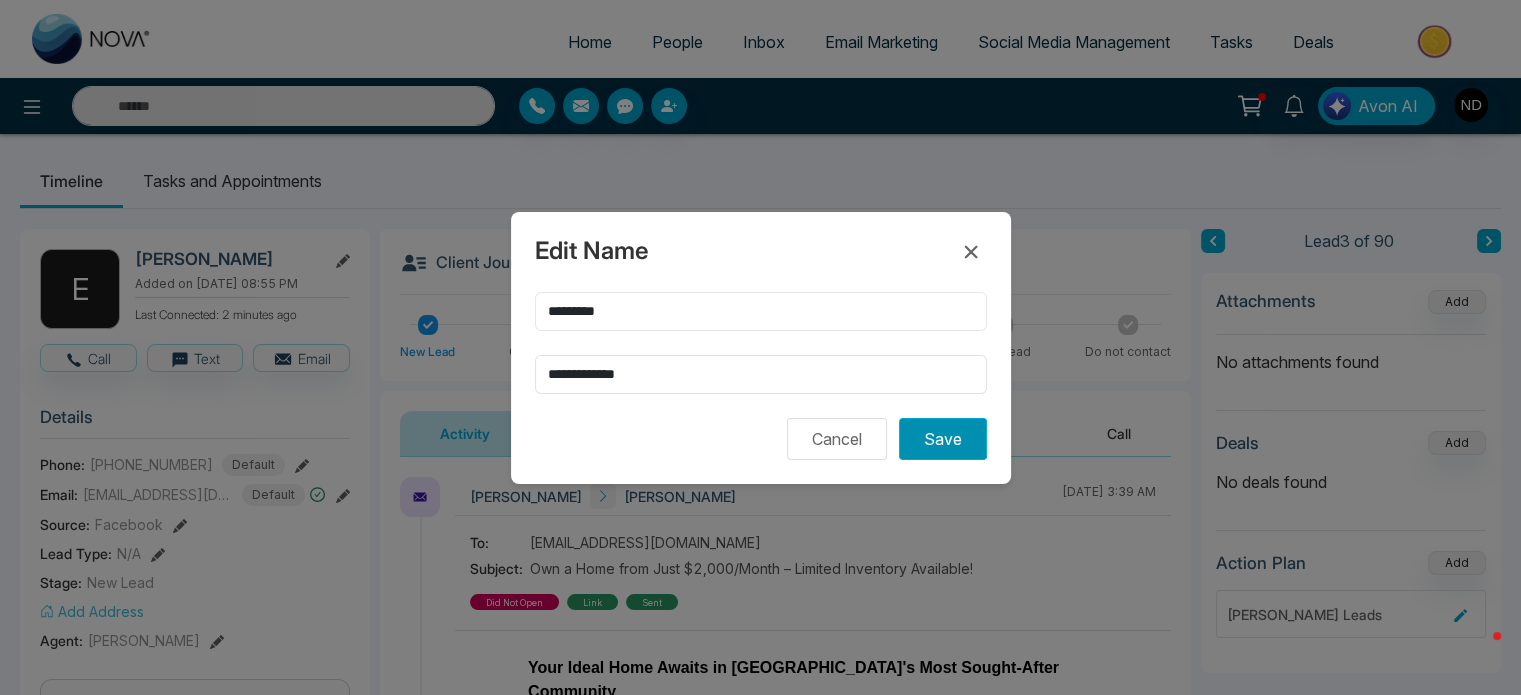 type on "*********" 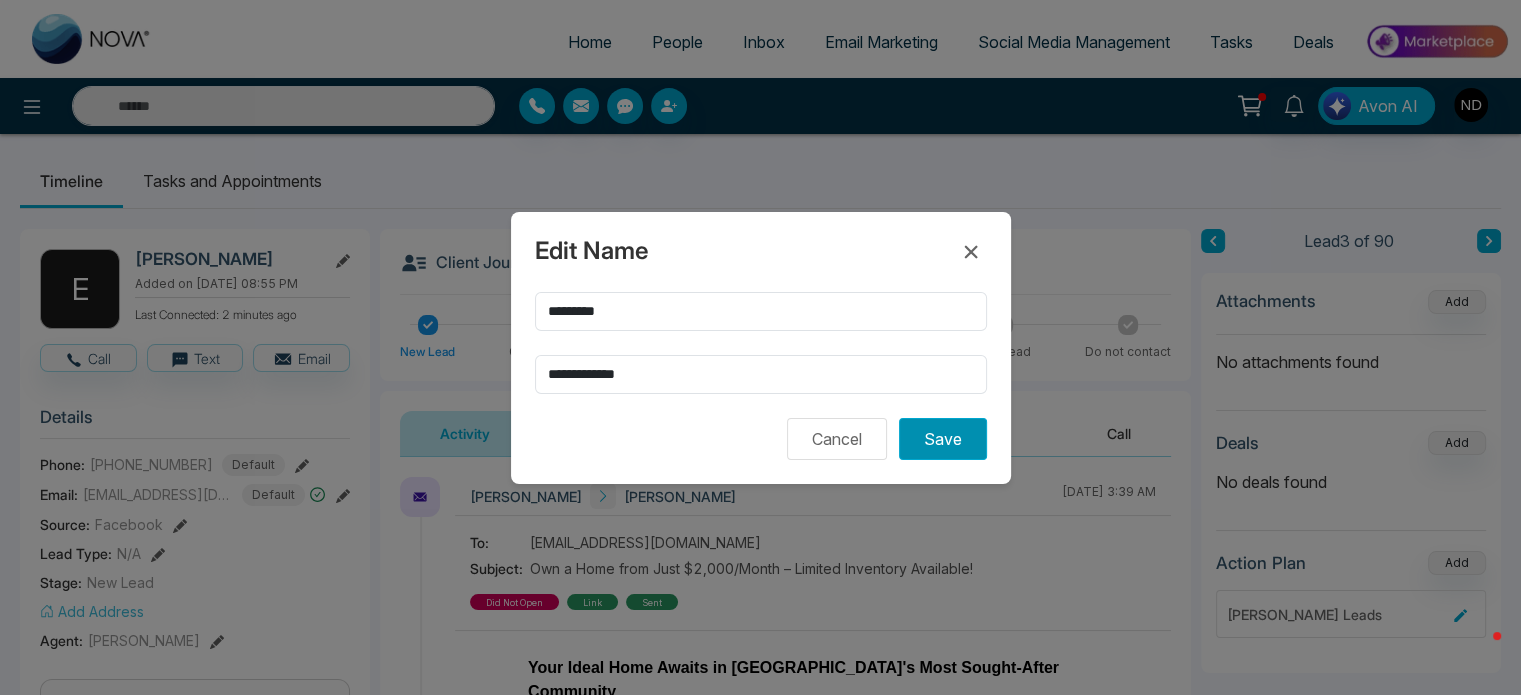 click on "Save" at bounding box center (943, 439) 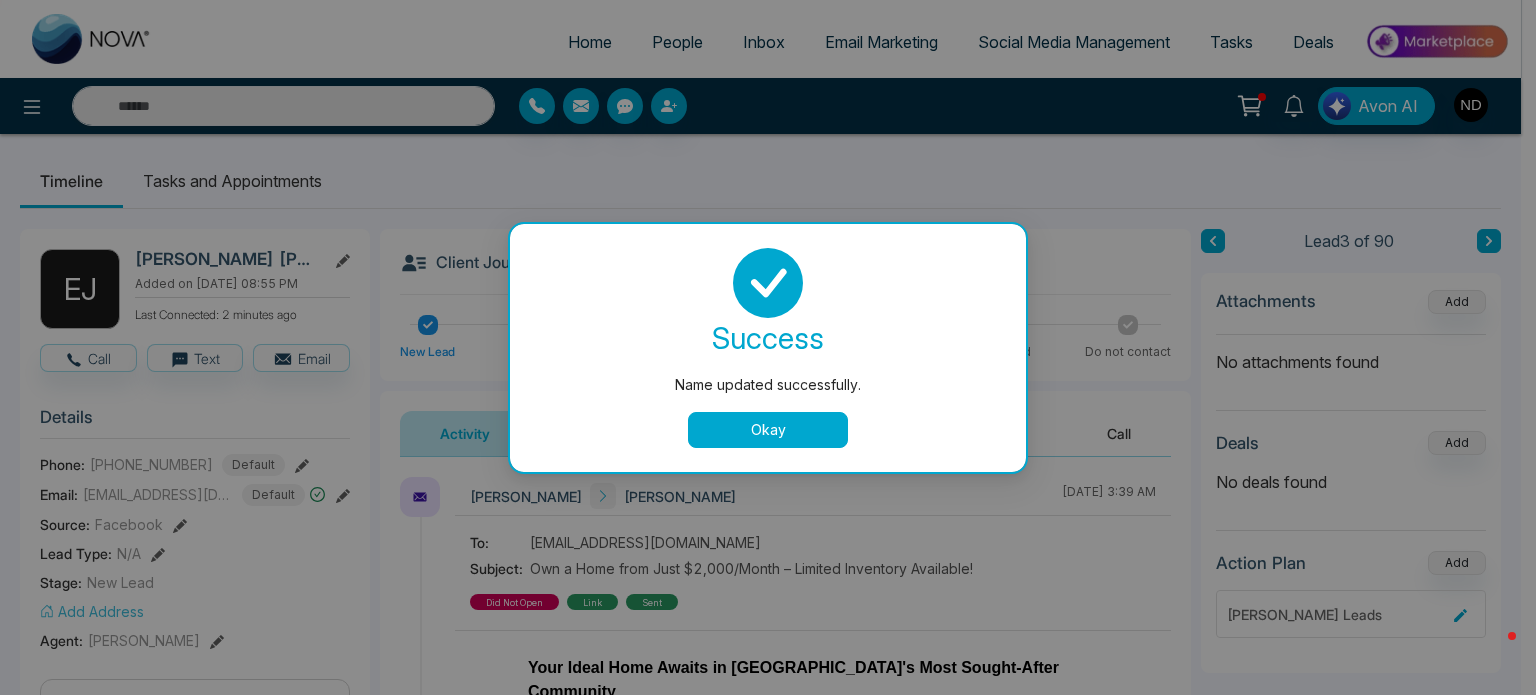 click on "Okay" at bounding box center [768, 430] 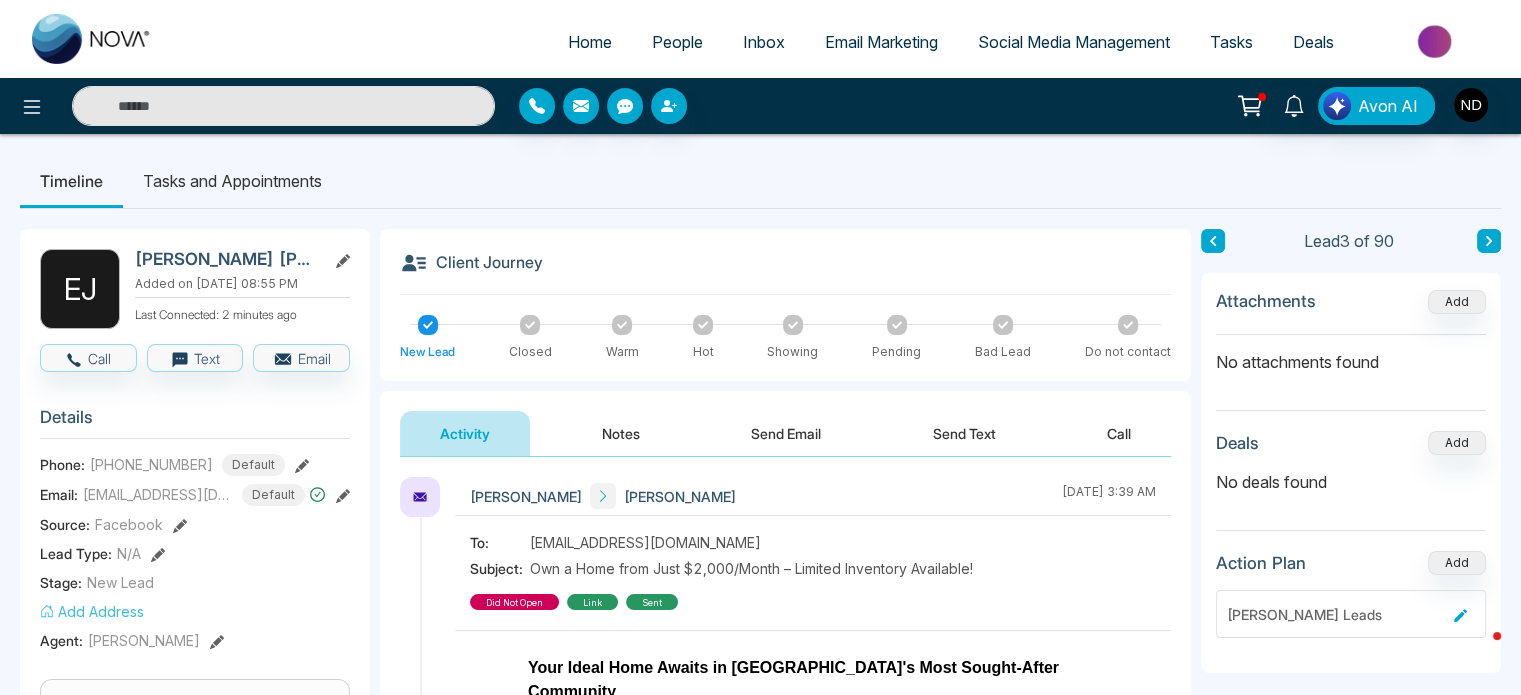 click 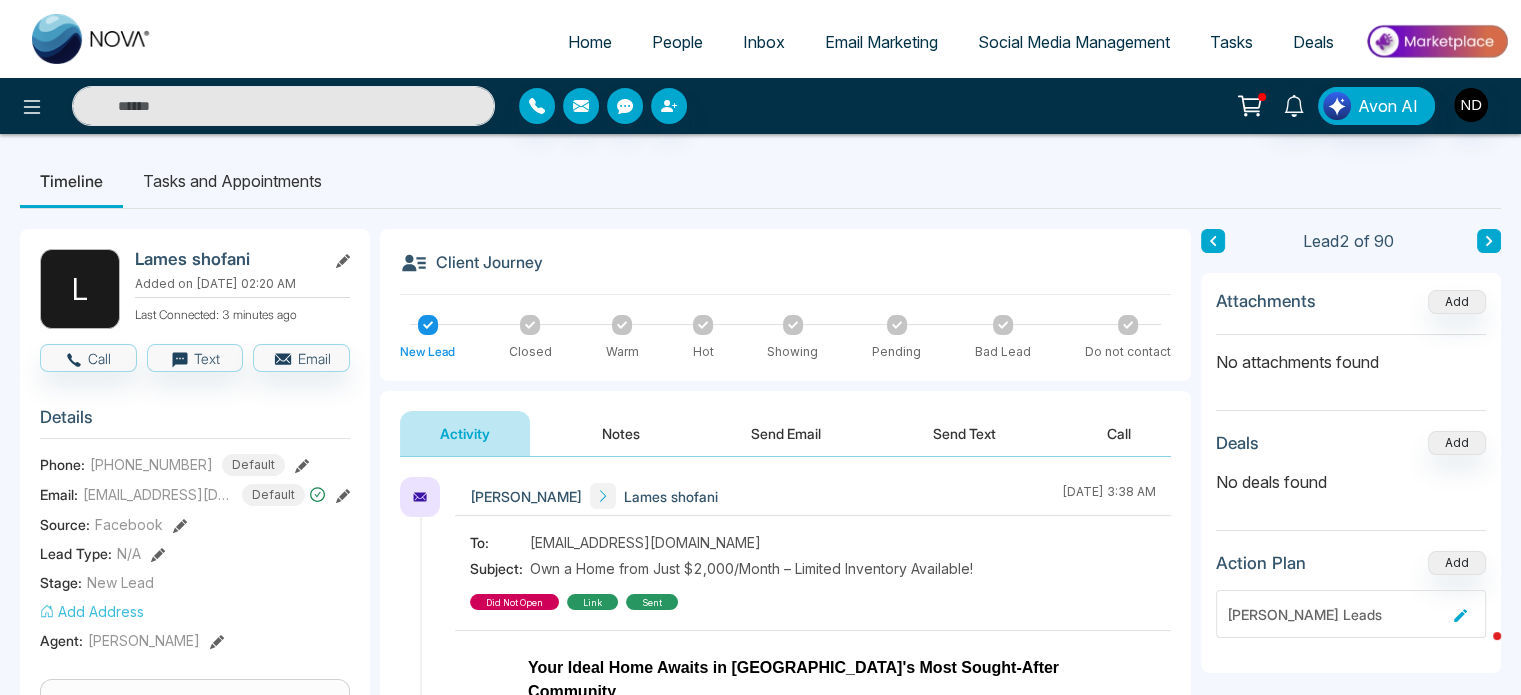 click 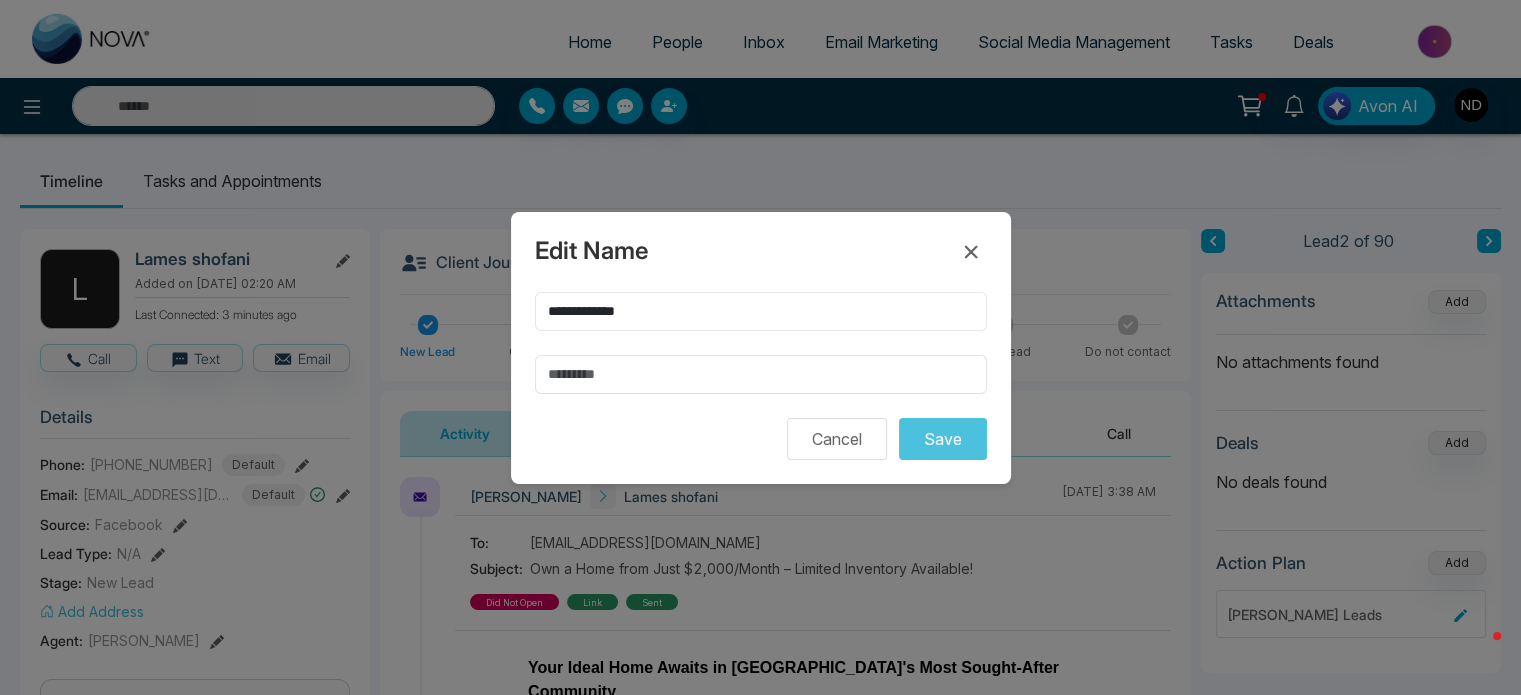 drag, startPoint x: 596, startPoint y: 306, endPoint x: 828, endPoint y: 343, distance: 234.9319 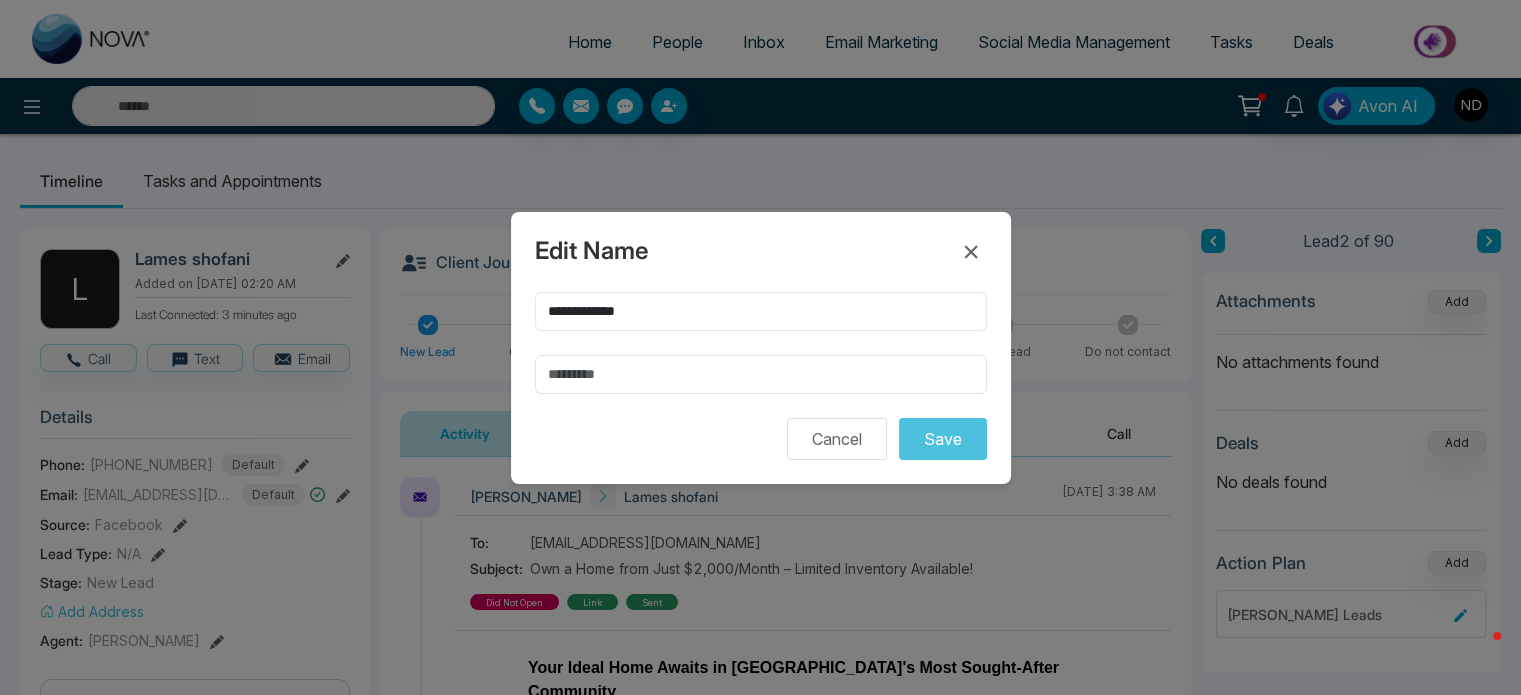 click on "**********" at bounding box center (761, 343) 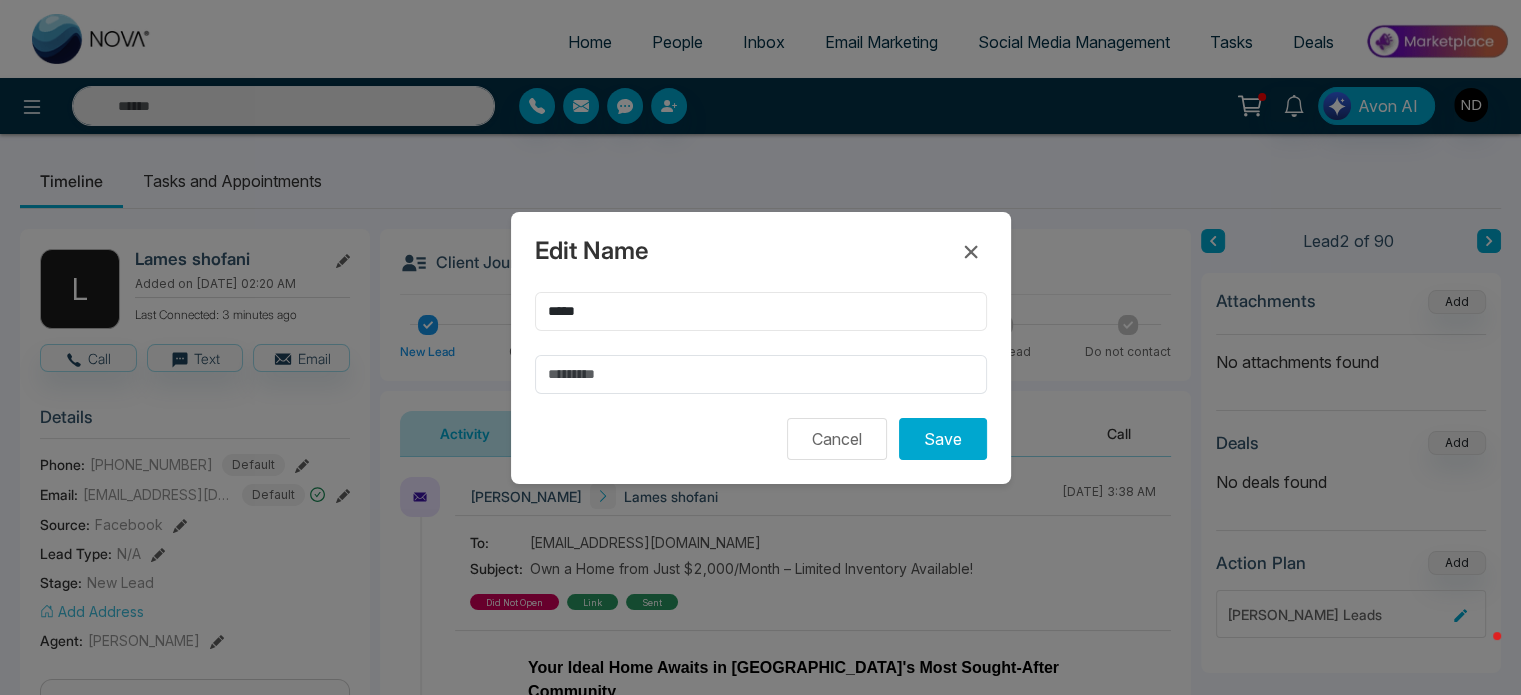 type on "*****" 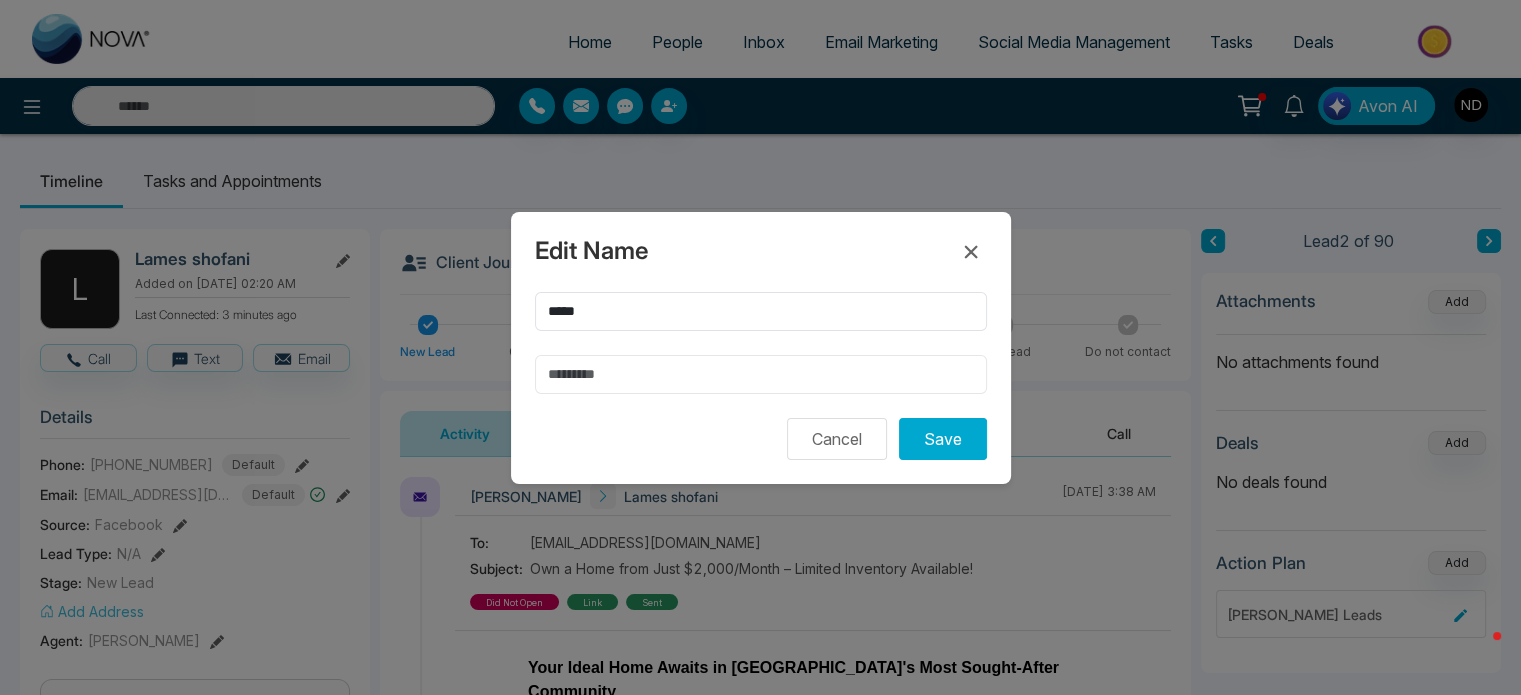click at bounding box center (761, 374) 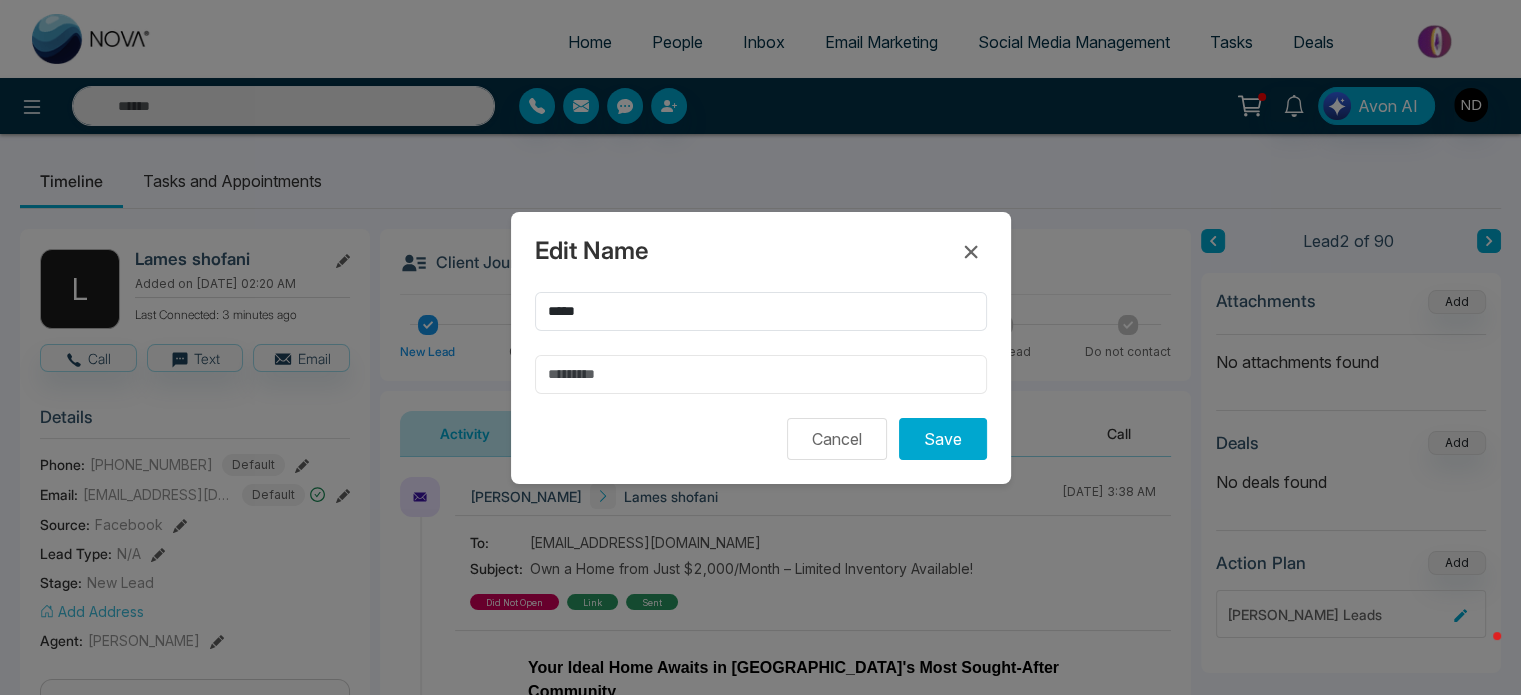 paste on "*******" 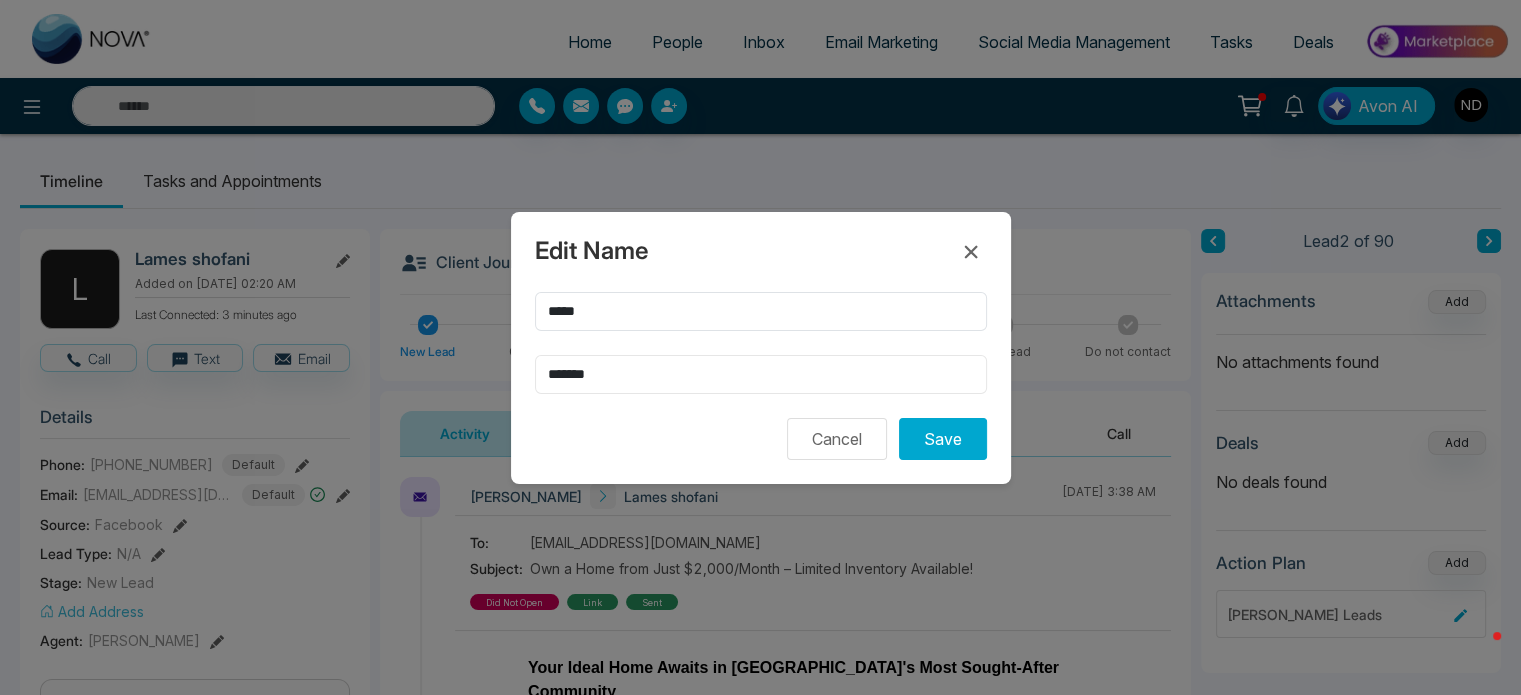 click on "*******" at bounding box center [761, 374] 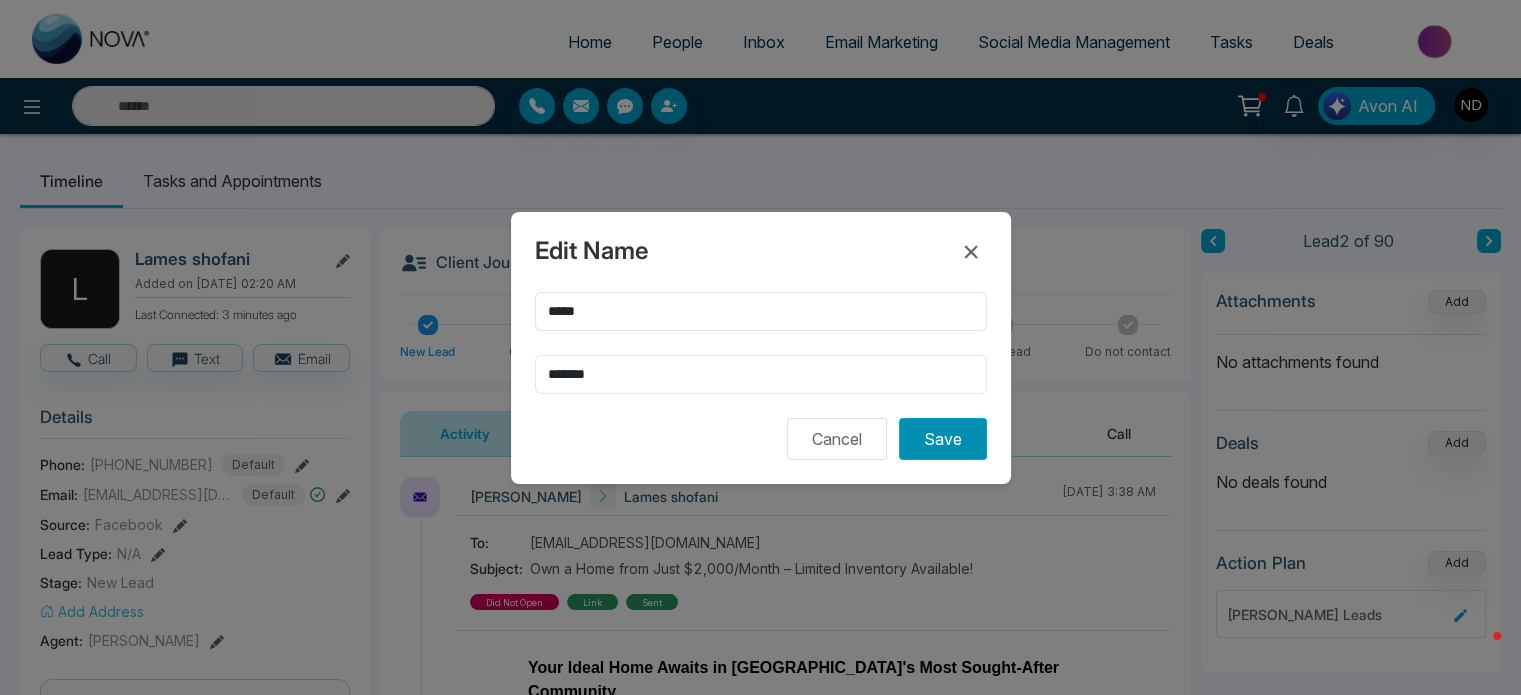 type on "*******" 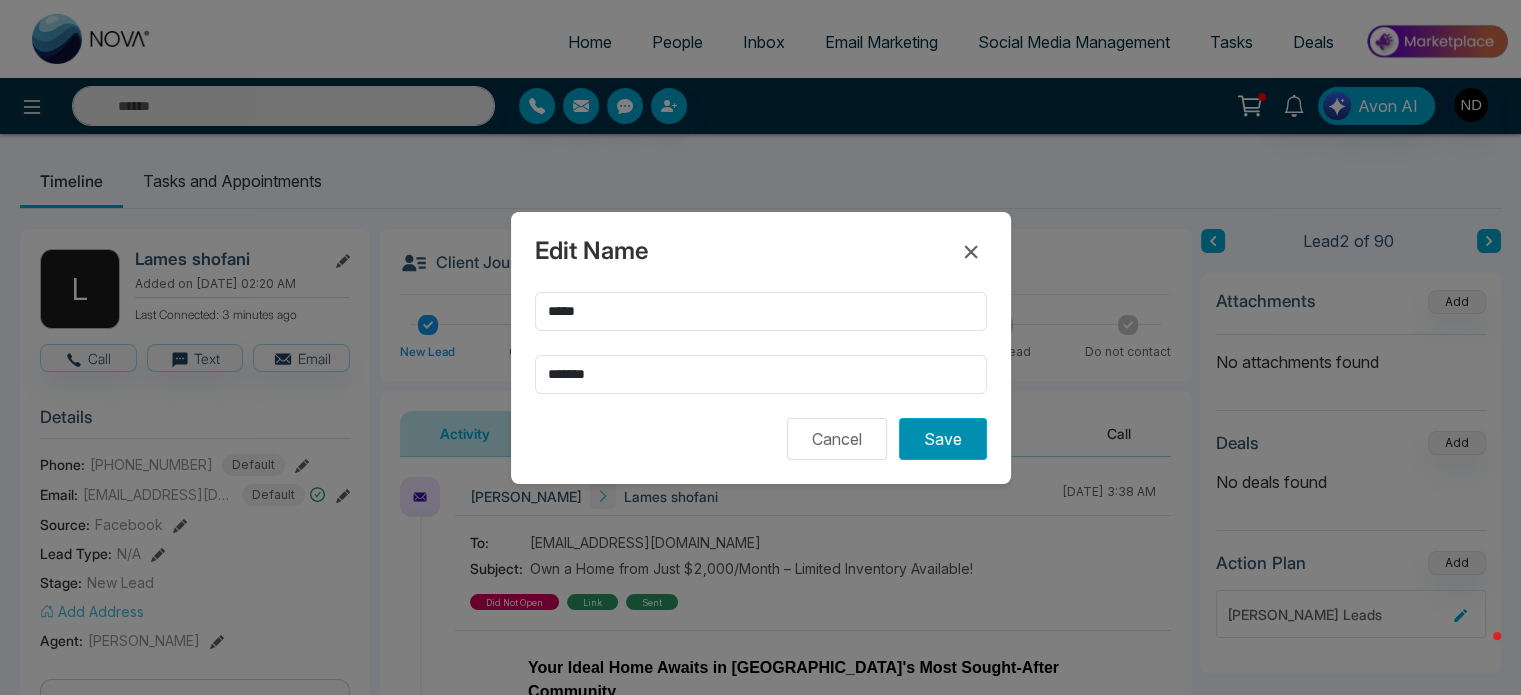 click on "Save" at bounding box center [943, 439] 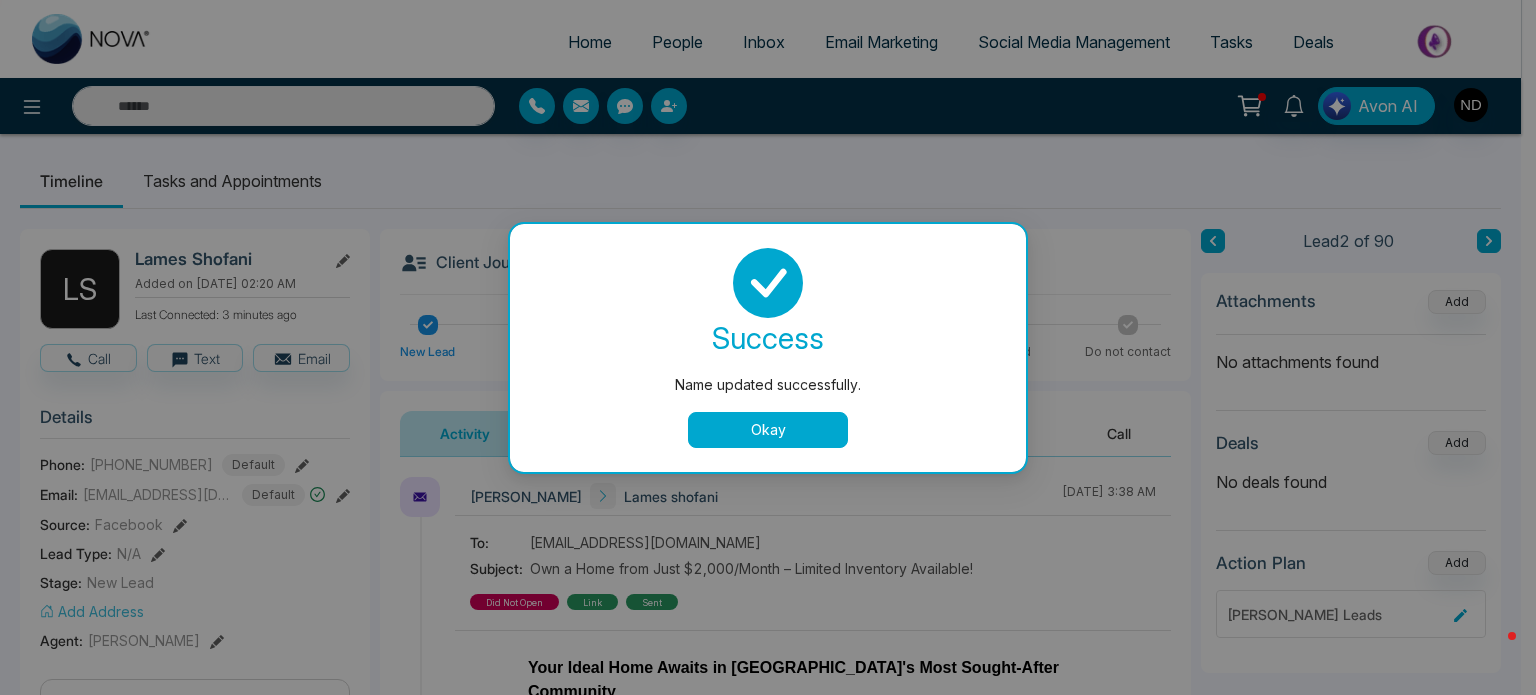click on "Okay" at bounding box center [768, 430] 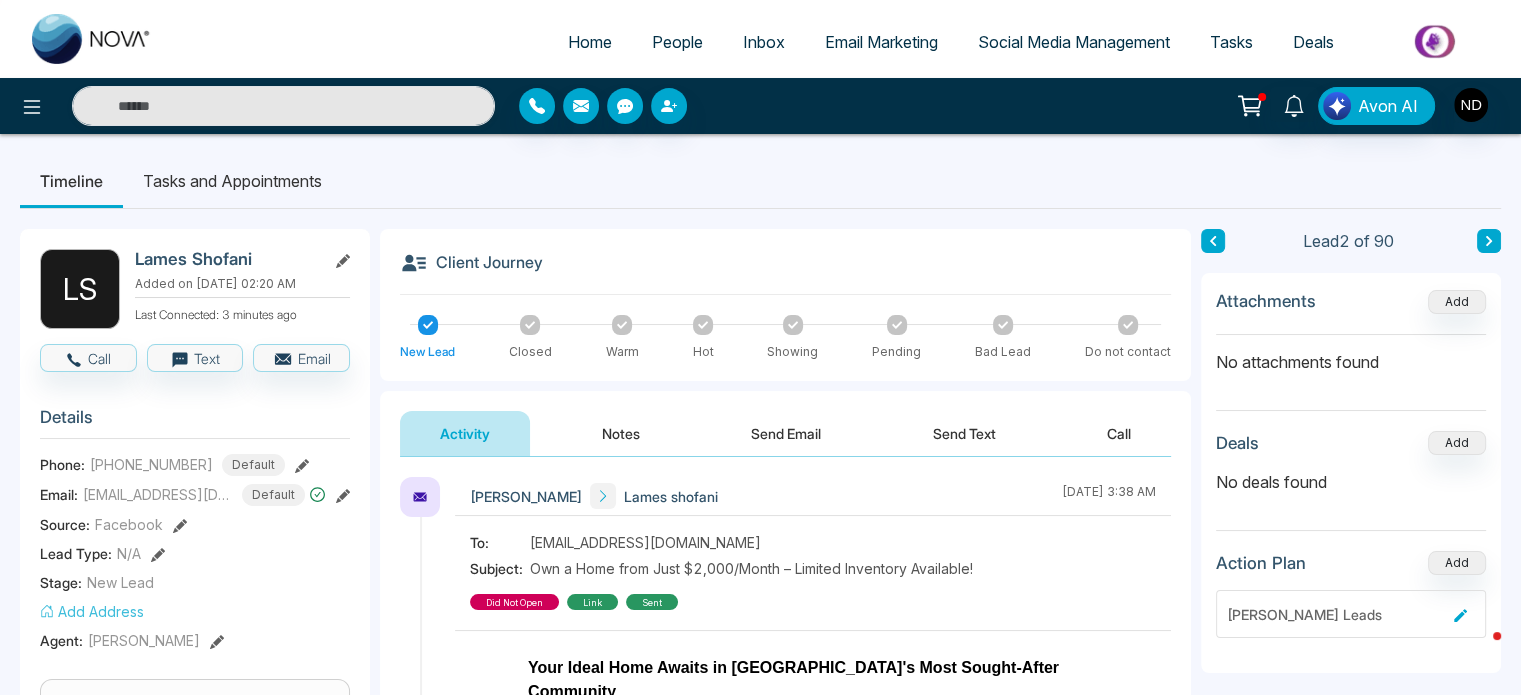 click 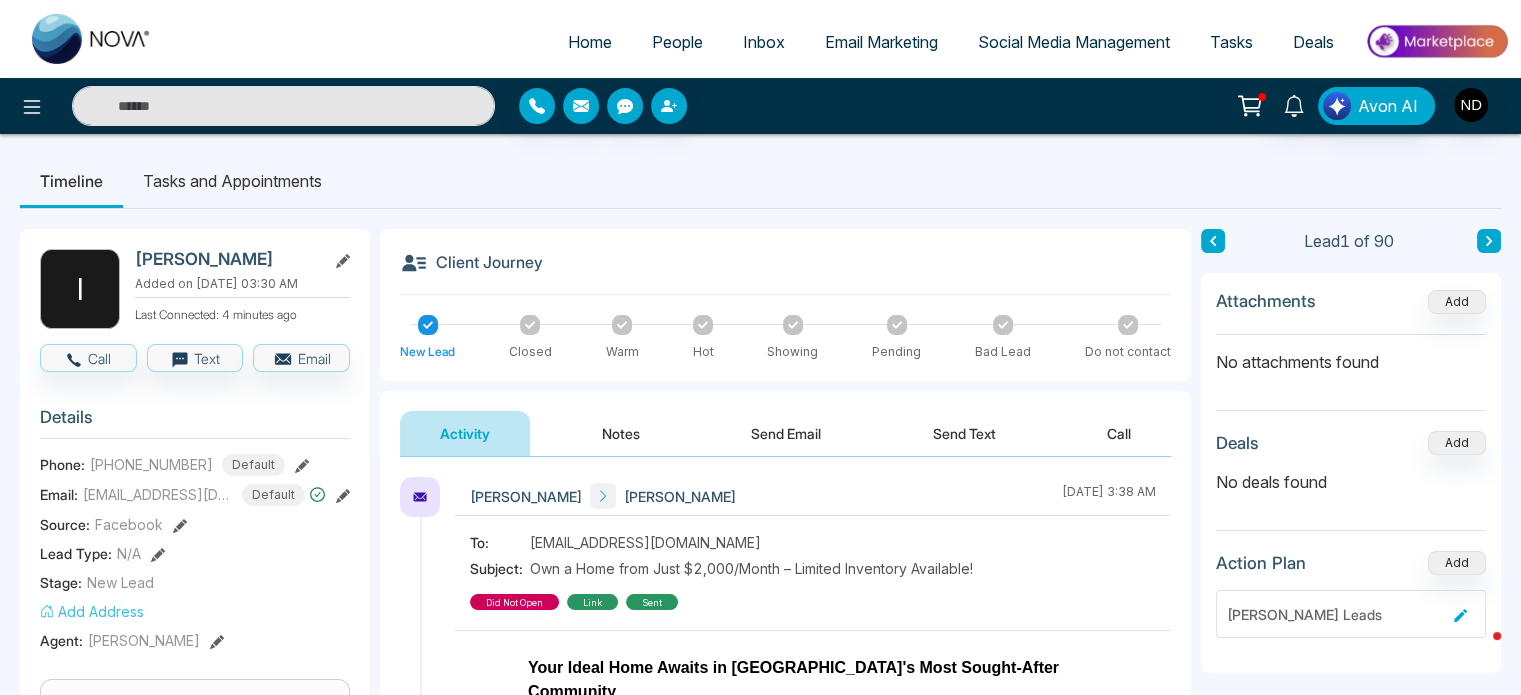 click 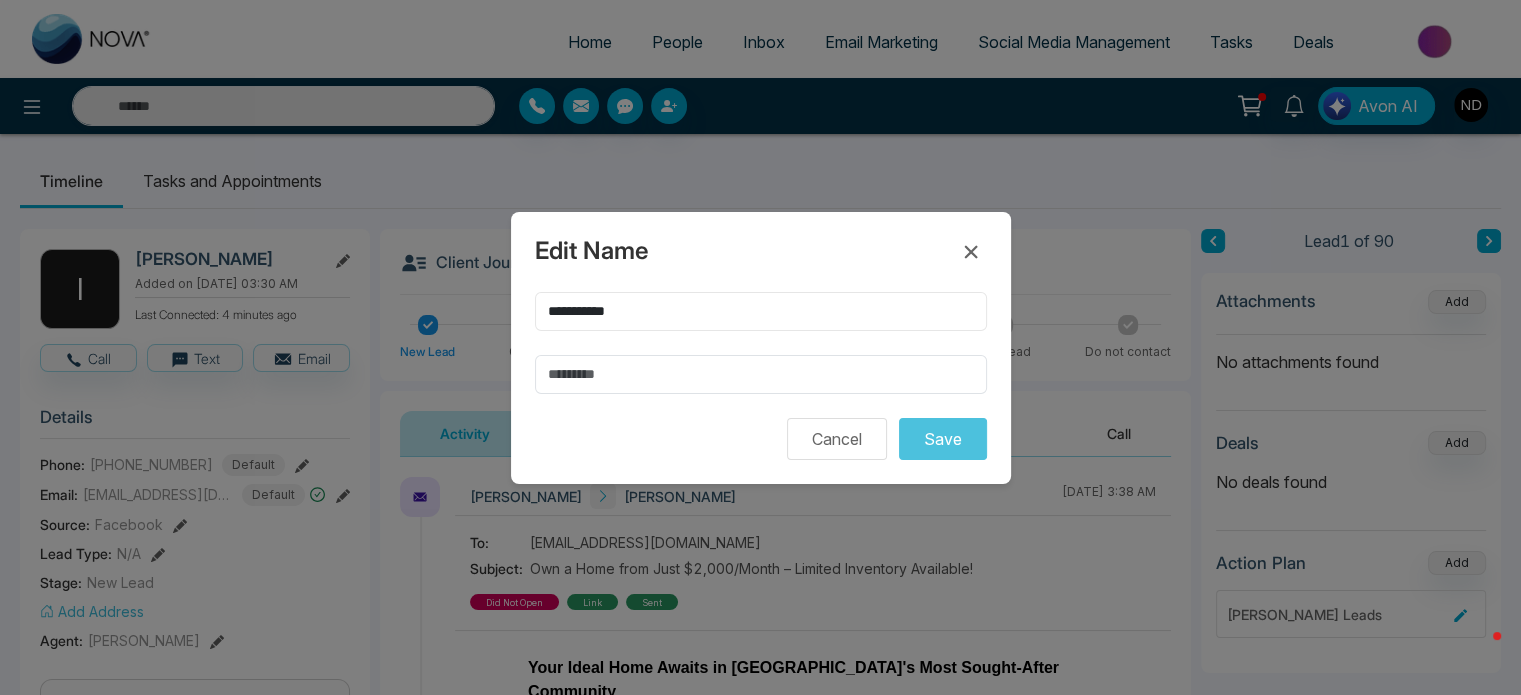 drag, startPoint x: 582, startPoint y: 309, endPoint x: 798, endPoint y: 318, distance: 216.18742 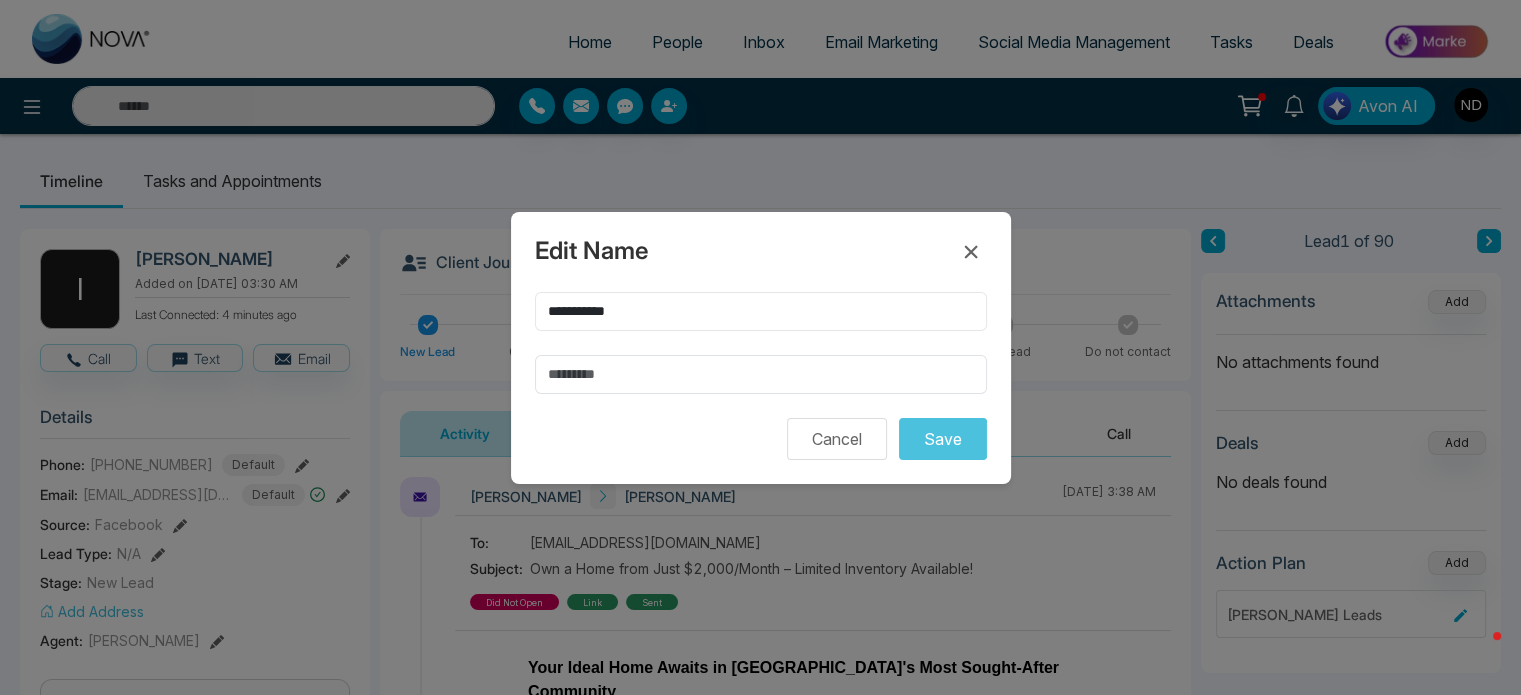 click on "**********" at bounding box center (761, 311) 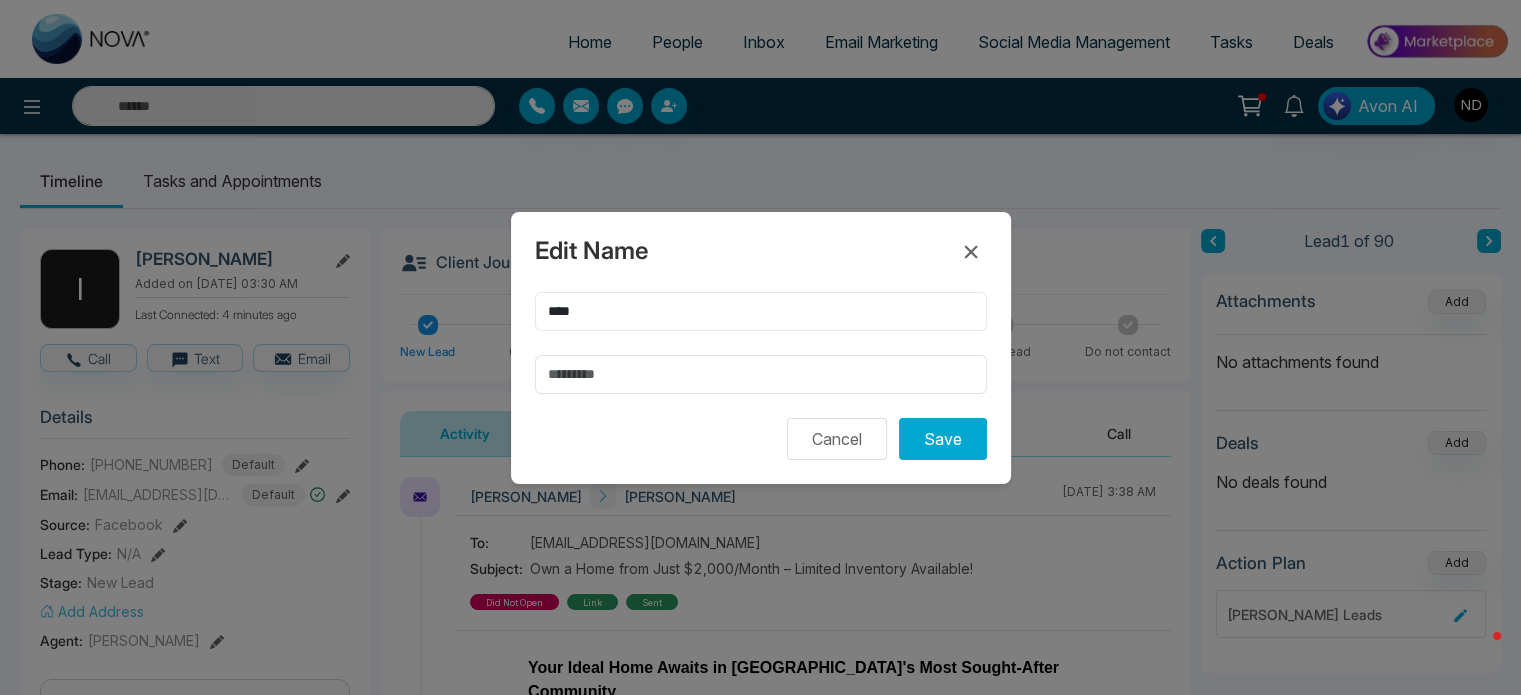 type on "****" 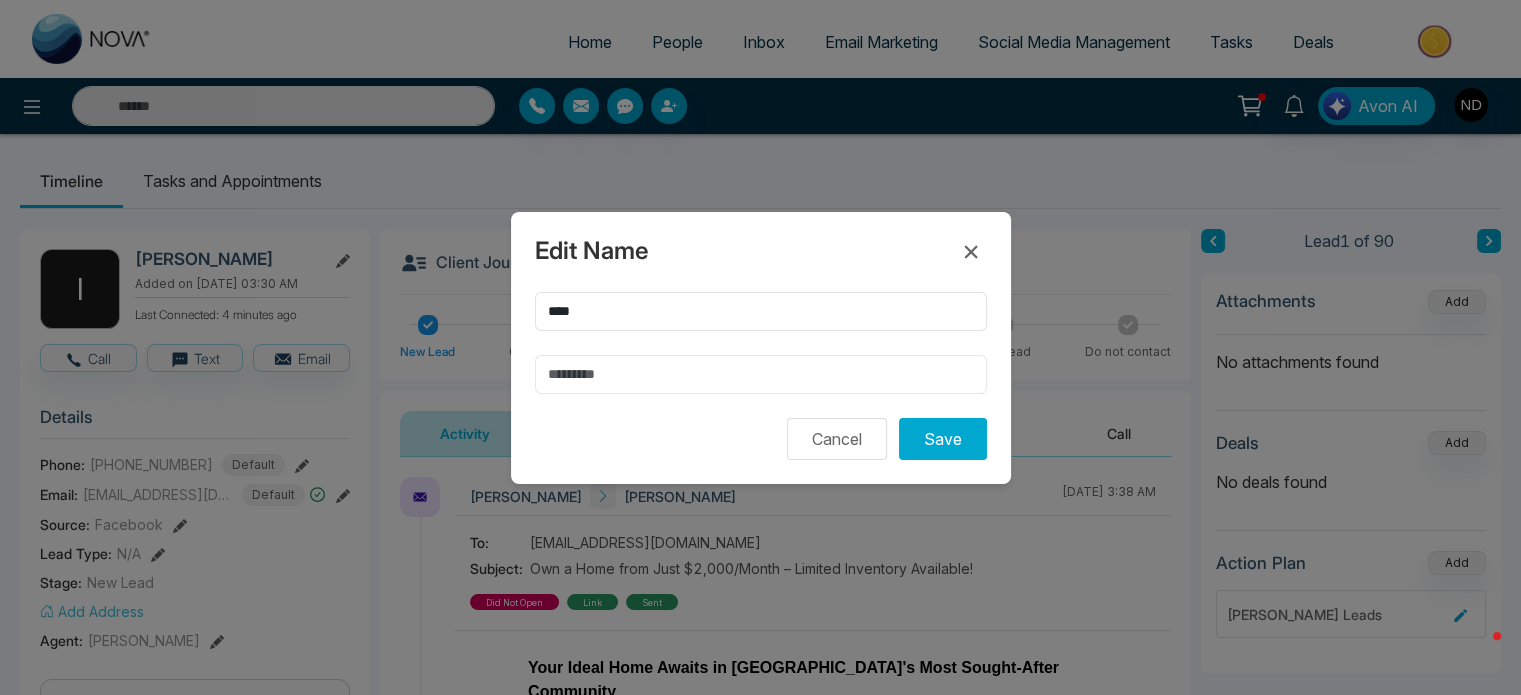 click at bounding box center (761, 374) 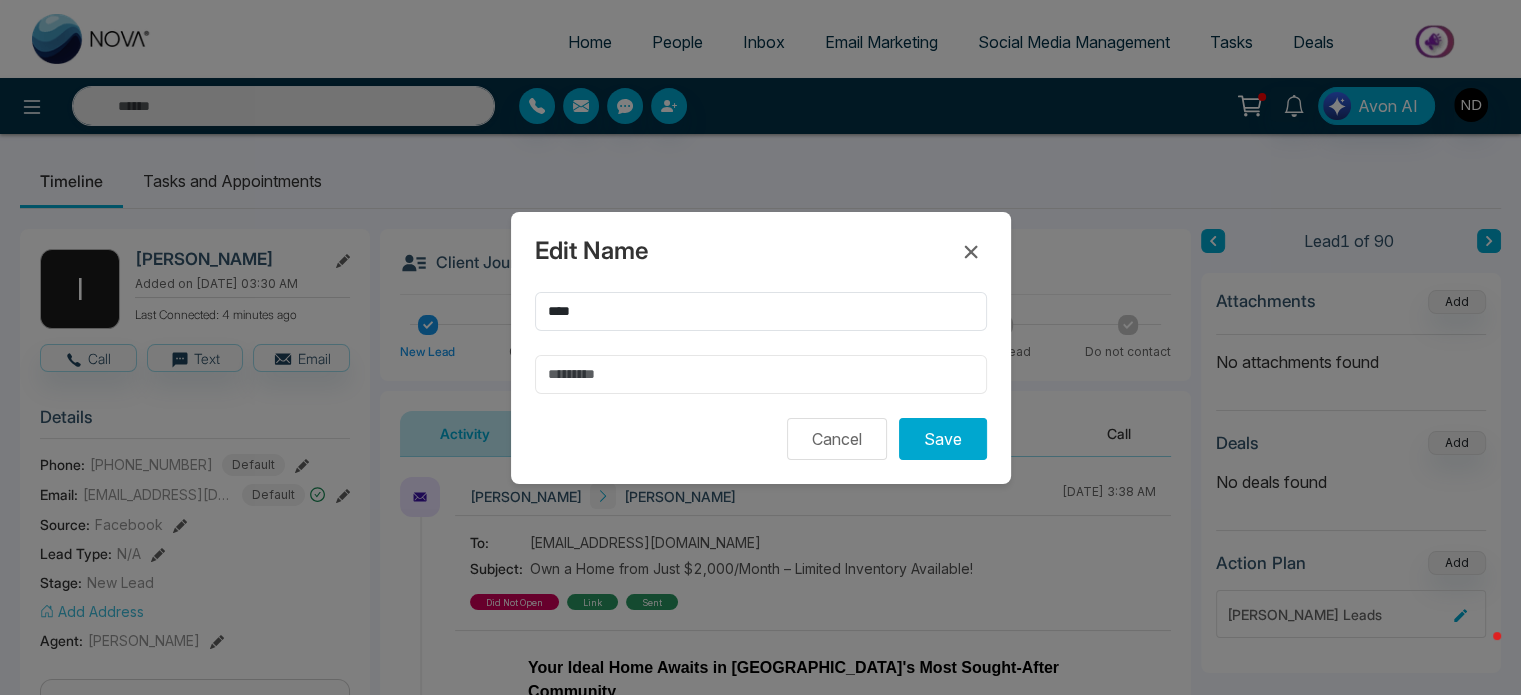 paste on "******" 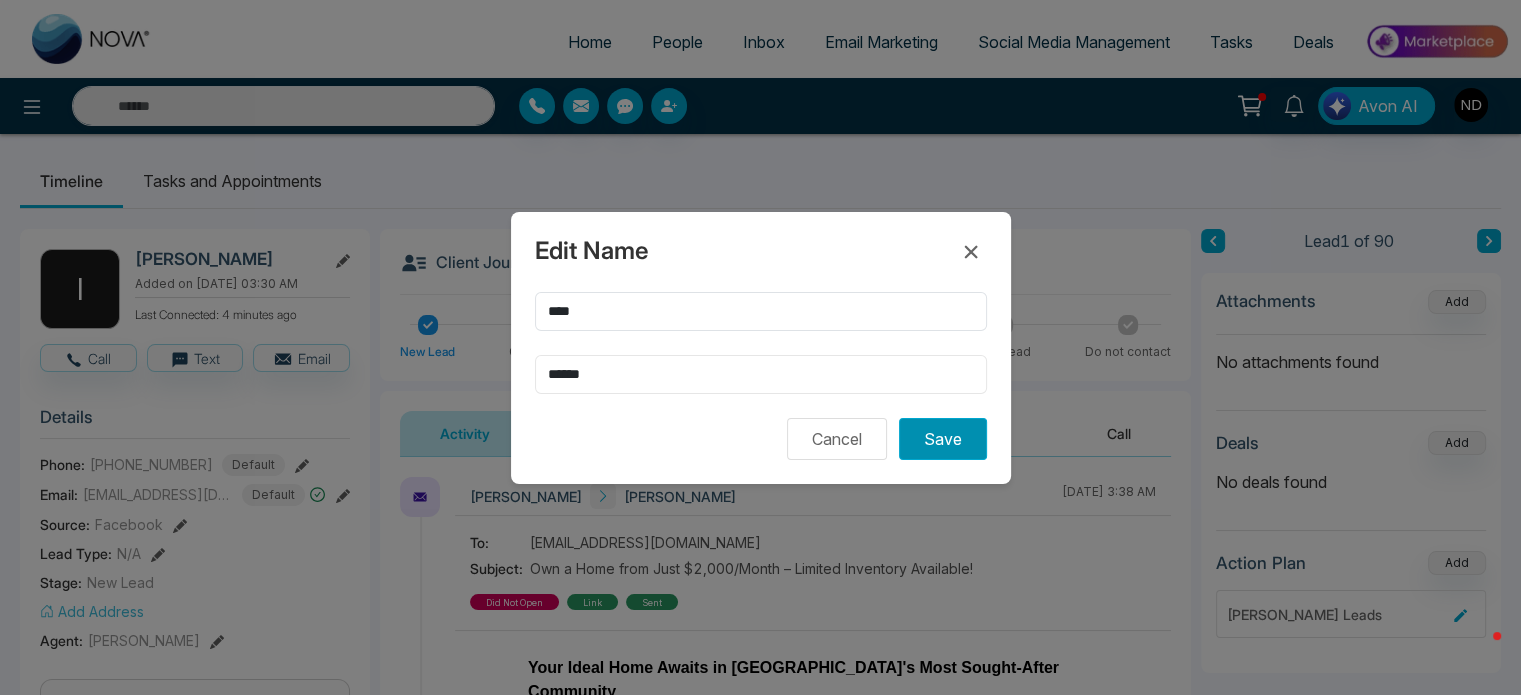 type on "******" 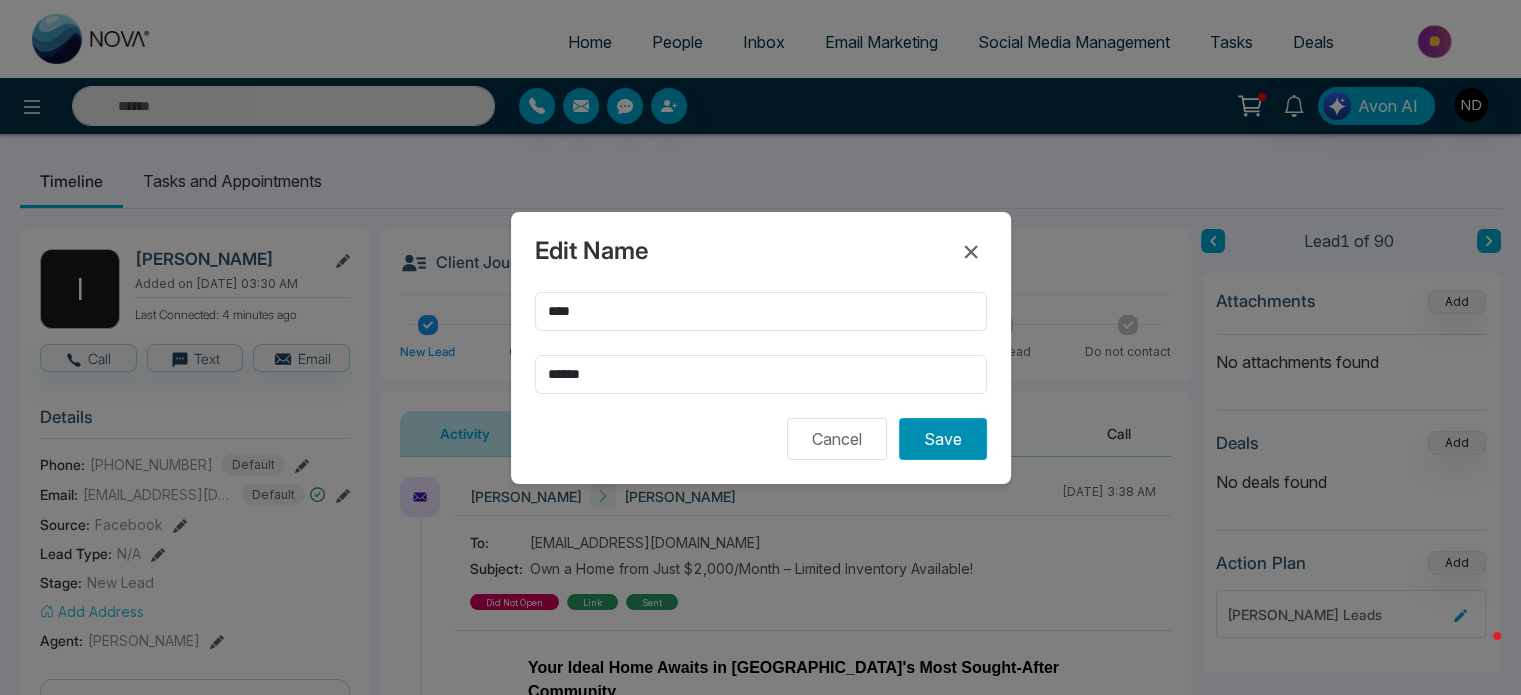 click on "Save" at bounding box center [943, 439] 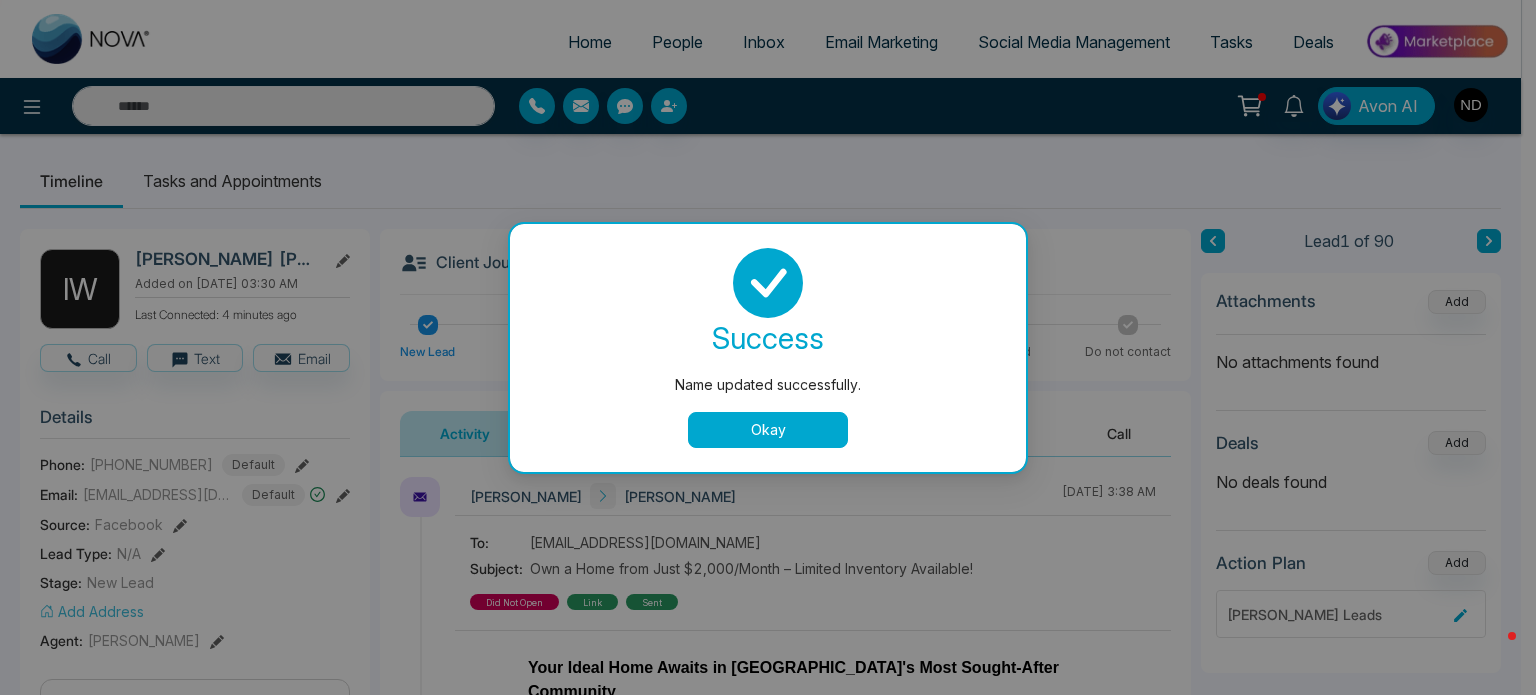 click on "Okay" at bounding box center (768, 430) 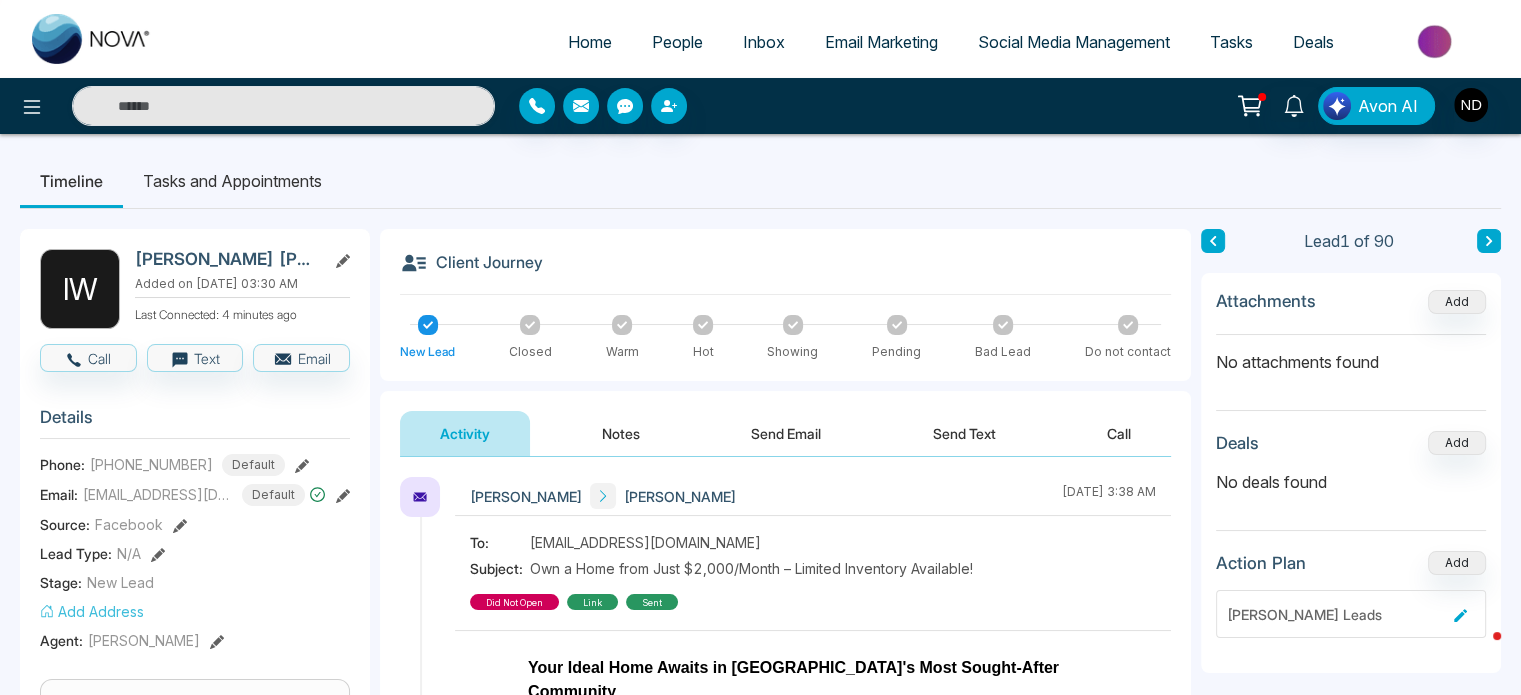 scroll, scrollTop: 124, scrollLeft: 0, axis: vertical 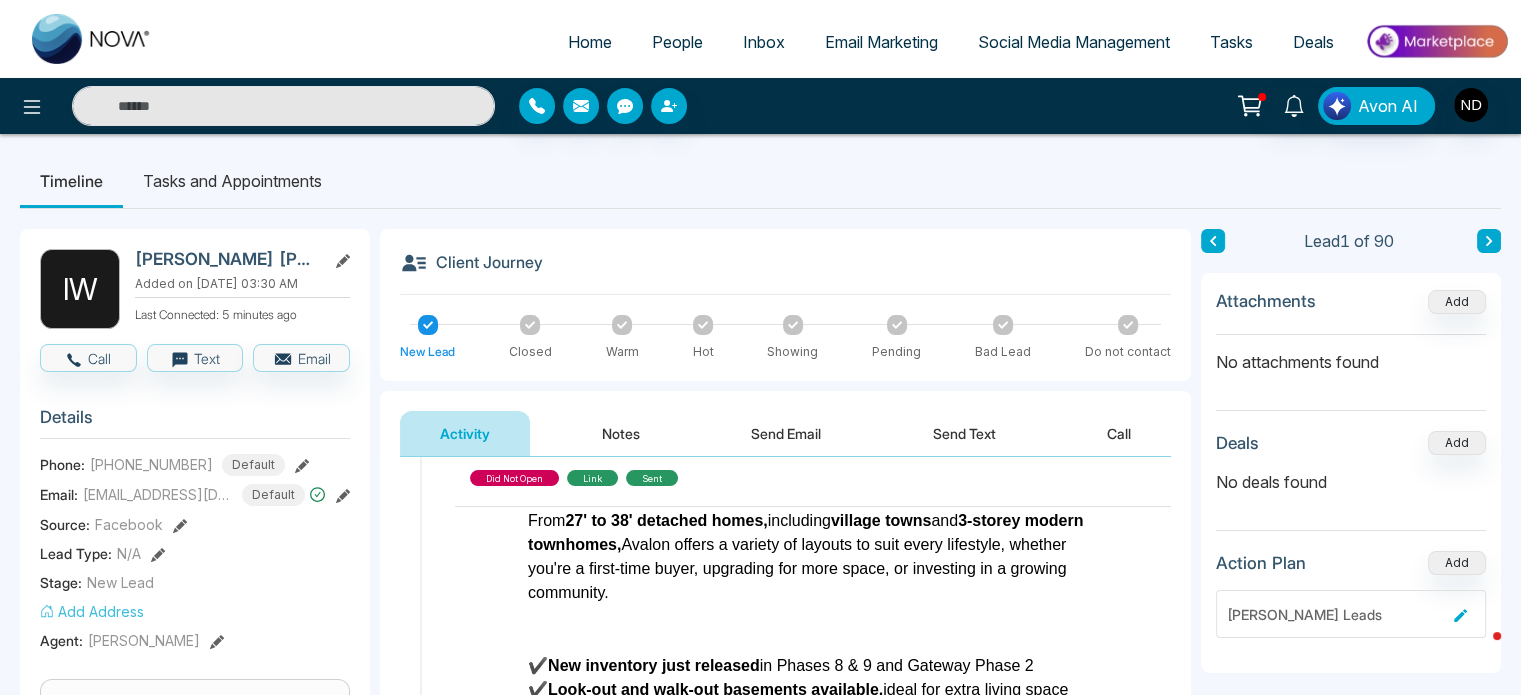 click on "Send Text" at bounding box center [964, 433] 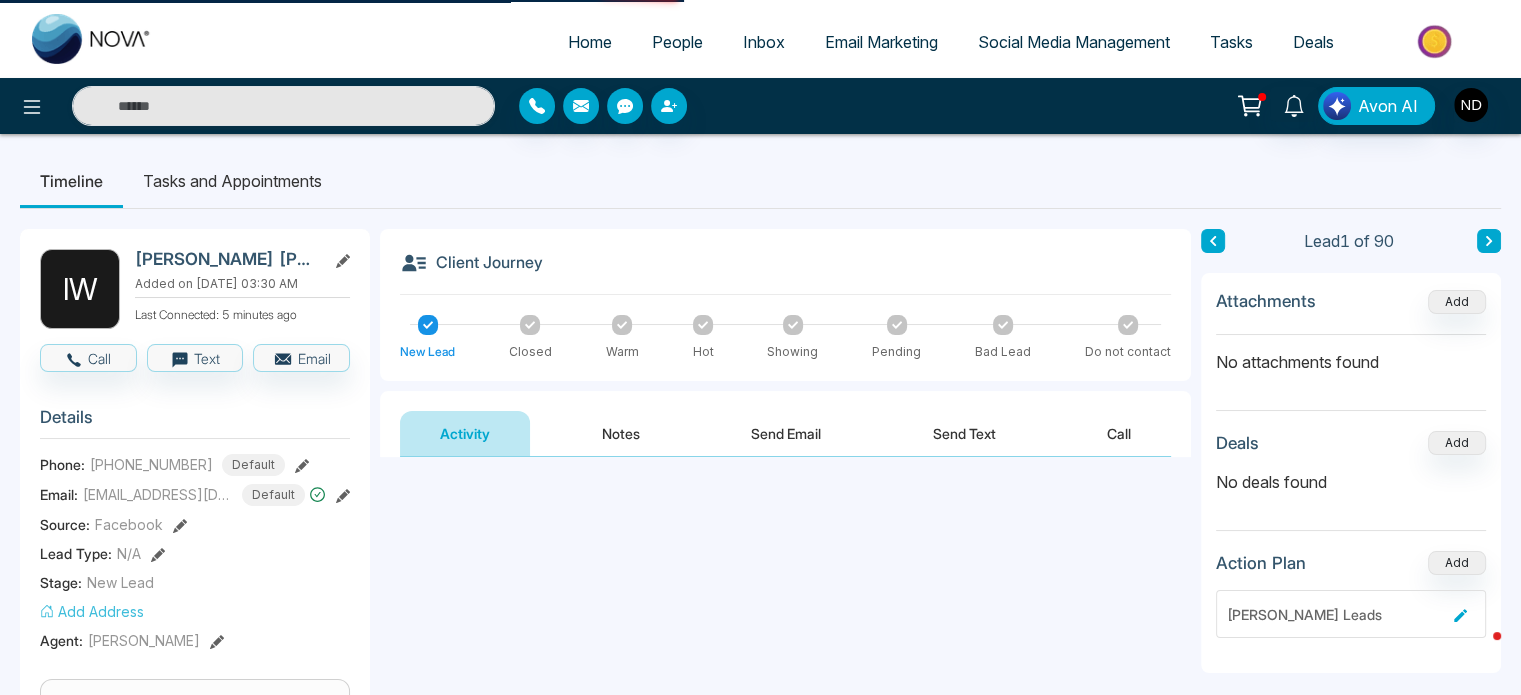 scroll, scrollTop: 0, scrollLeft: 0, axis: both 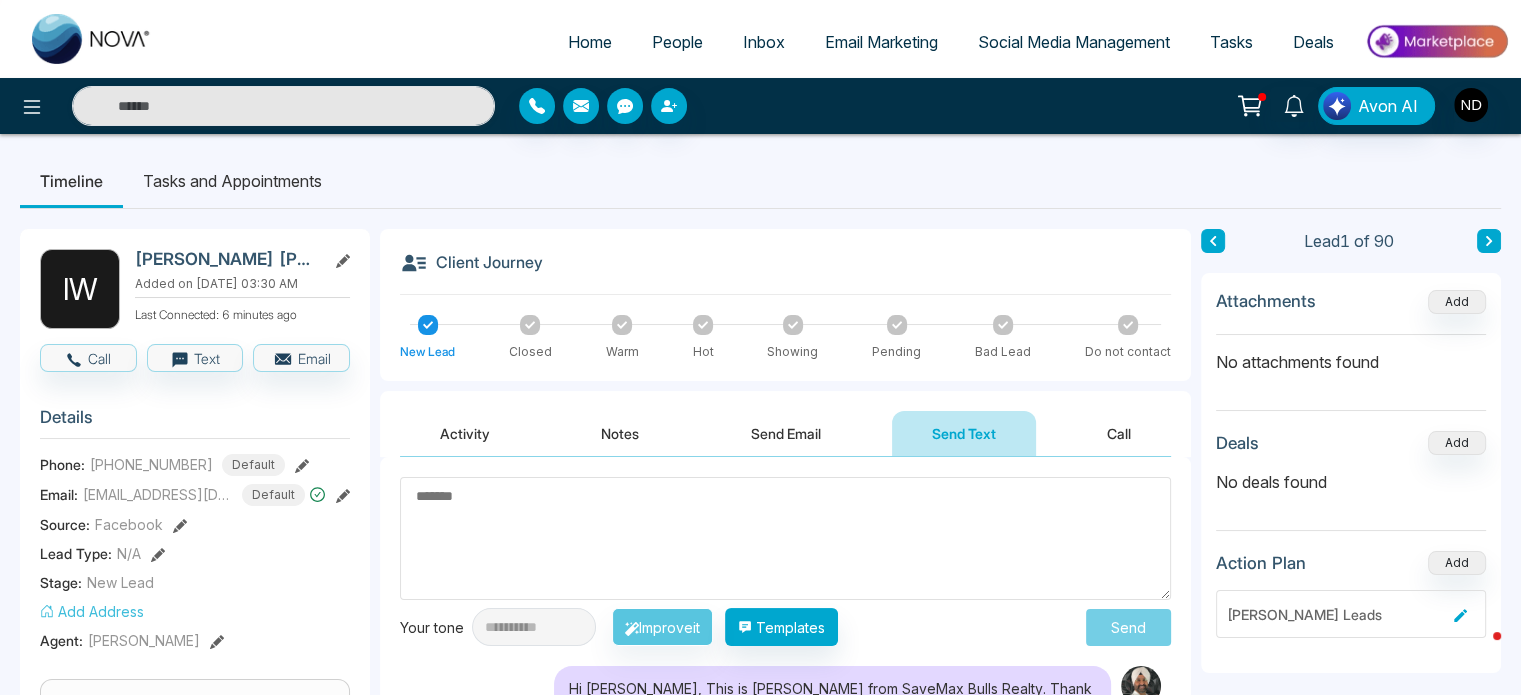click at bounding box center [785, 538] 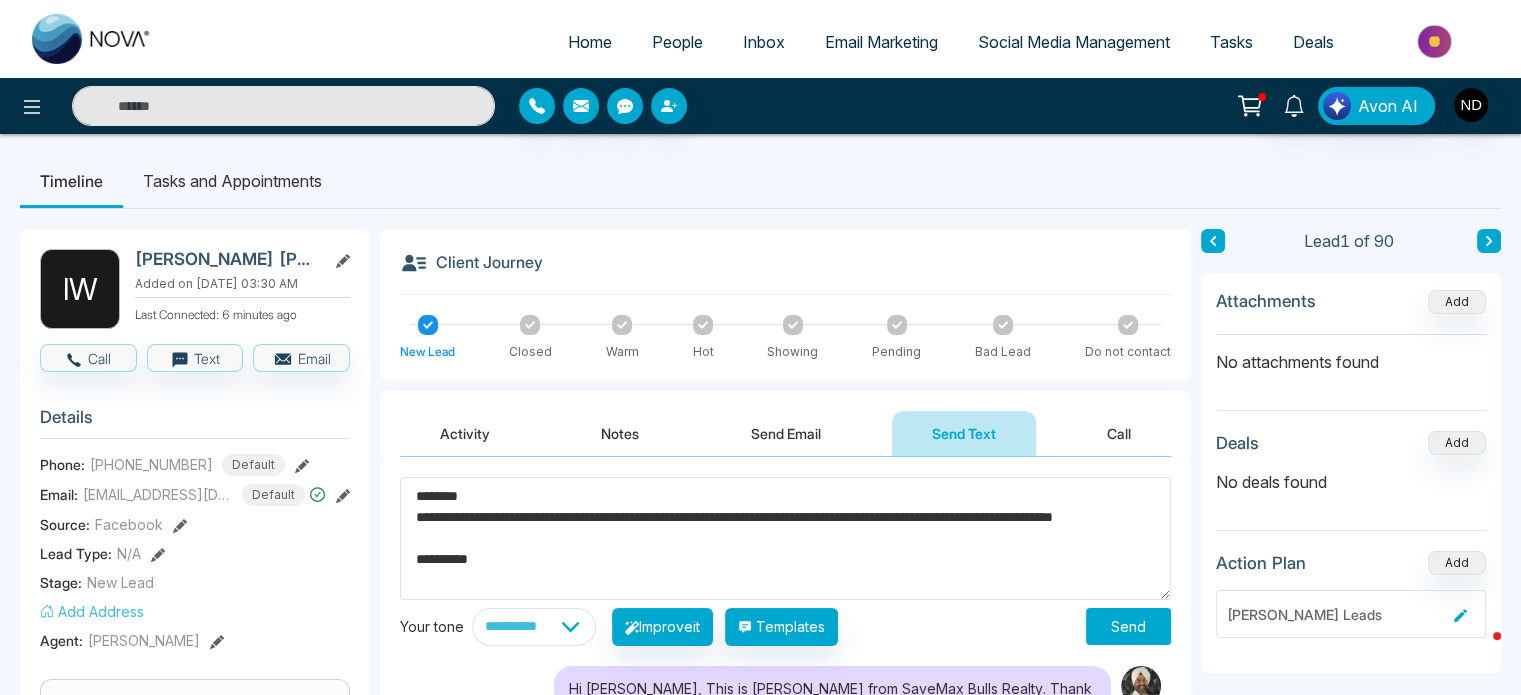 click on "**********" at bounding box center (785, 538) 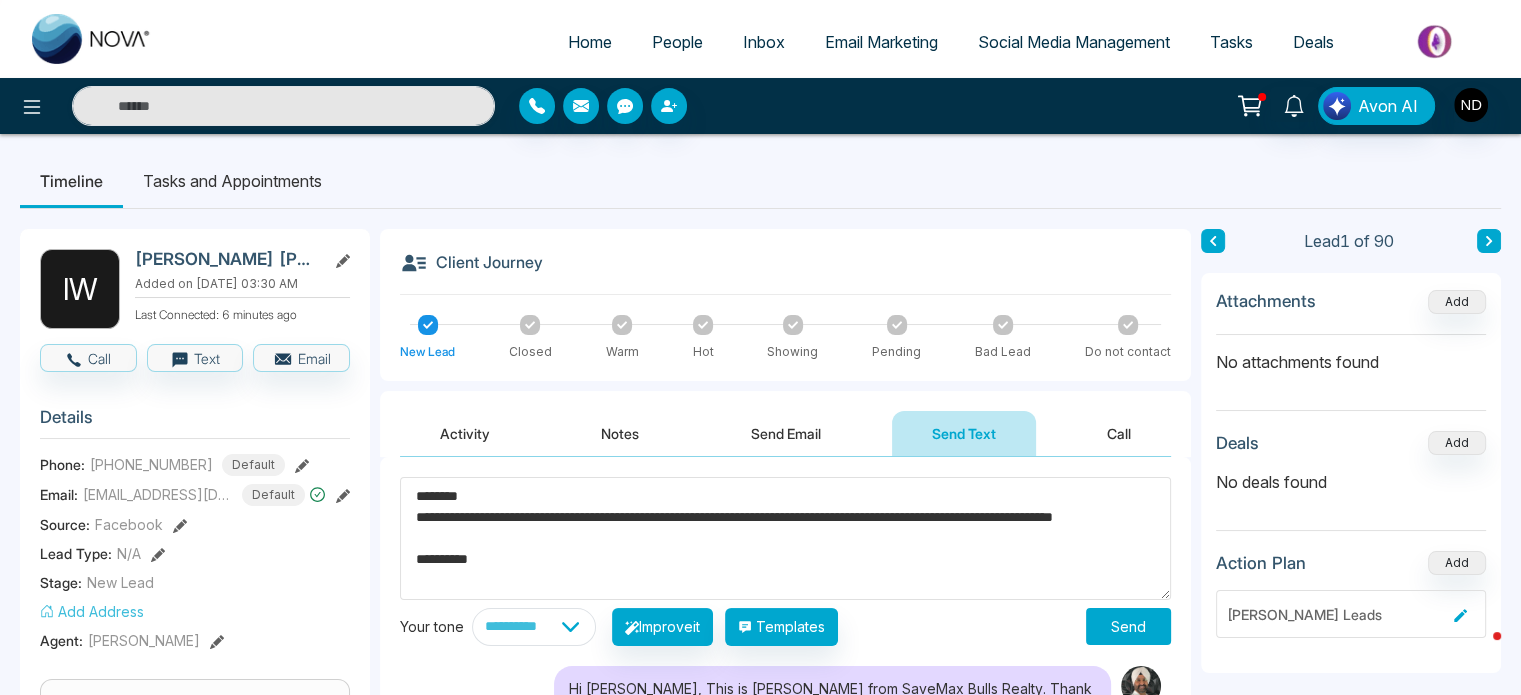 drag, startPoint x: 511, startPoint y: 572, endPoint x: 410, endPoint y: 476, distance: 139.3449 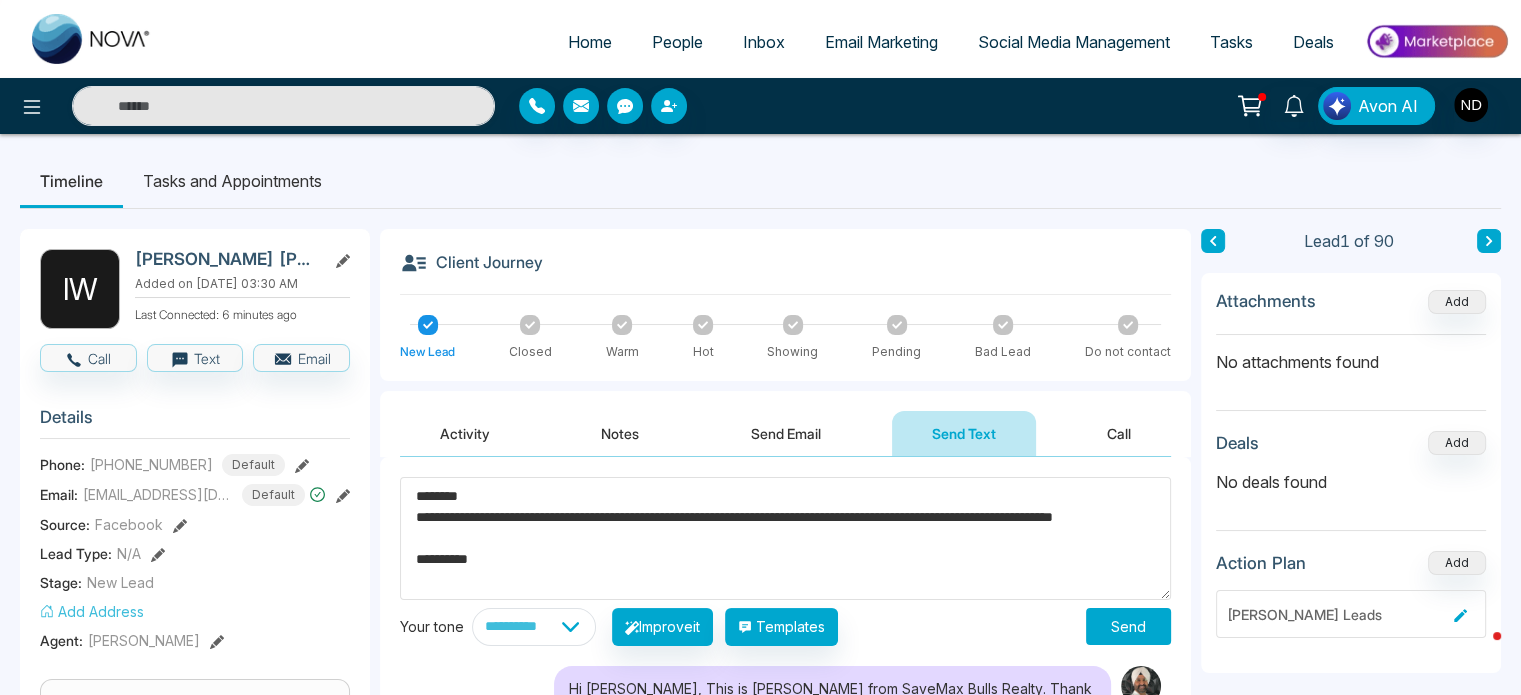 click on "**********" at bounding box center [785, 538] 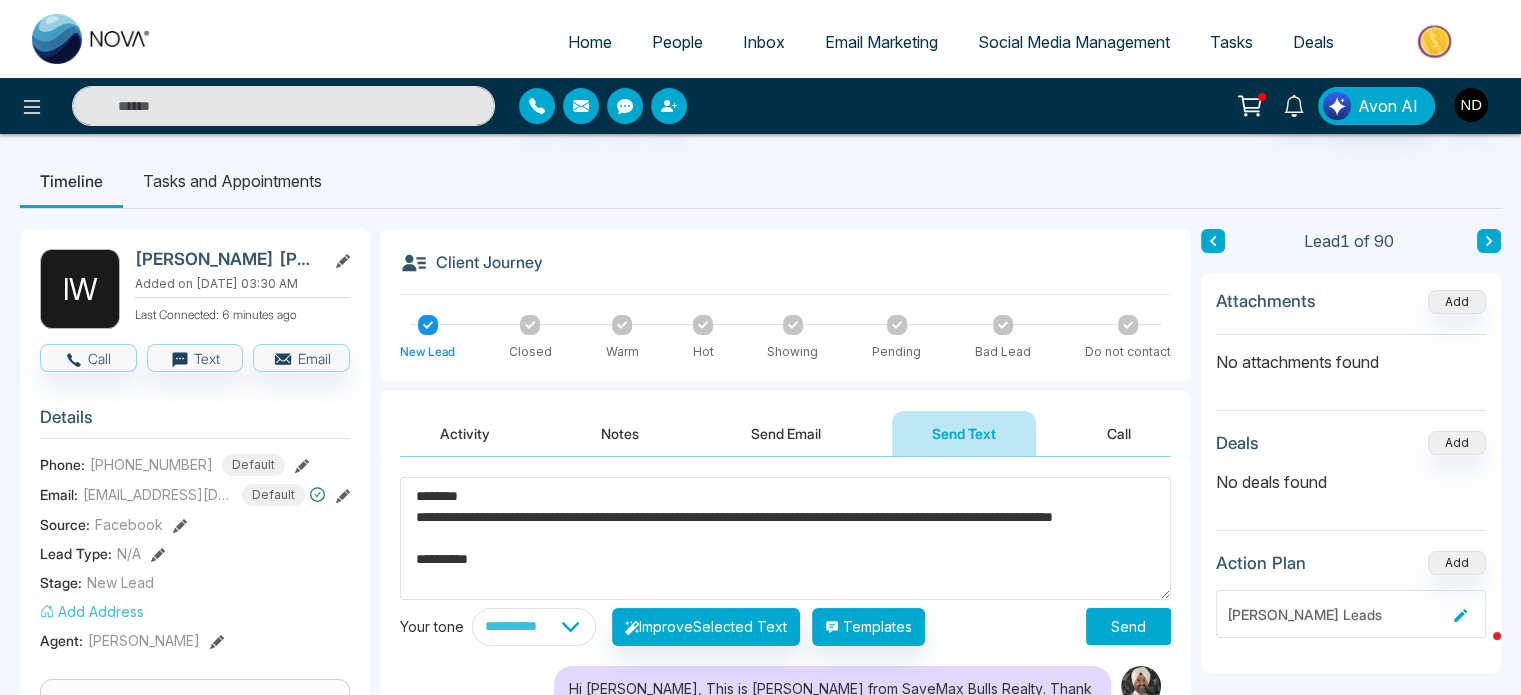 click on "**********" at bounding box center (785, 538) 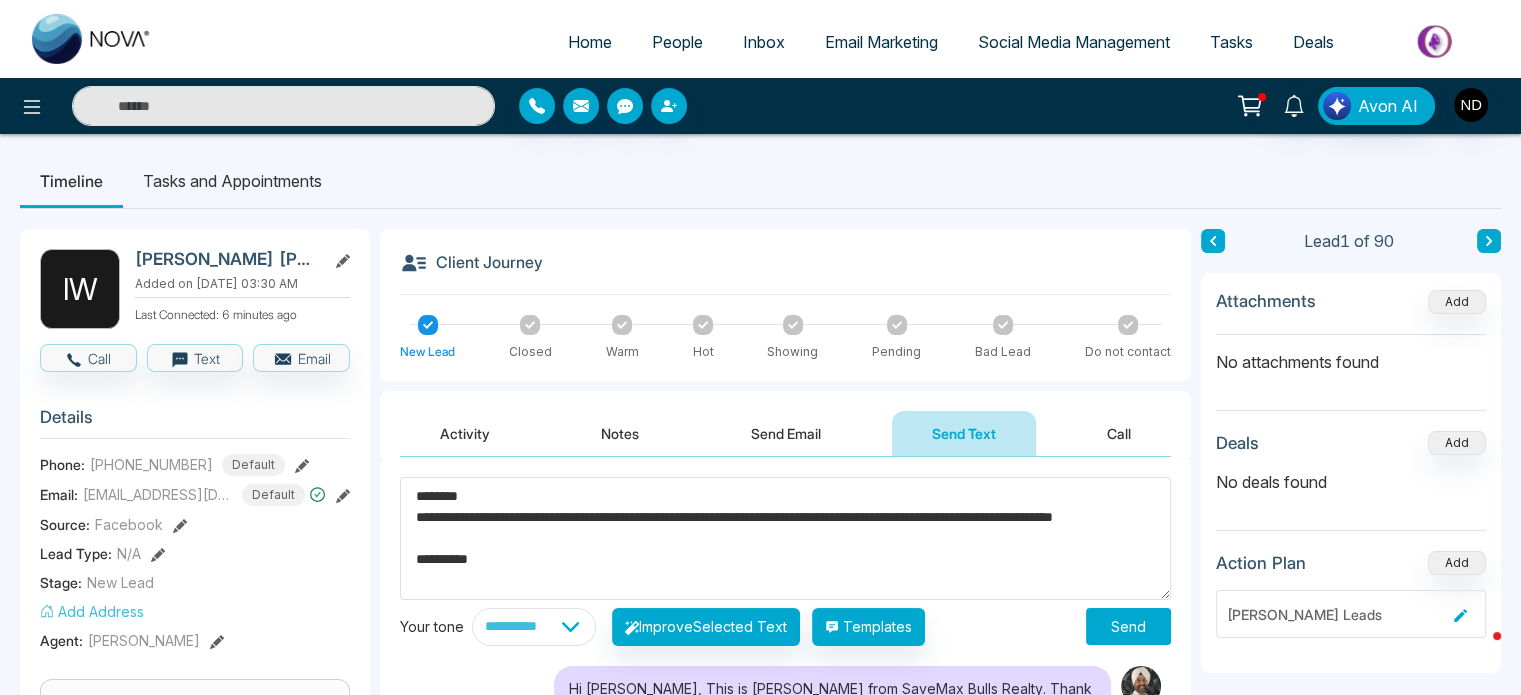 click on "**********" at bounding box center (785, 538) 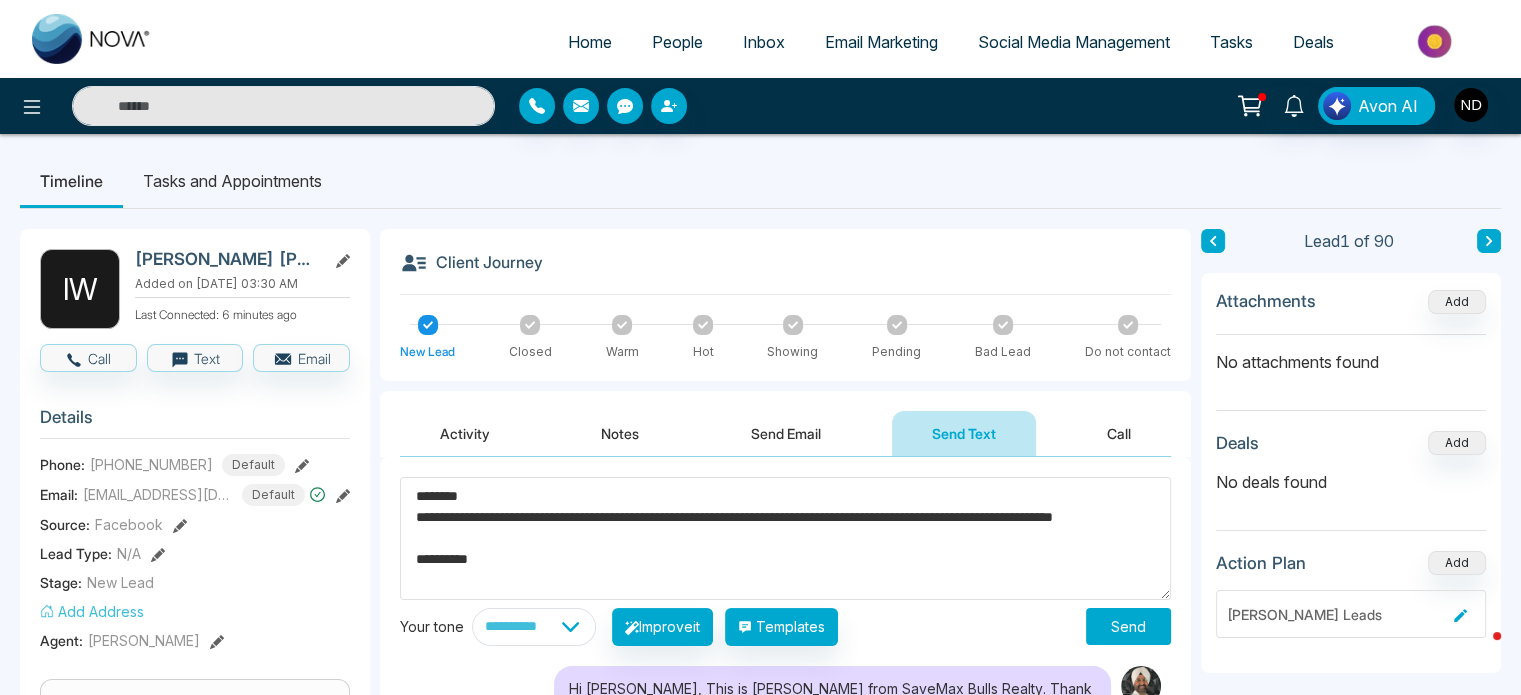 paste 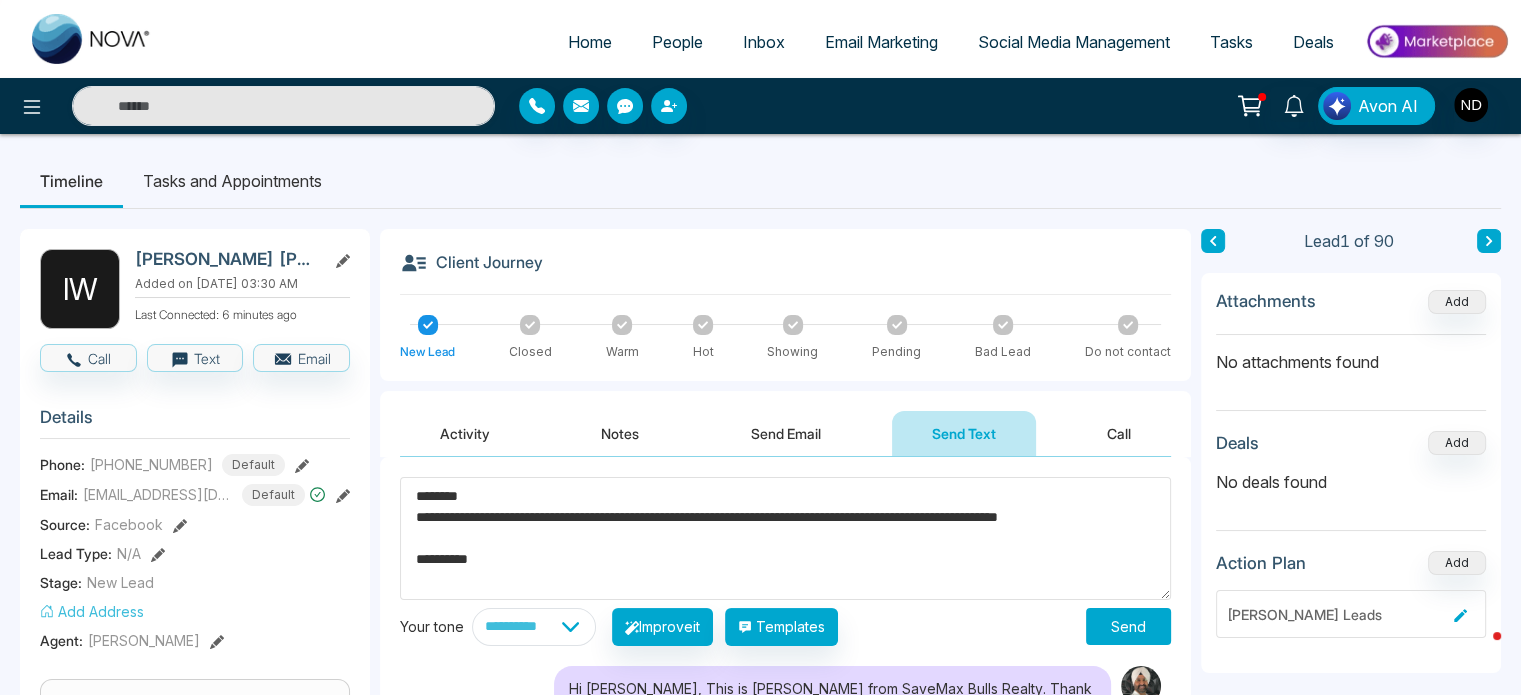 click on "**********" at bounding box center (785, 538) 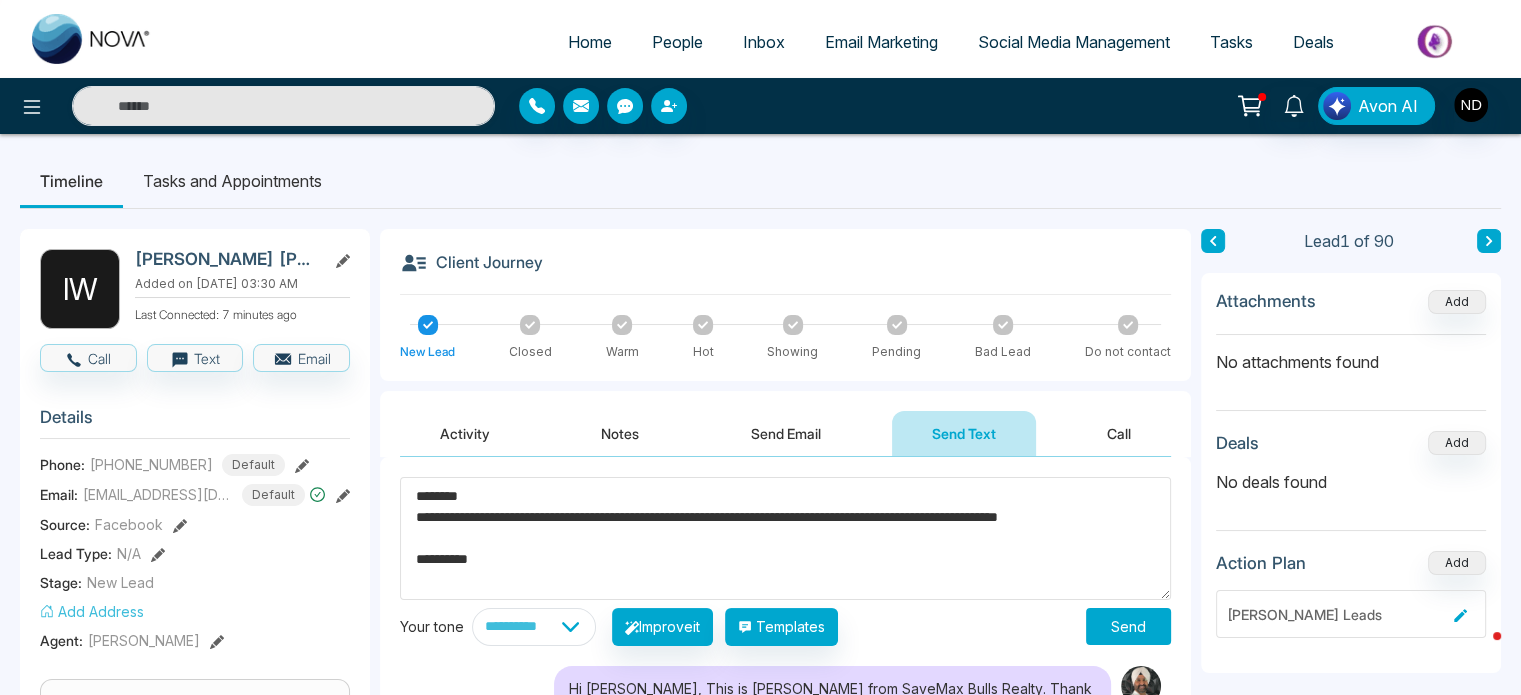 type on "**********" 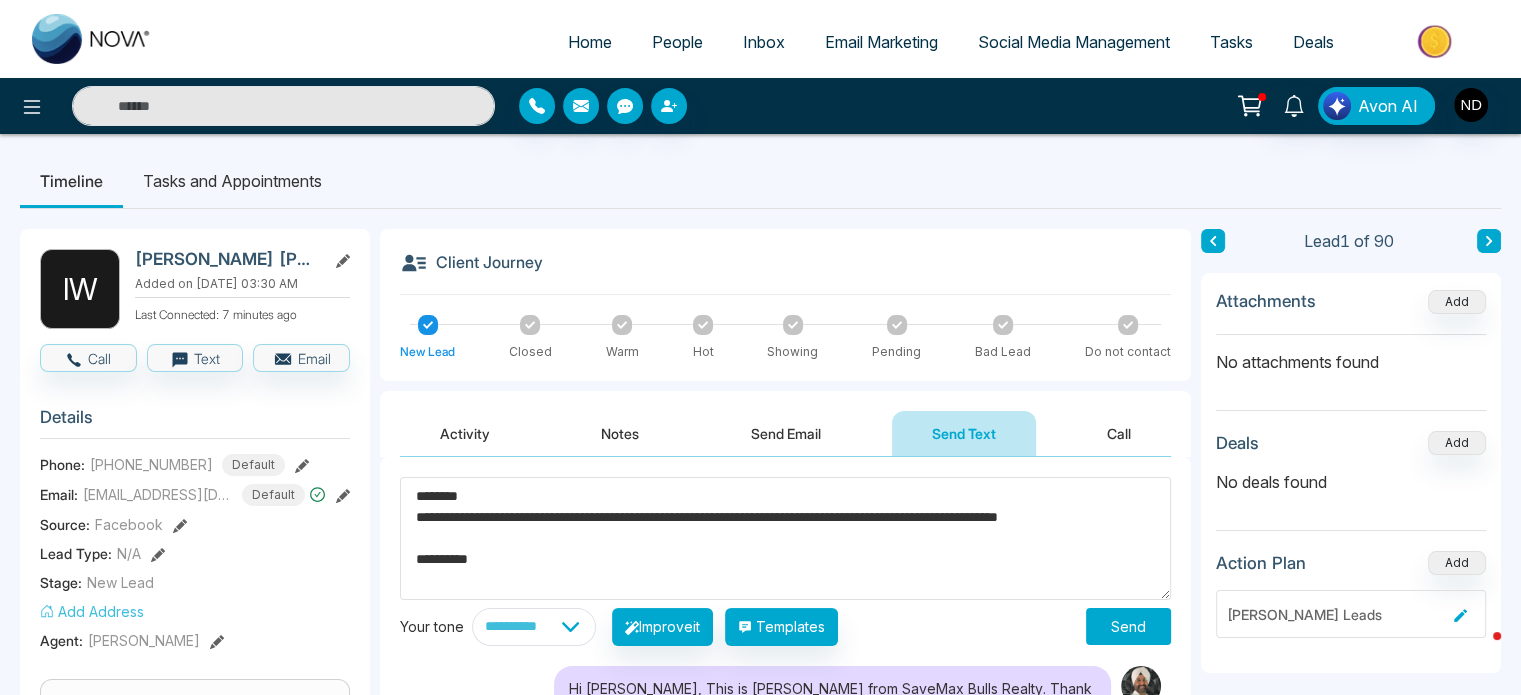 click on "Send" at bounding box center (1128, 626) 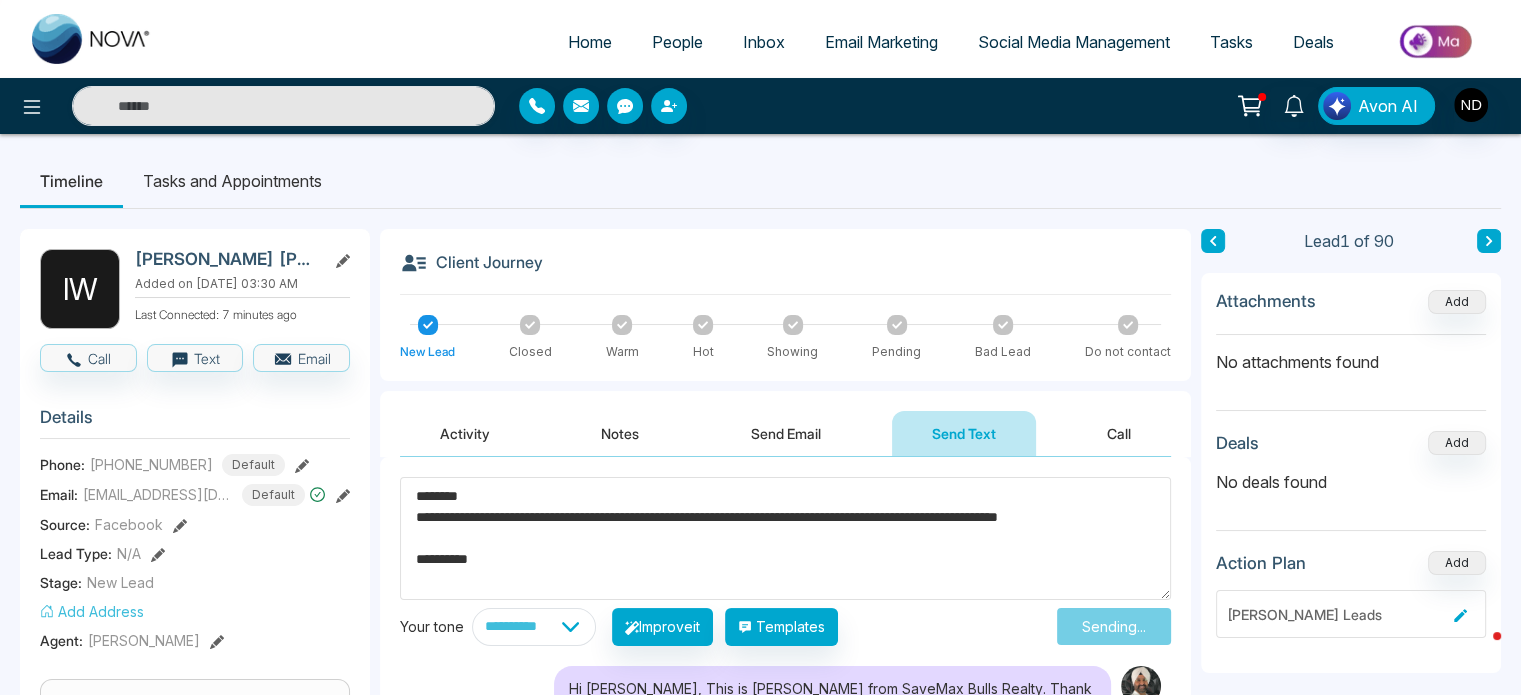 type 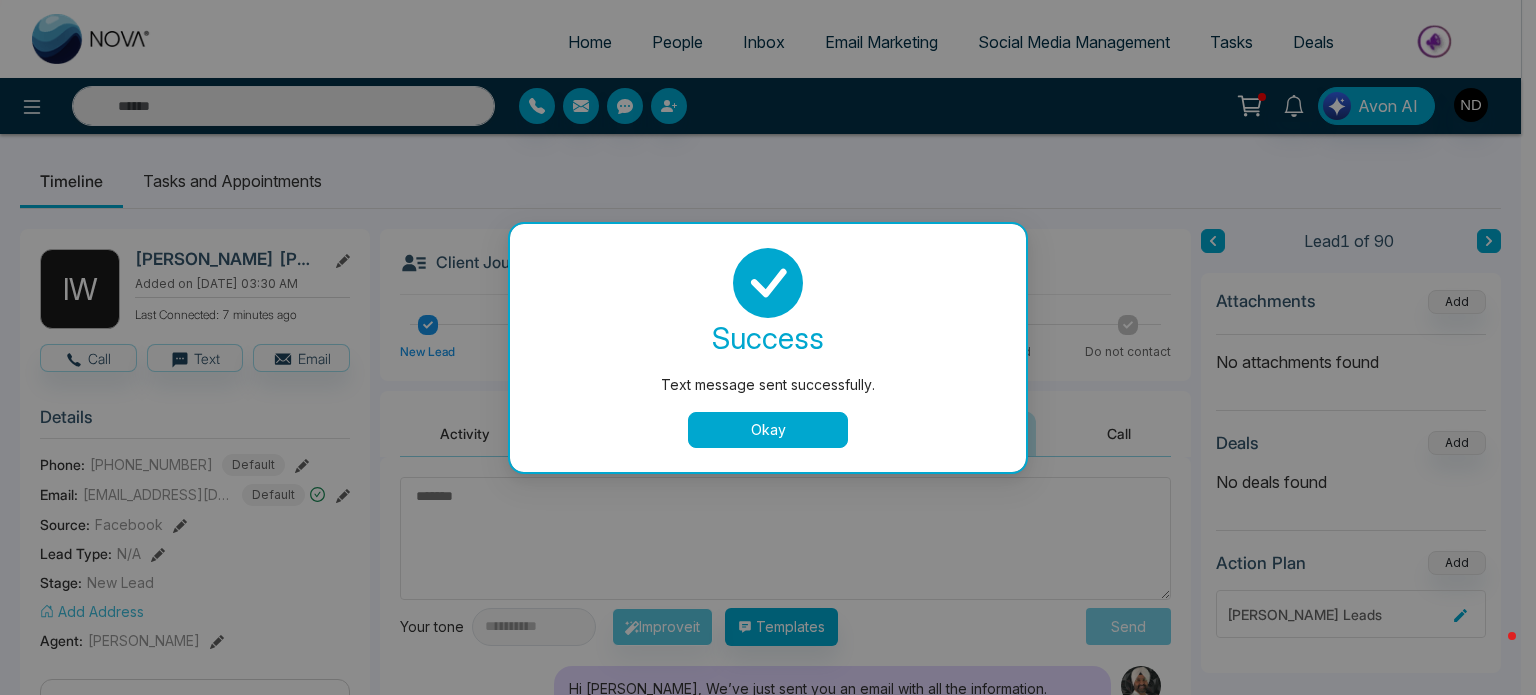 click on "Okay" at bounding box center [768, 430] 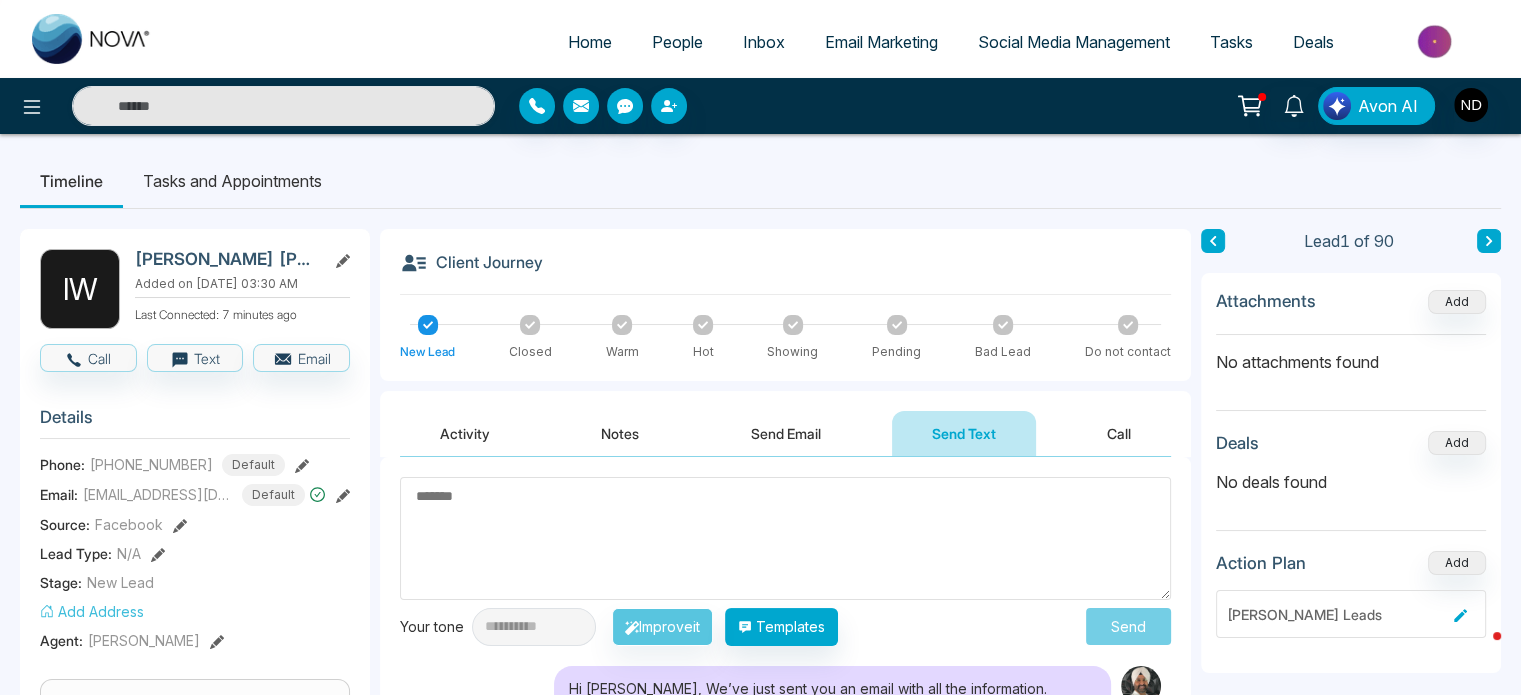 click on "Activity" at bounding box center [465, 433] 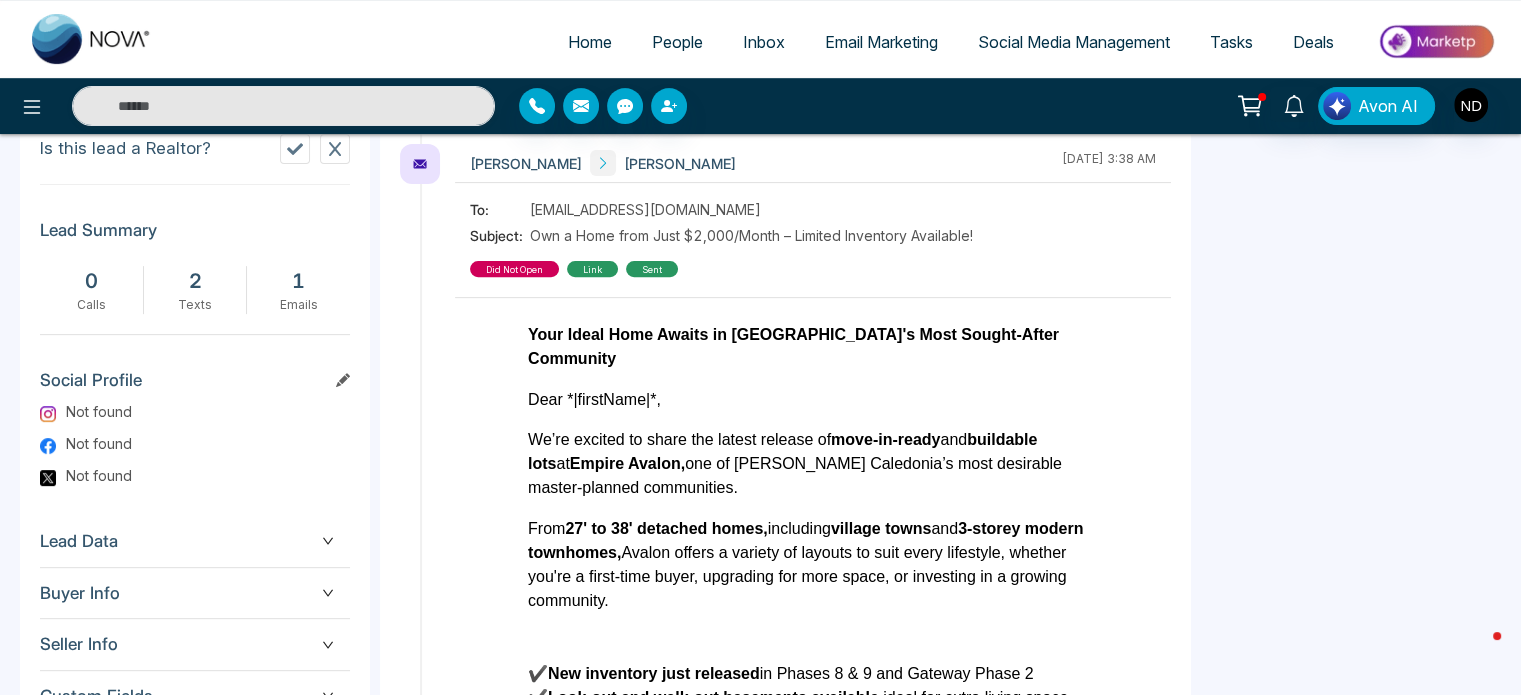 scroll, scrollTop: 824, scrollLeft: 0, axis: vertical 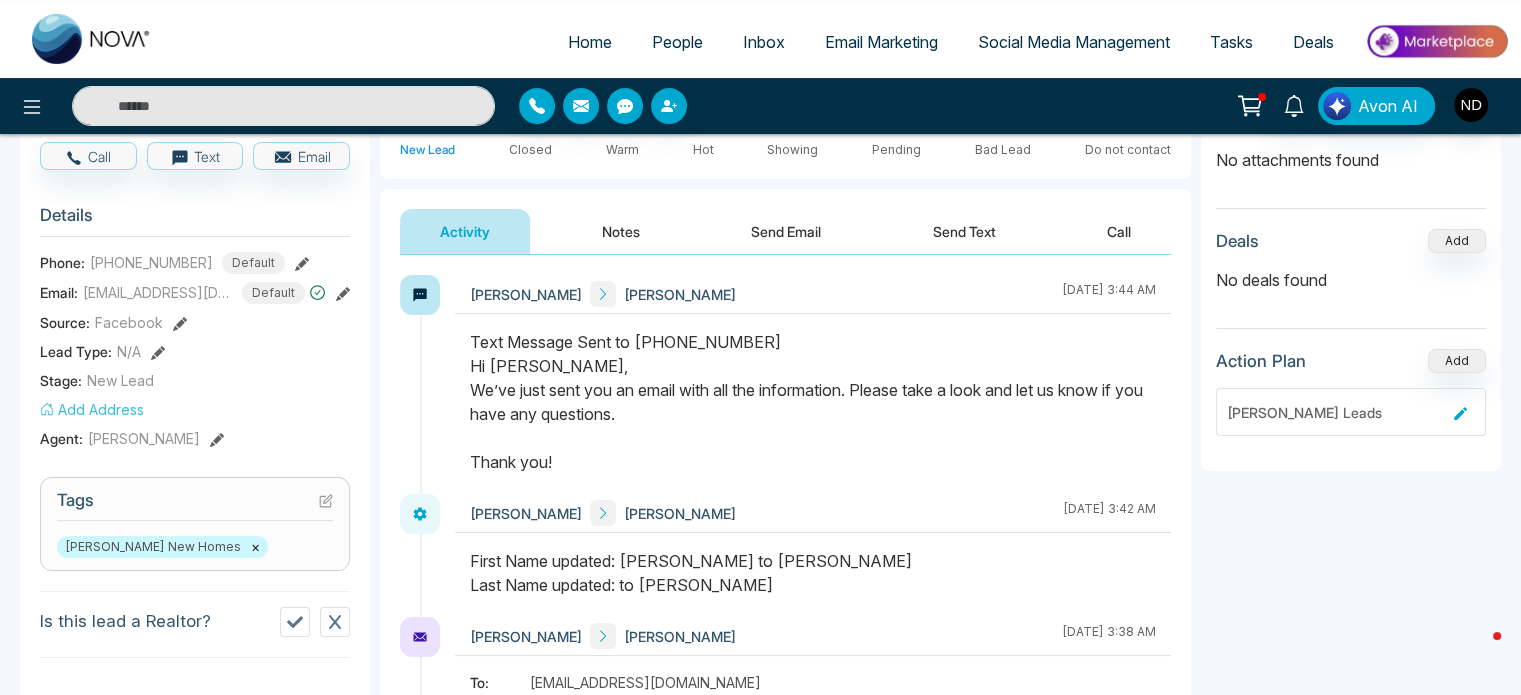 click on "Email Marketing" at bounding box center (881, 42) 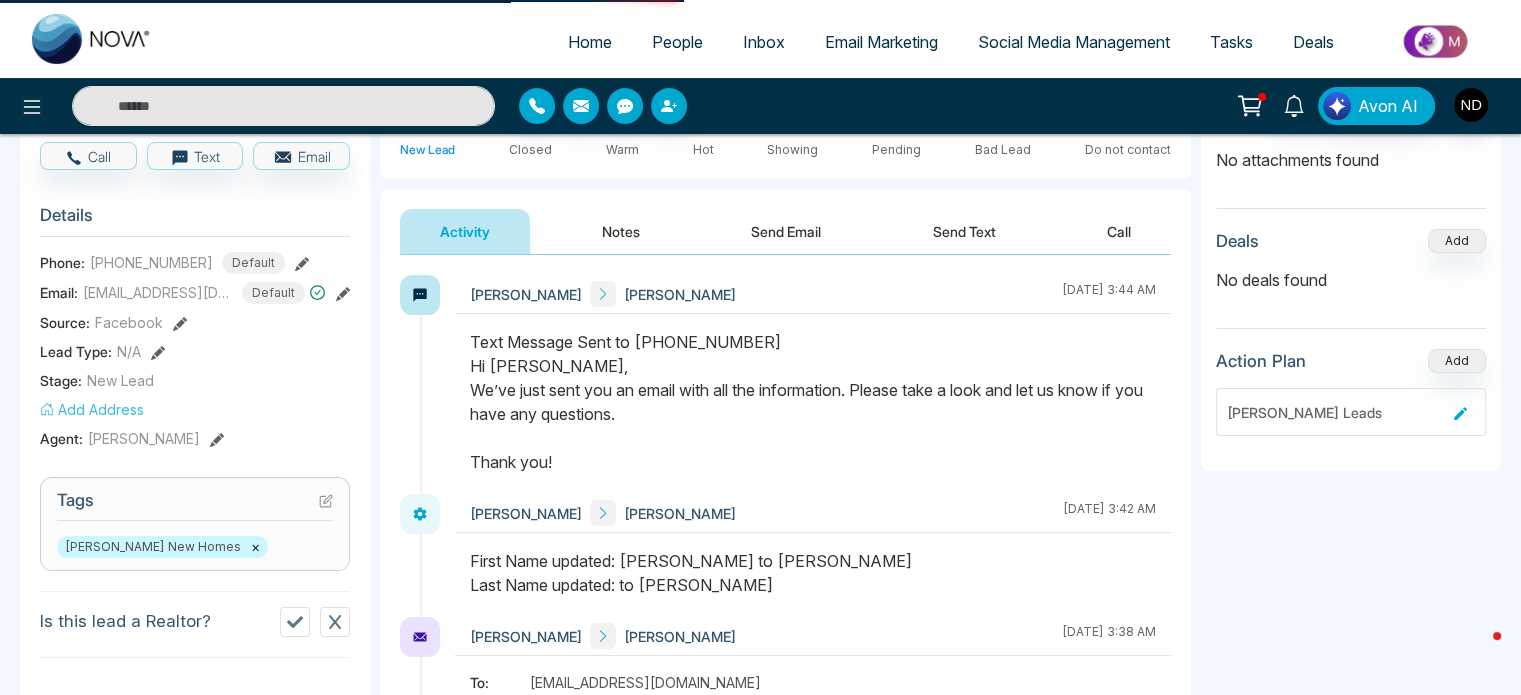 scroll, scrollTop: 0, scrollLeft: 0, axis: both 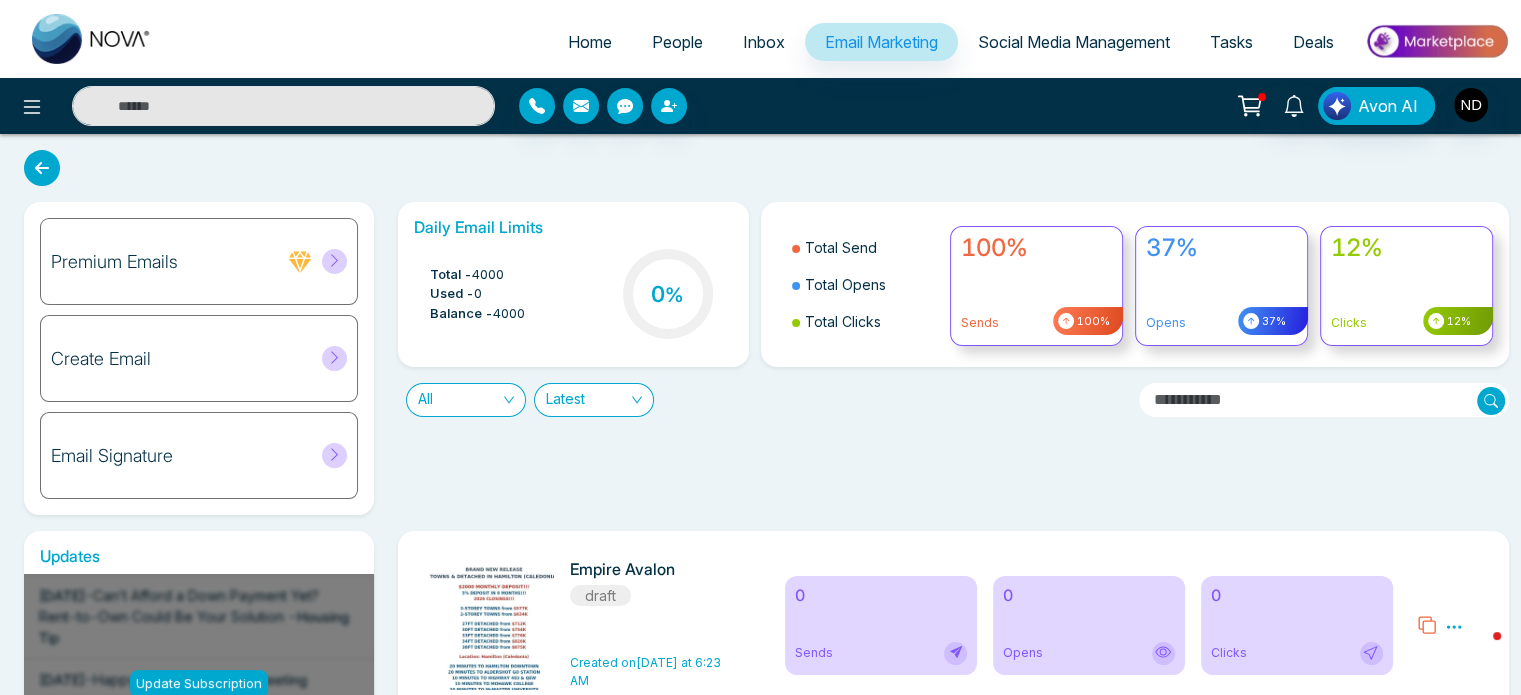 click on "Create Email" at bounding box center (101, 359) 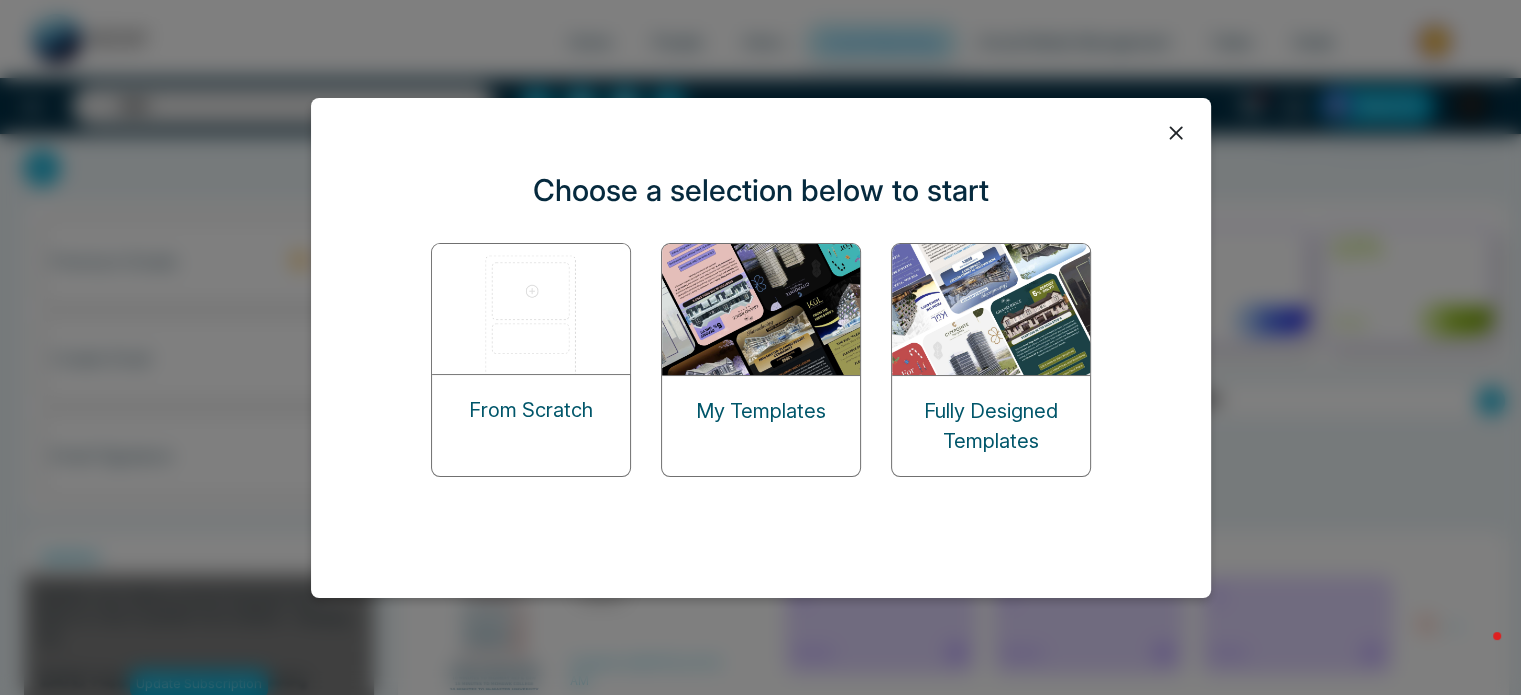 click on "My Templates" at bounding box center [761, 411] 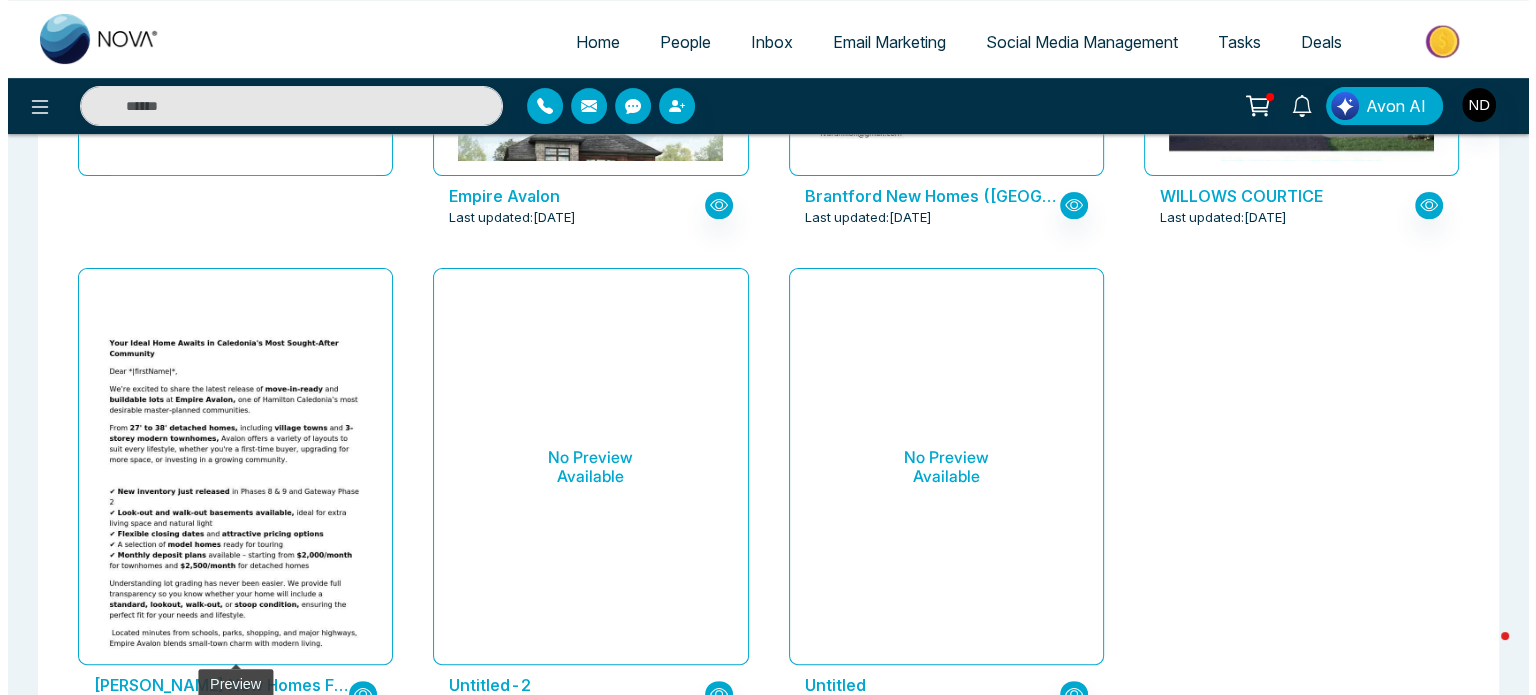 scroll, scrollTop: 596, scrollLeft: 0, axis: vertical 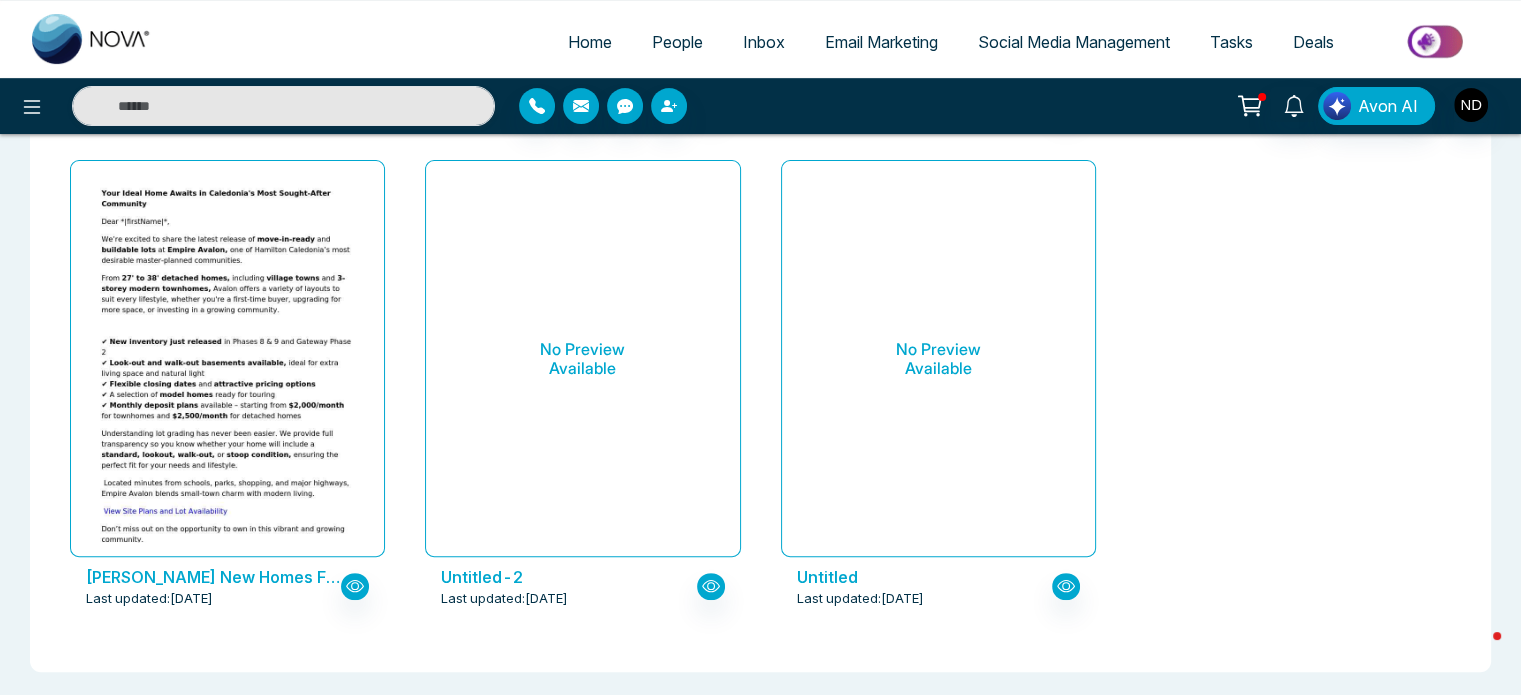 click on "[PERSON_NAME] New Homes First Email ([GEOGRAPHIC_DATA])" at bounding box center (213, 577) 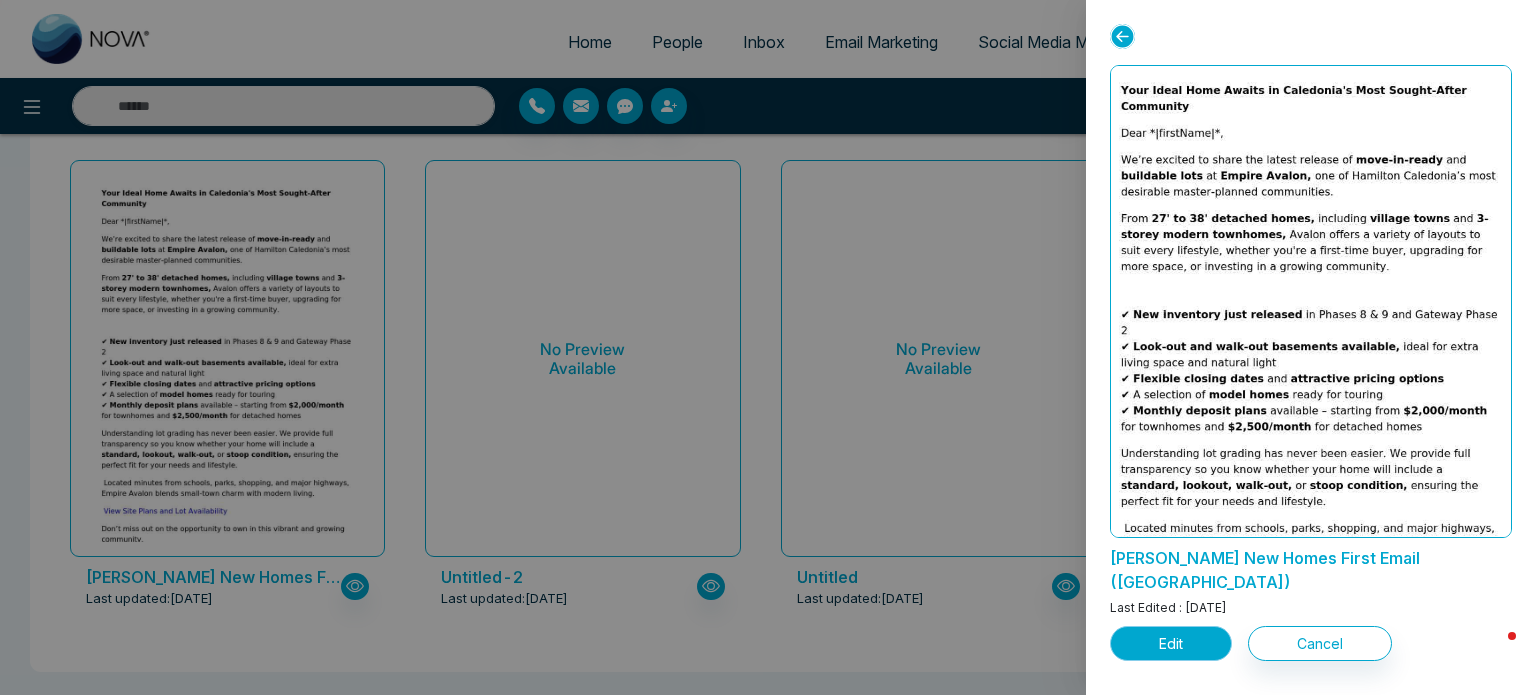 click on "Edit" at bounding box center [1171, 643] 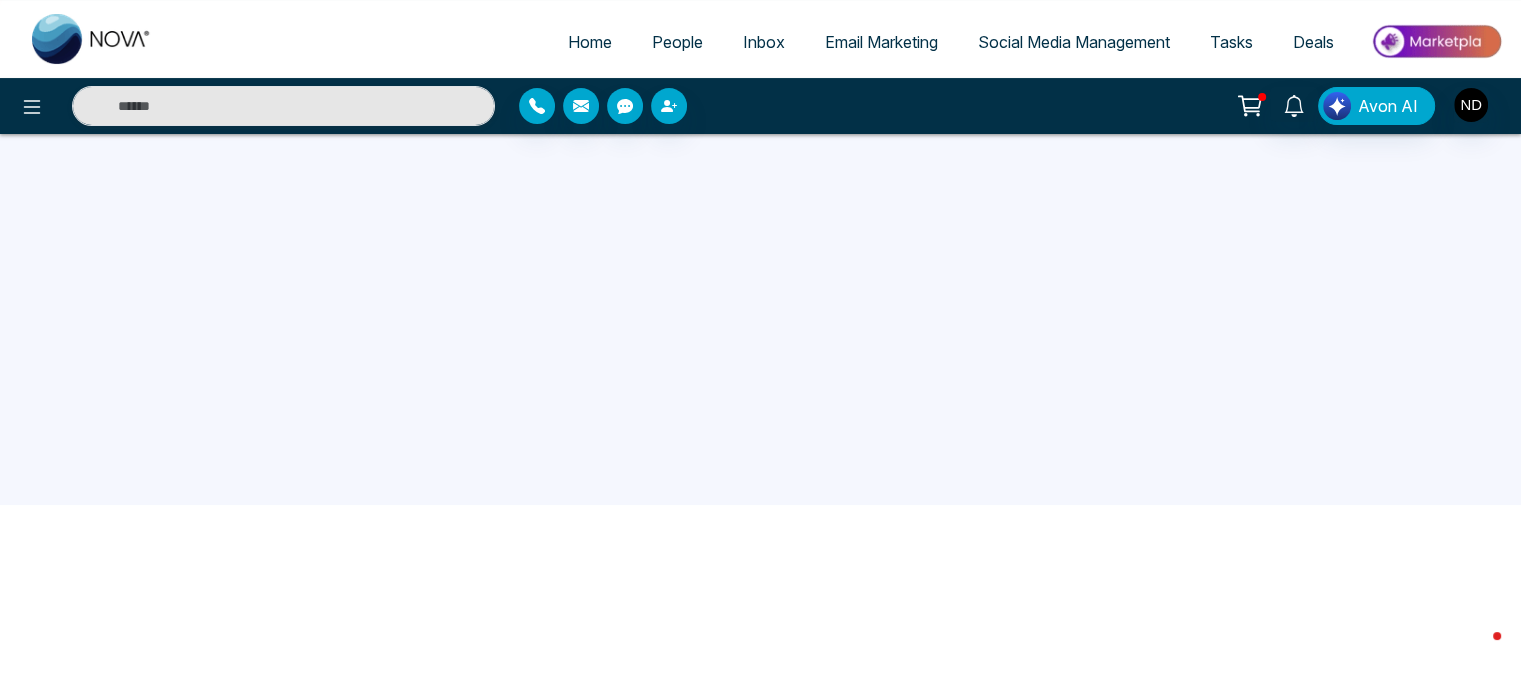 scroll, scrollTop: 0, scrollLeft: 0, axis: both 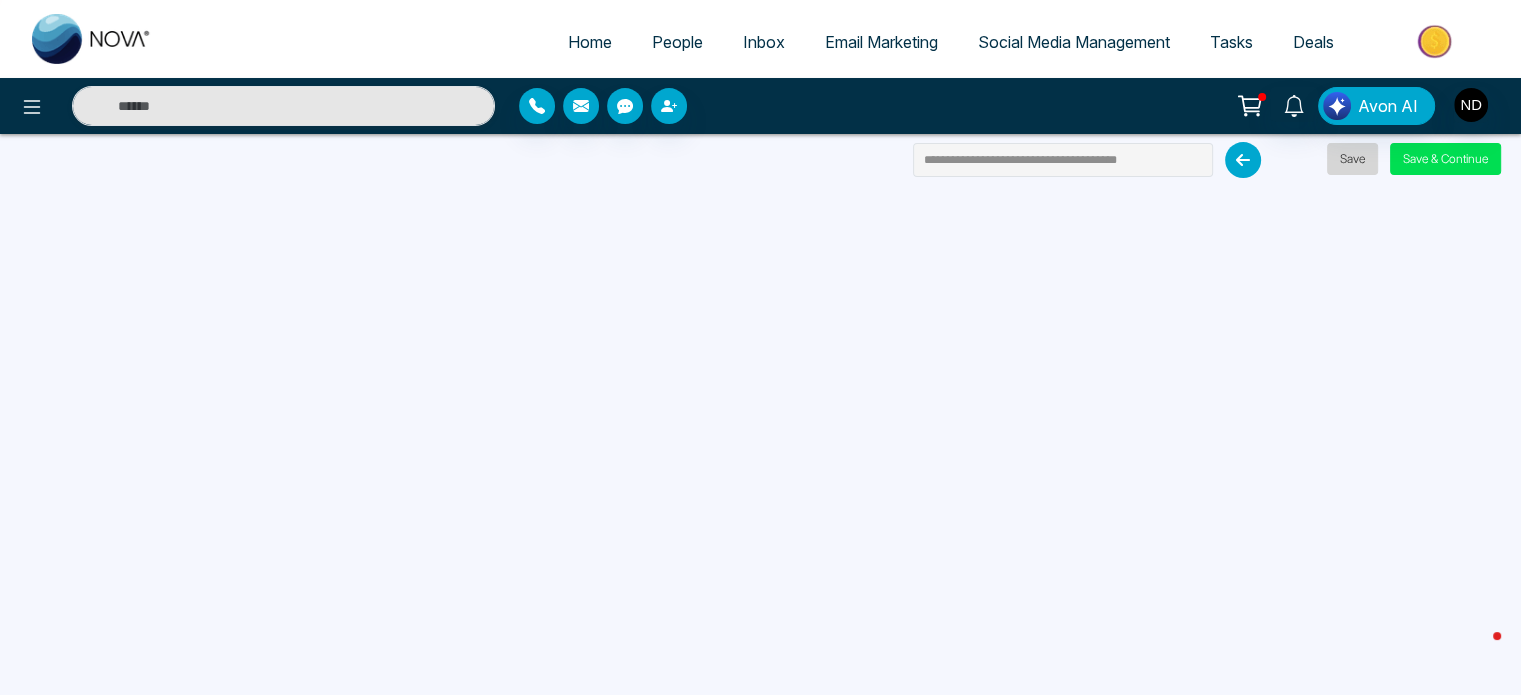 click on "Save" at bounding box center (1352, 159) 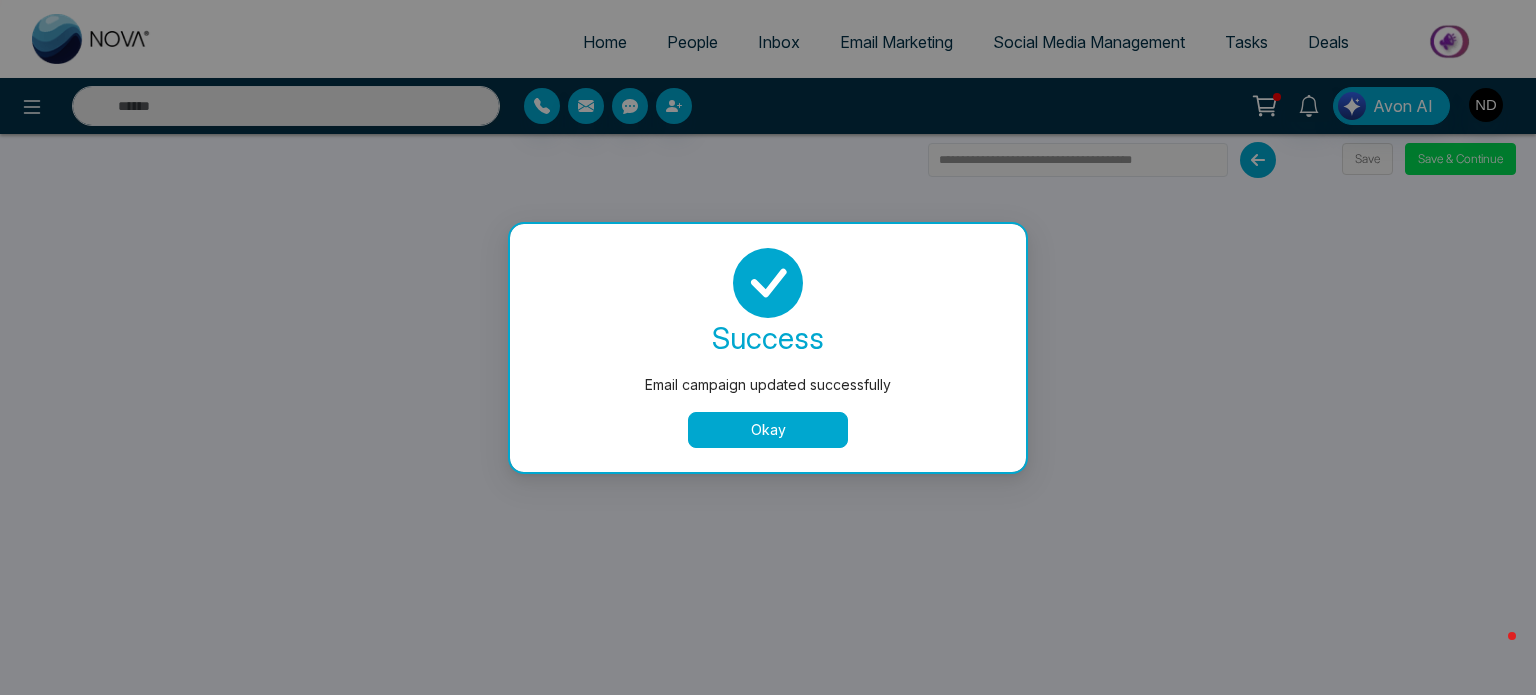 click on "Okay" at bounding box center [768, 430] 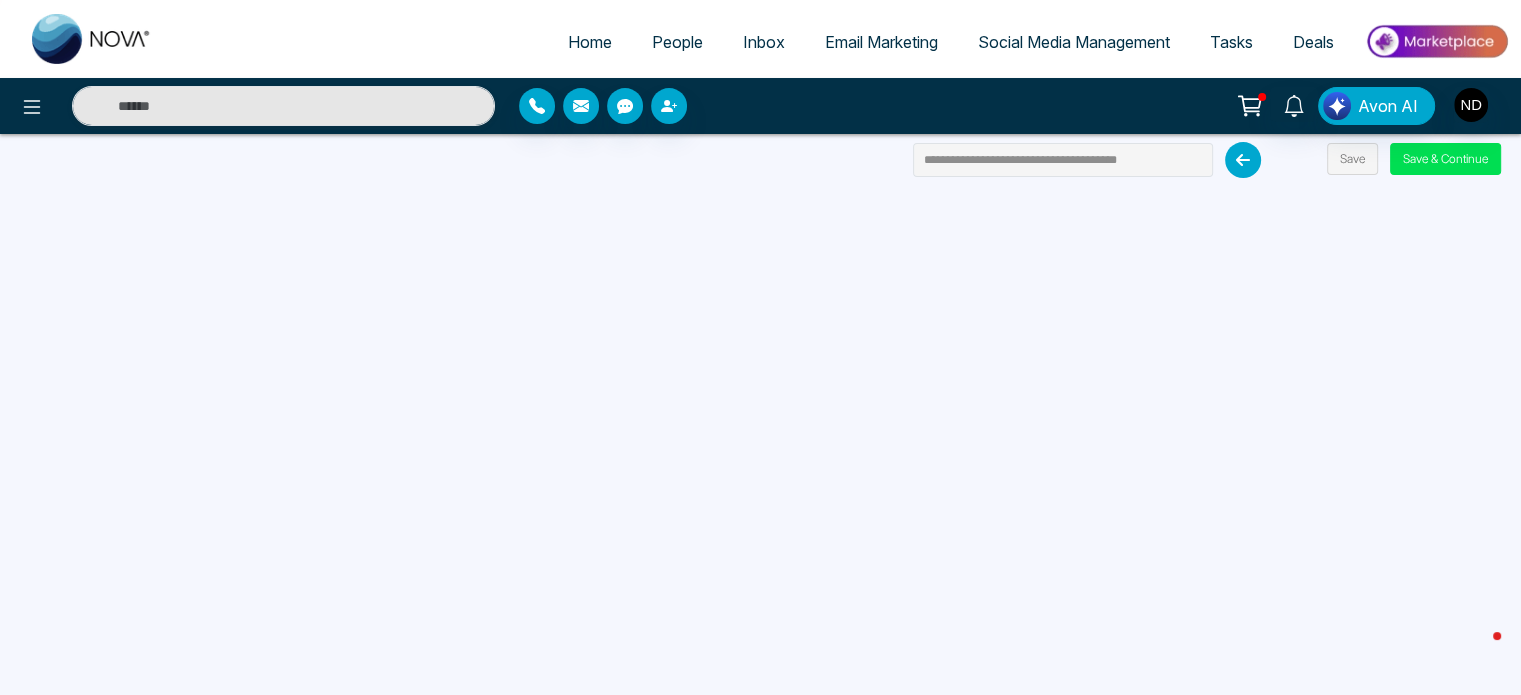 click on "People" at bounding box center (677, 42) 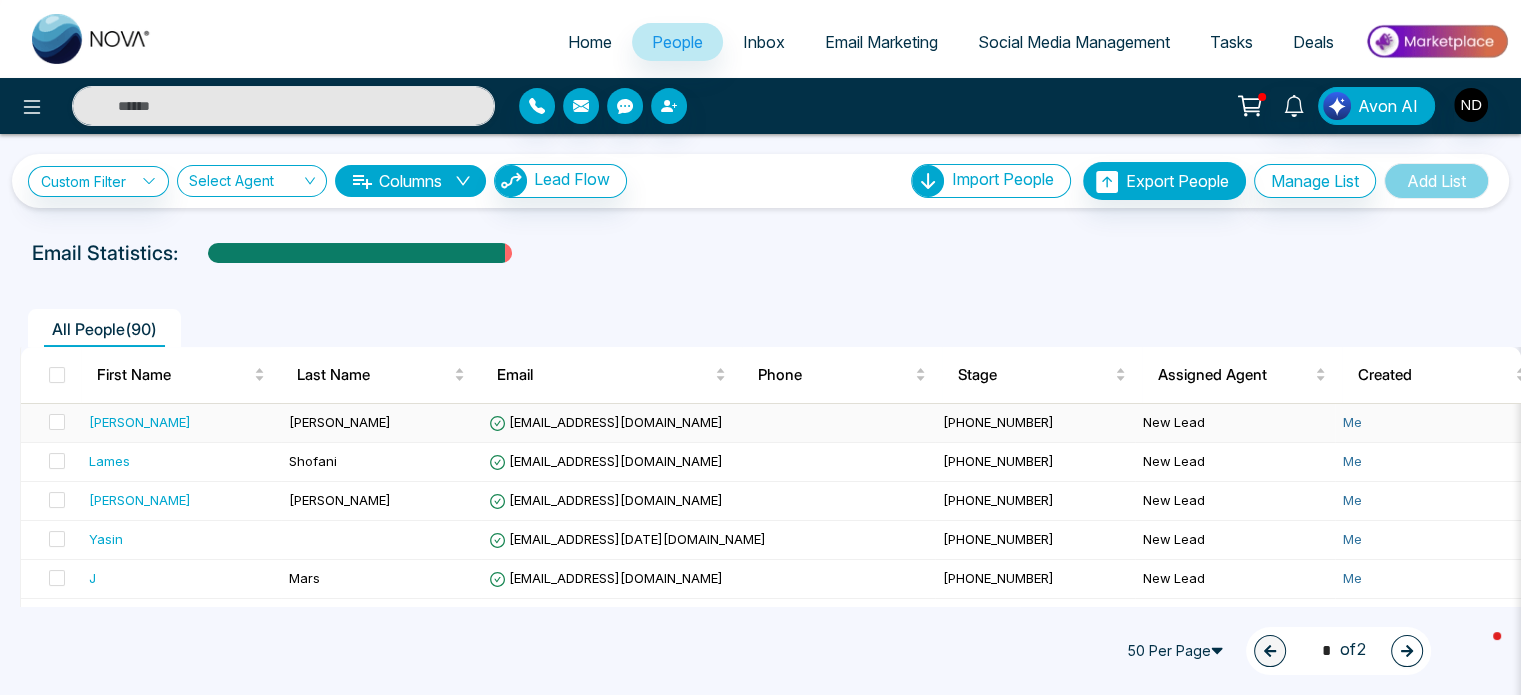 click on "[PHONE_NUMBER]" at bounding box center (1035, 423) 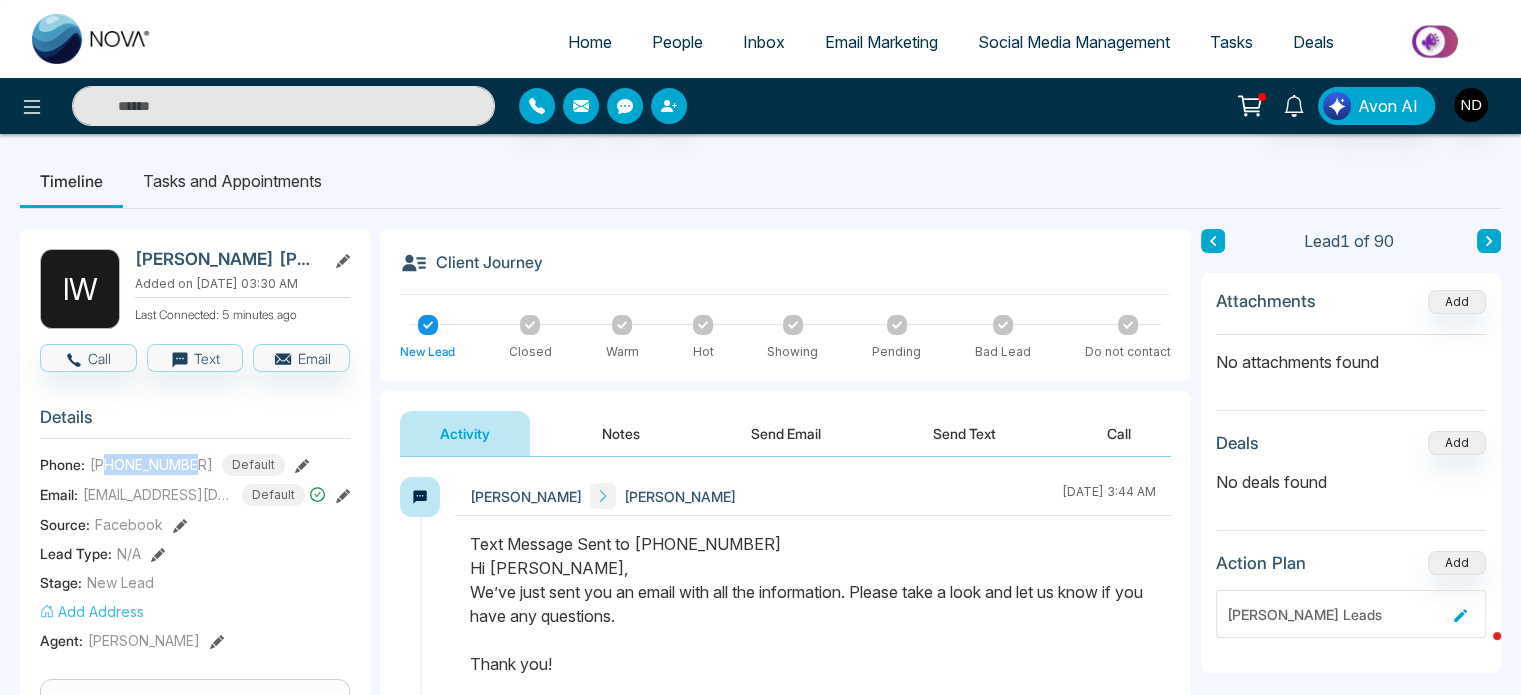 drag, startPoint x: 110, startPoint y: 457, endPoint x: 196, endPoint y: 459, distance: 86.023254 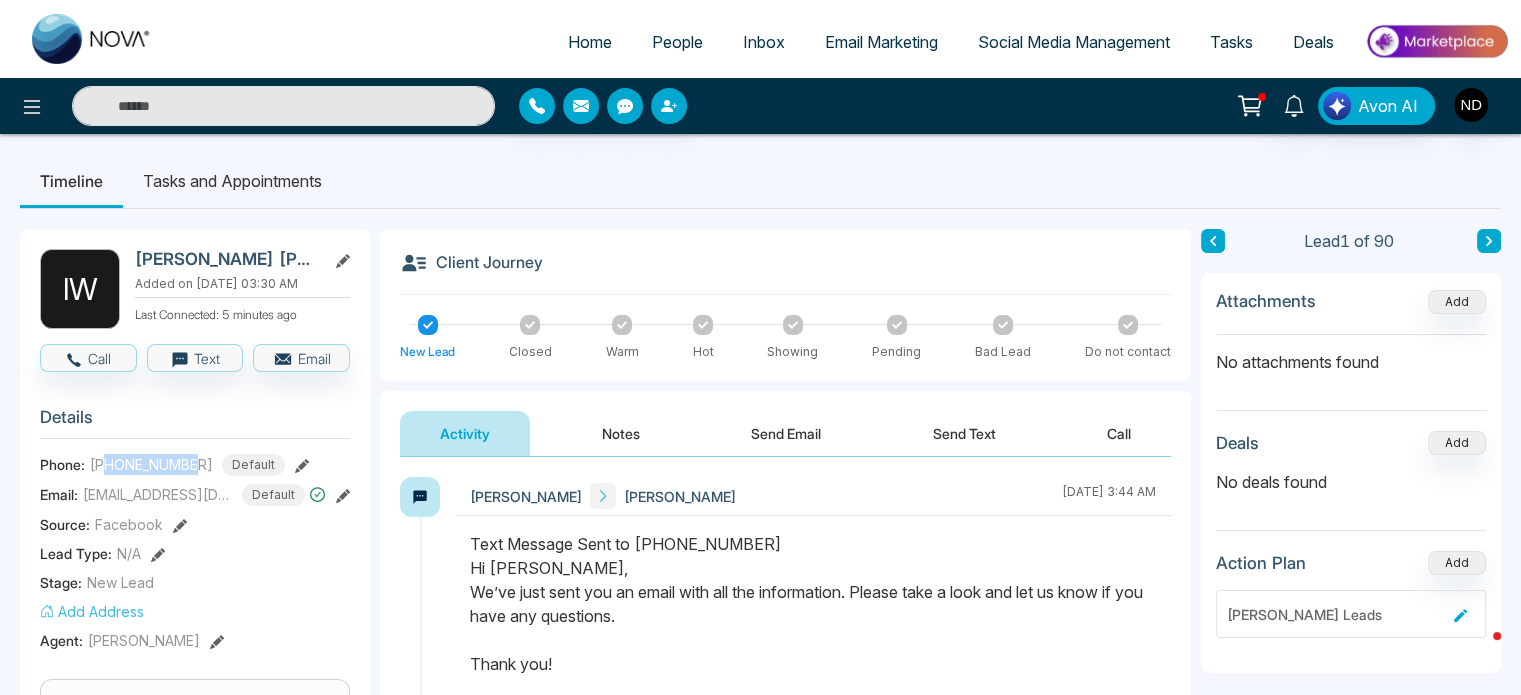 click on "[PHONE_NUMBER]" at bounding box center (151, 464) 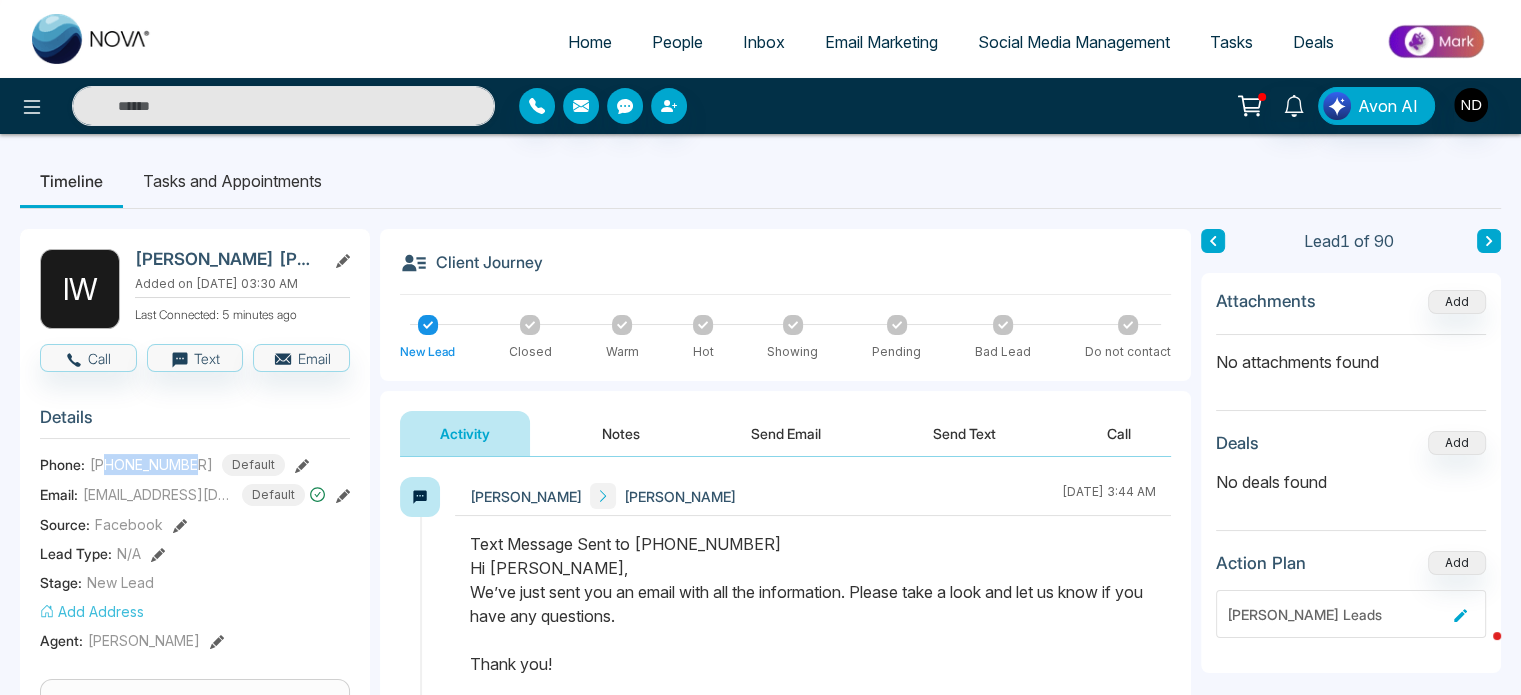 copy on "6478041606" 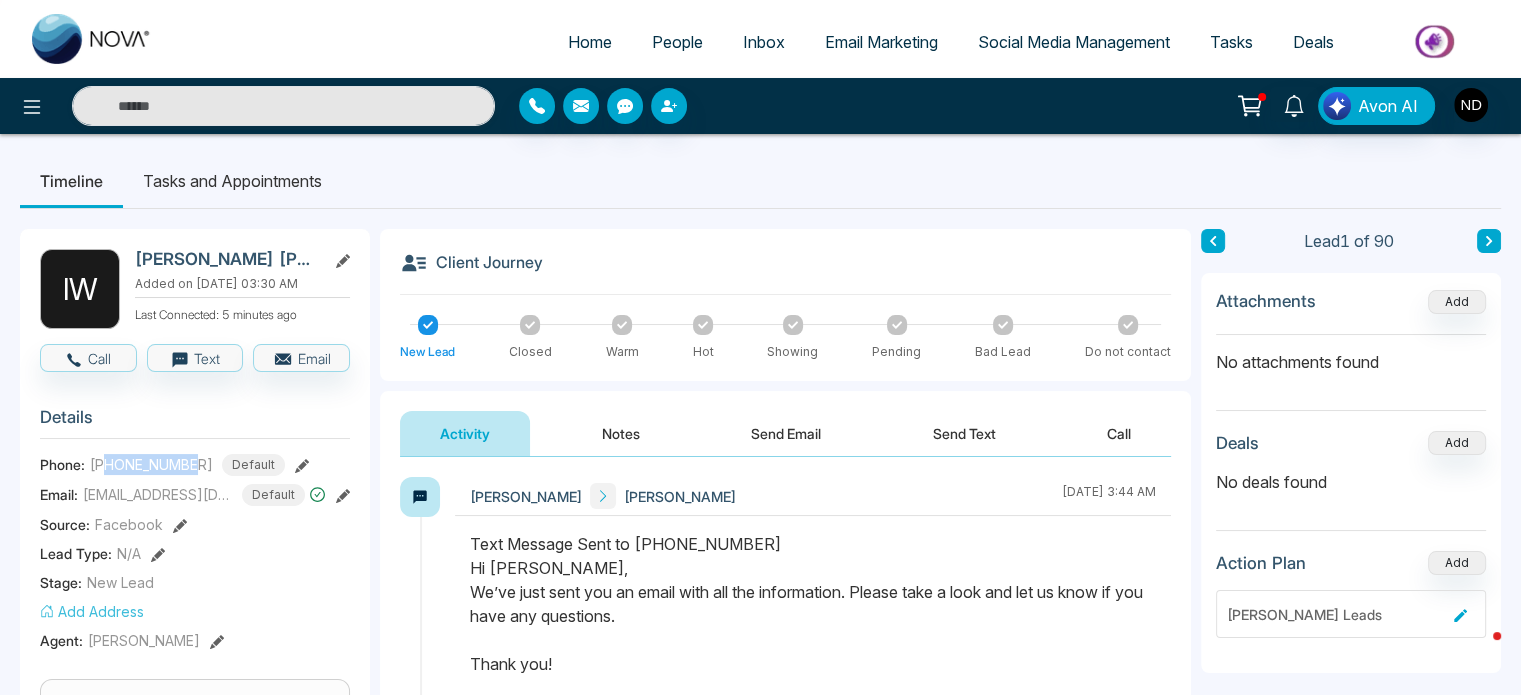 click 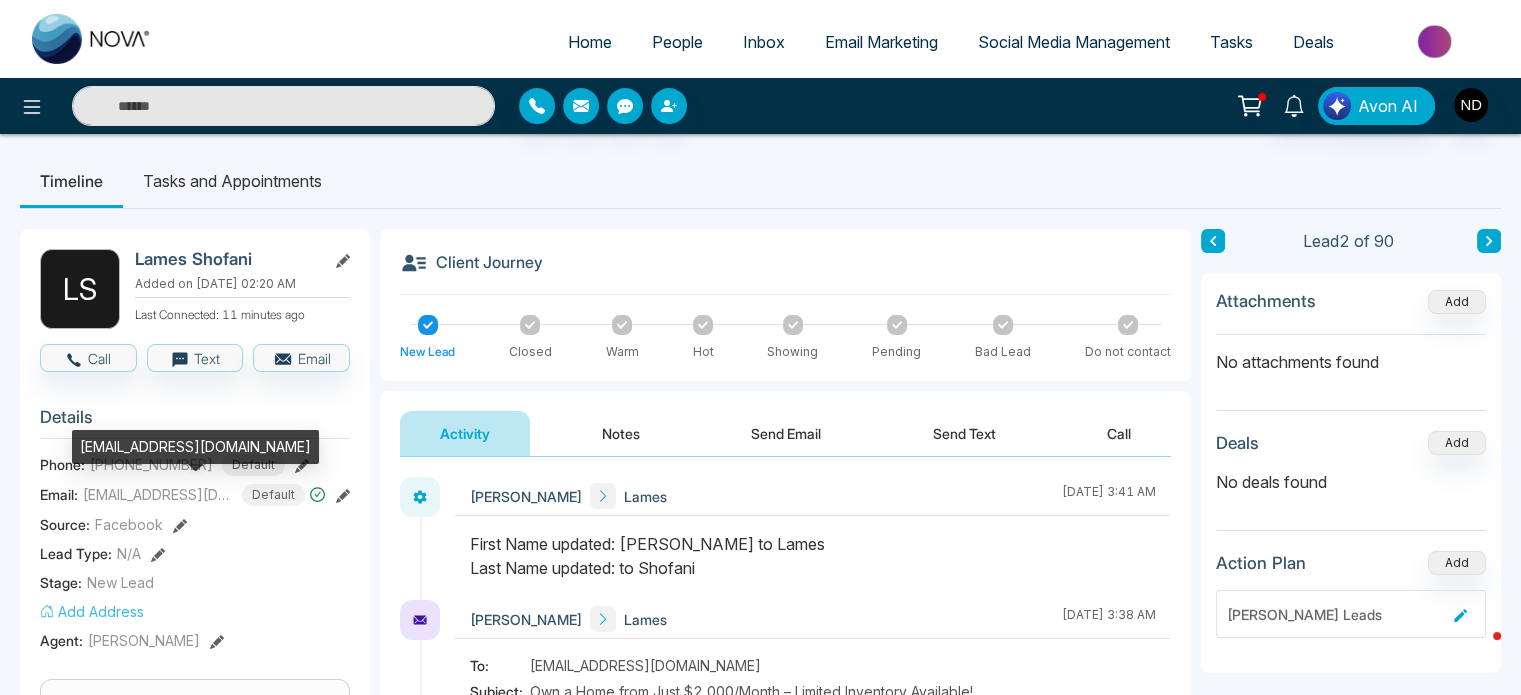 click on "[EMAIL_ADDRESS][DOMAIN_NAME]" at bounding box center [195, 454] 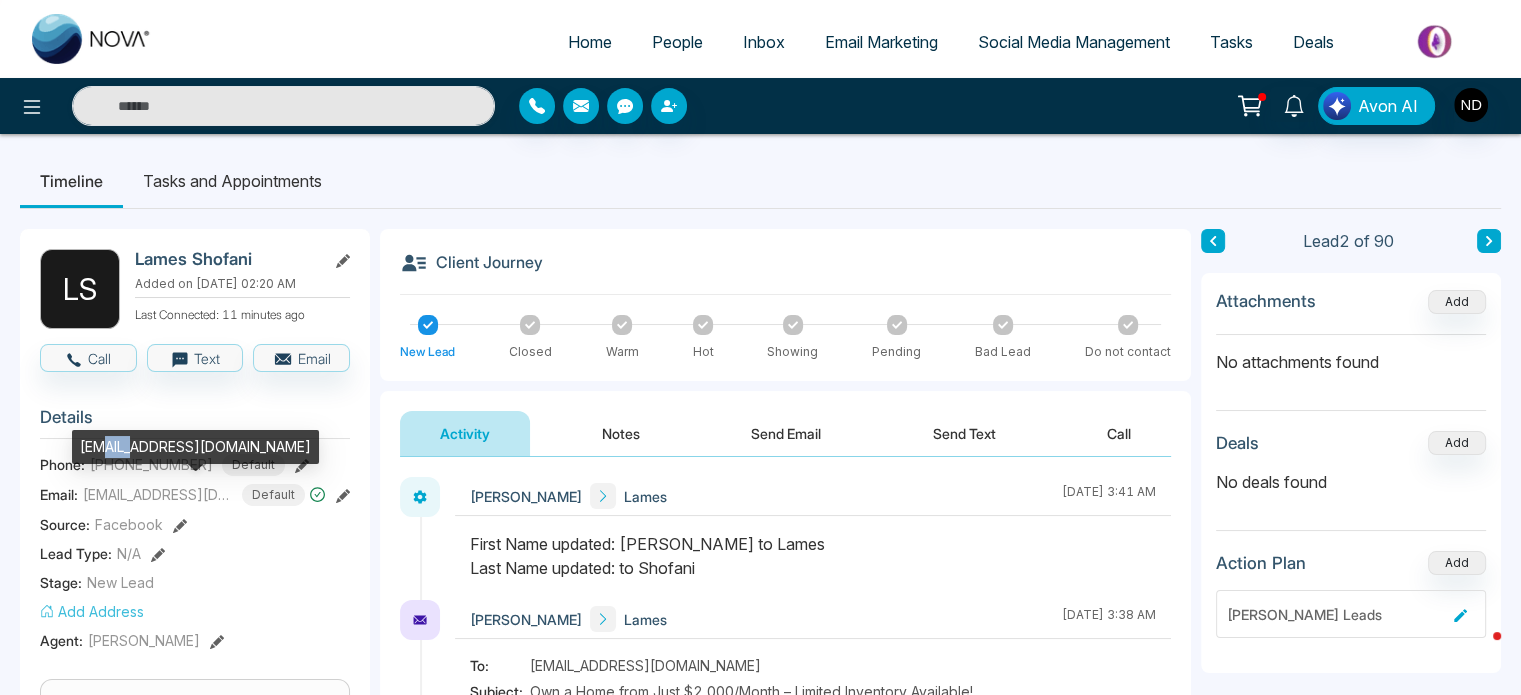 drag, startPoint x: 108, startPoint y: 468, endPoint x: 135, endPoint y: 470, distance: 27.073973 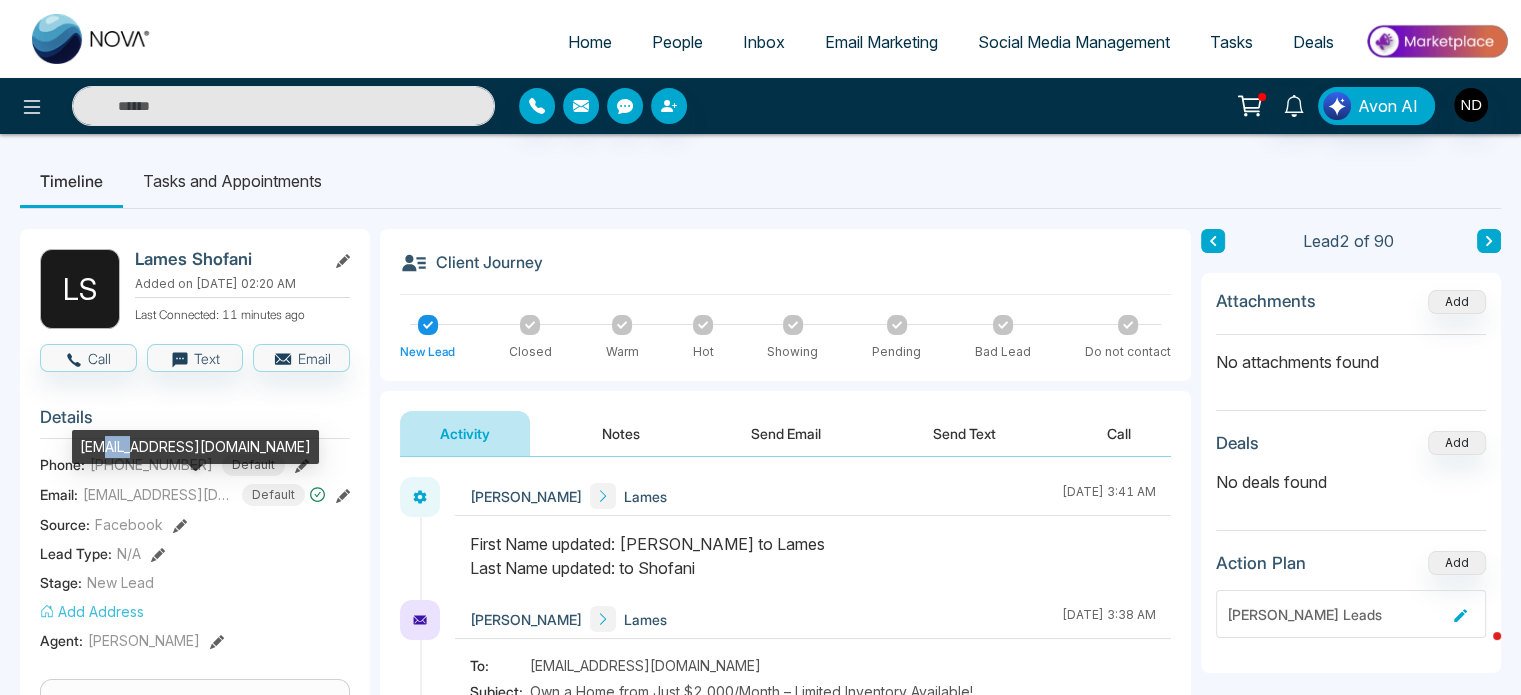 click on "[EMAIL_ADDRESS][DOMAIN_NAME]" at bounding box center [195, 454] 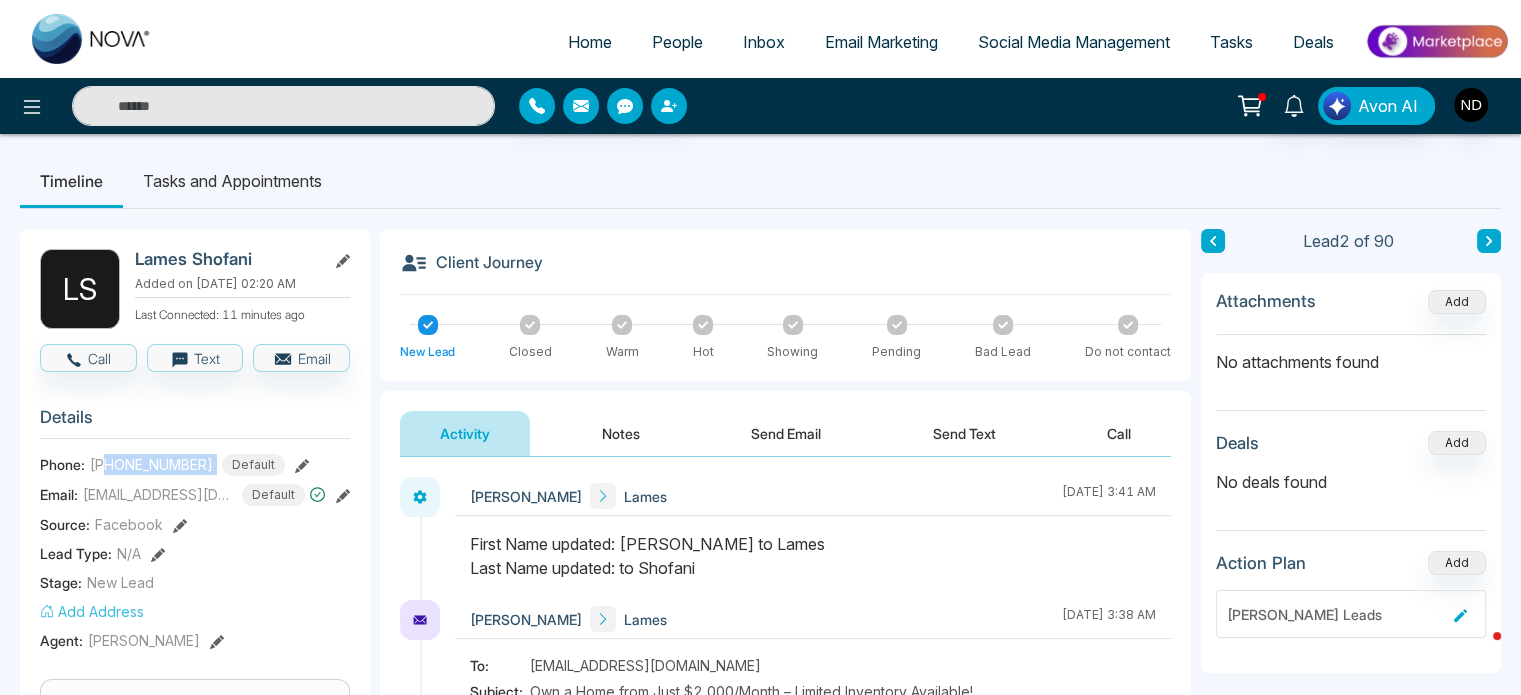 drag, startPoint x: 108, startPoint y: 464, endPoint x: 204, endPoint y: 465, distance: 96.00521 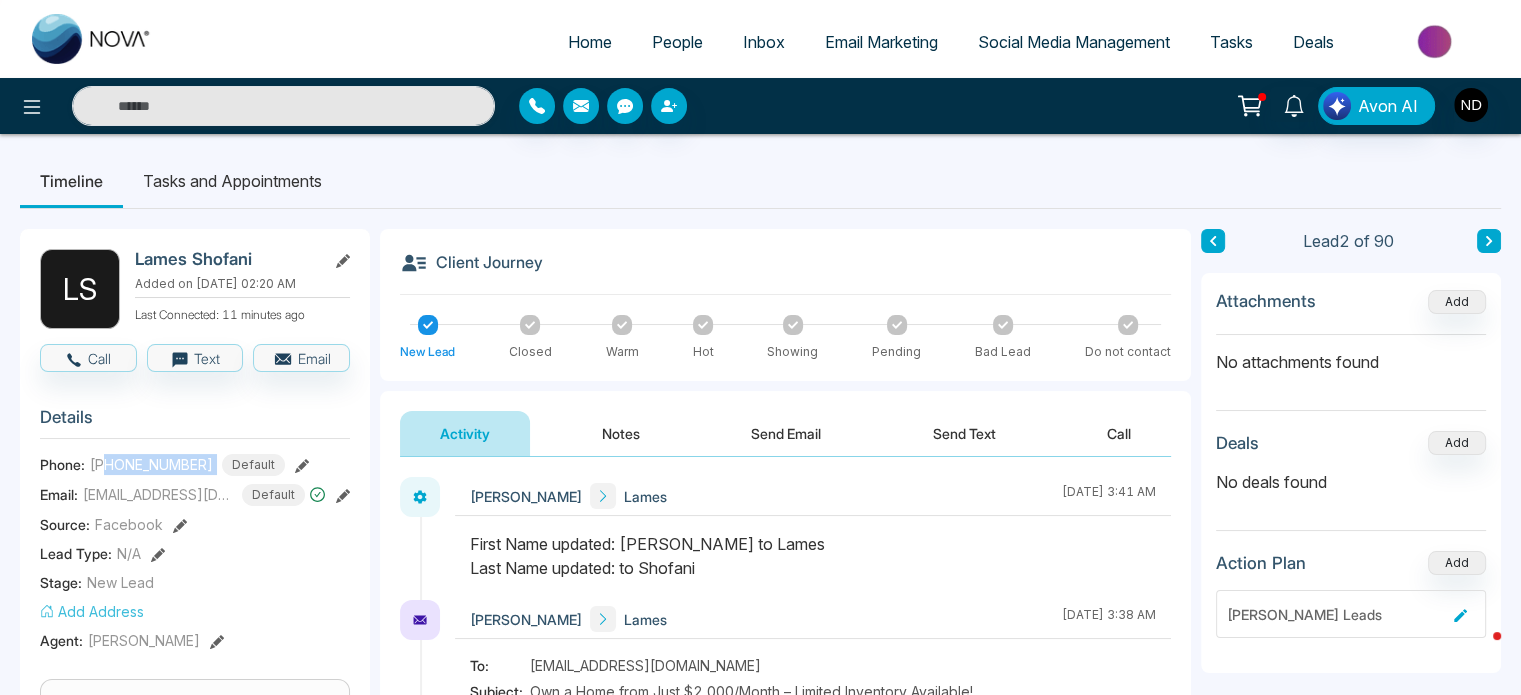 click on "[PHONE_NUMBER] Default" at bounding box center [187, 465] 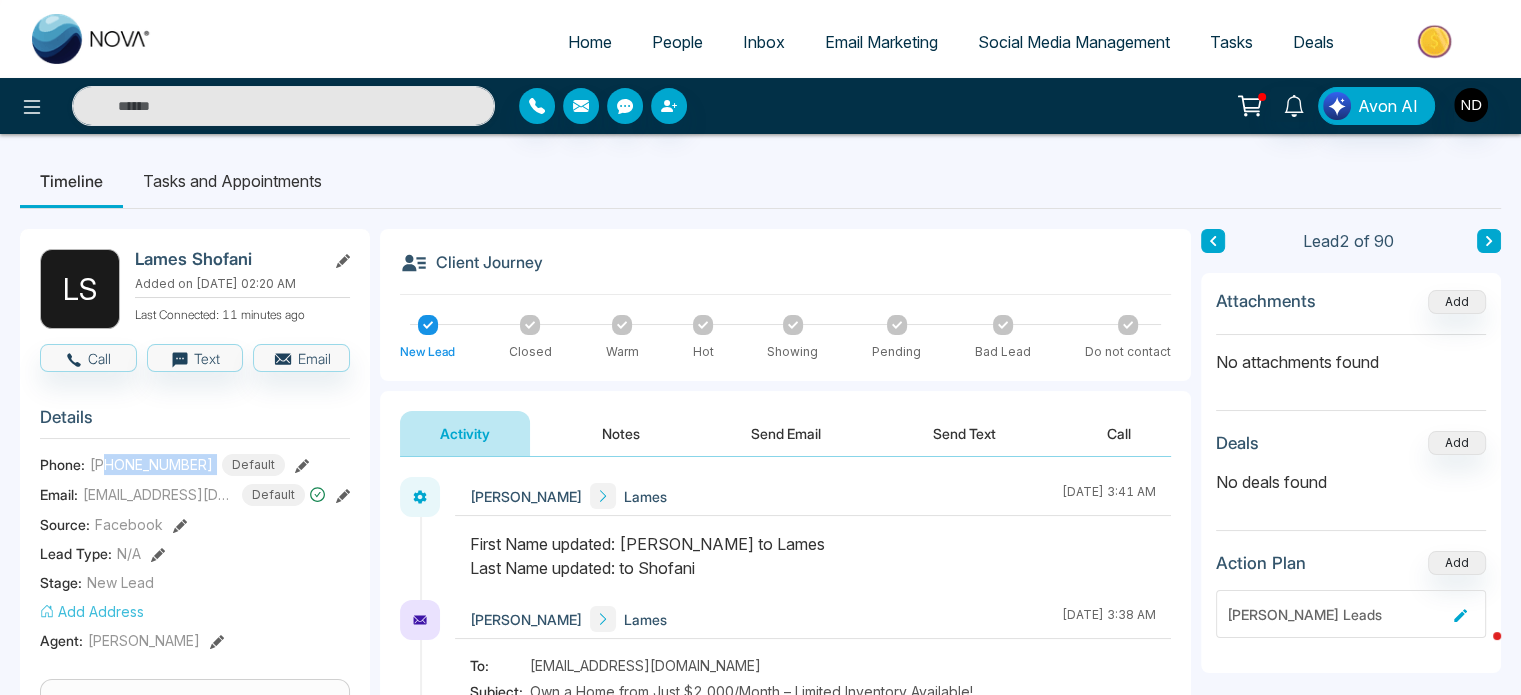 copy on "3653781184" 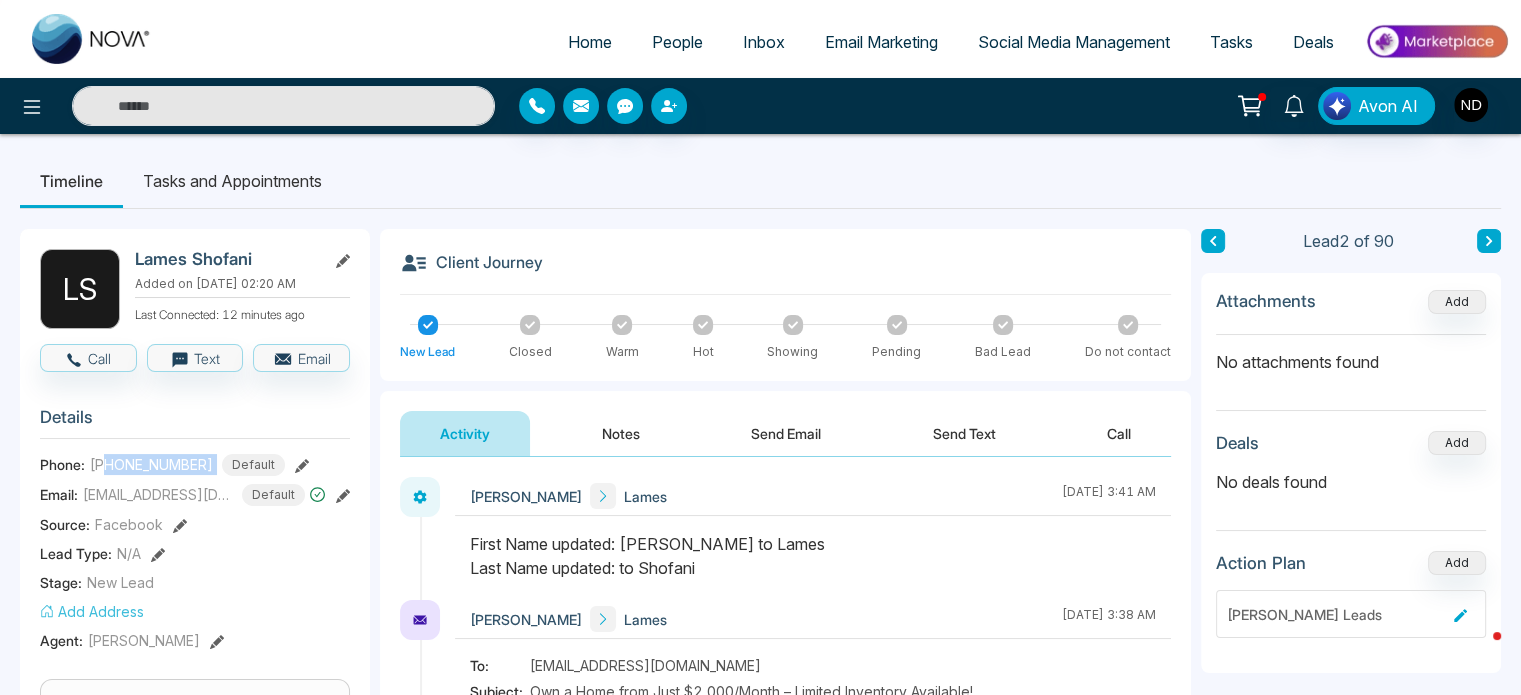click at bounding box center [1489, 241] 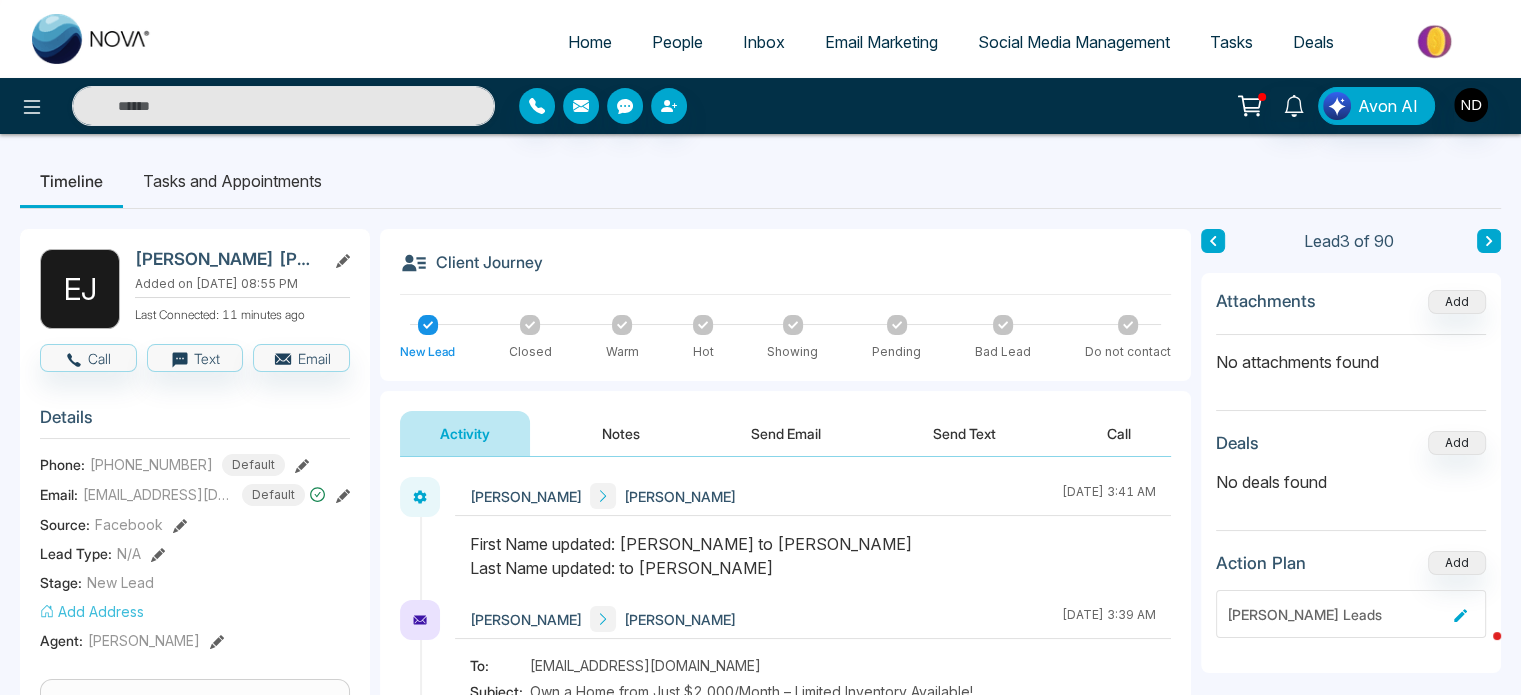 click on "[PHONE_NUMBER]" at bounding box center (151, 464) 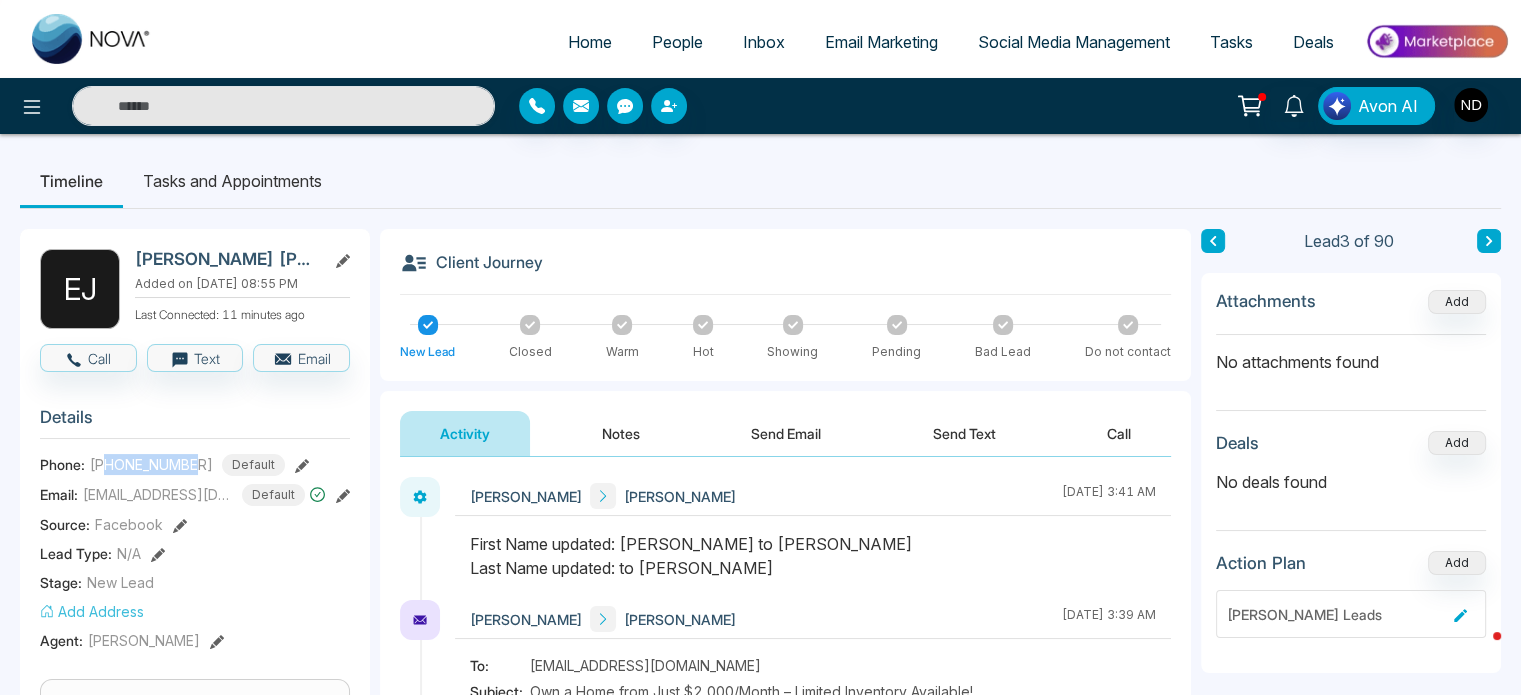 drag, startPoint x: 109, startPoint y: 458, endPoint x: 194, endPoint y: 455, distance: 85.052925 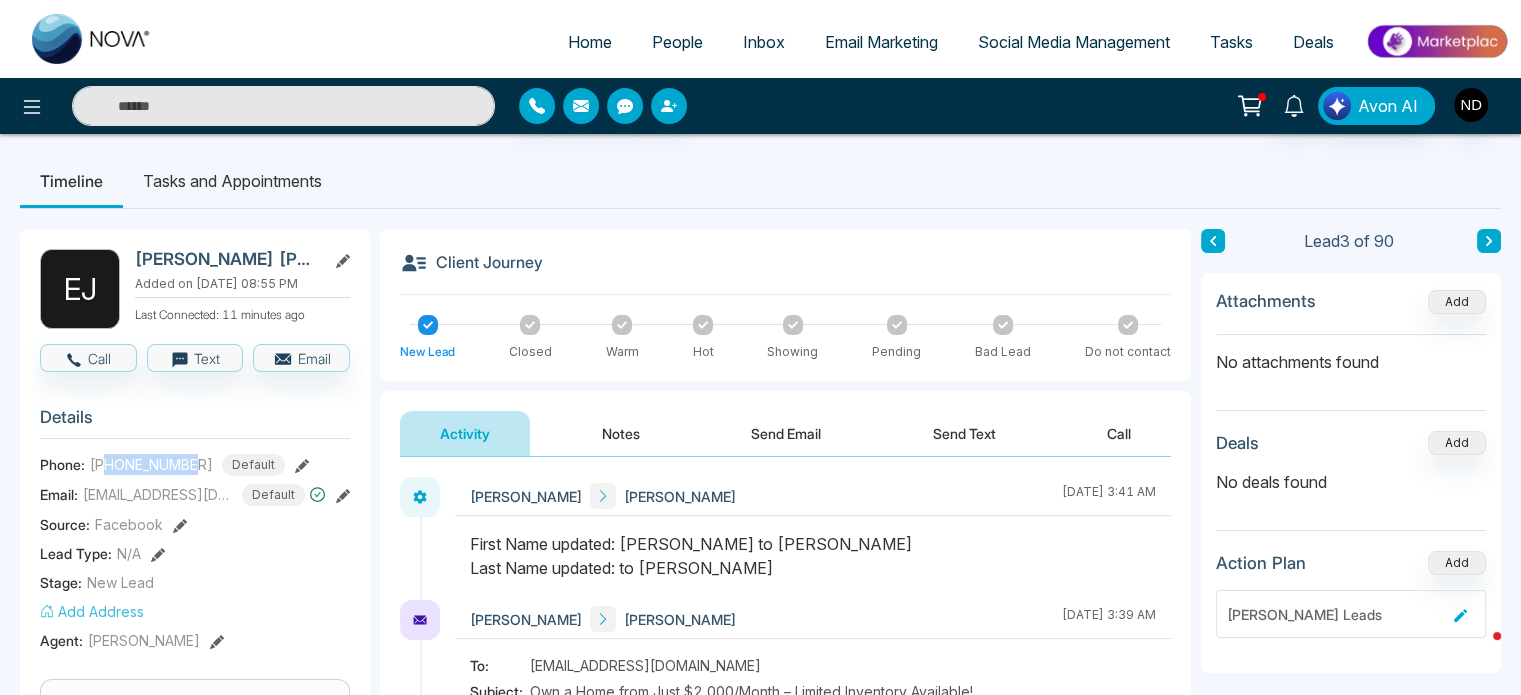 click on "[PHONE_NUMBER]" at bounding box center [151, 464] 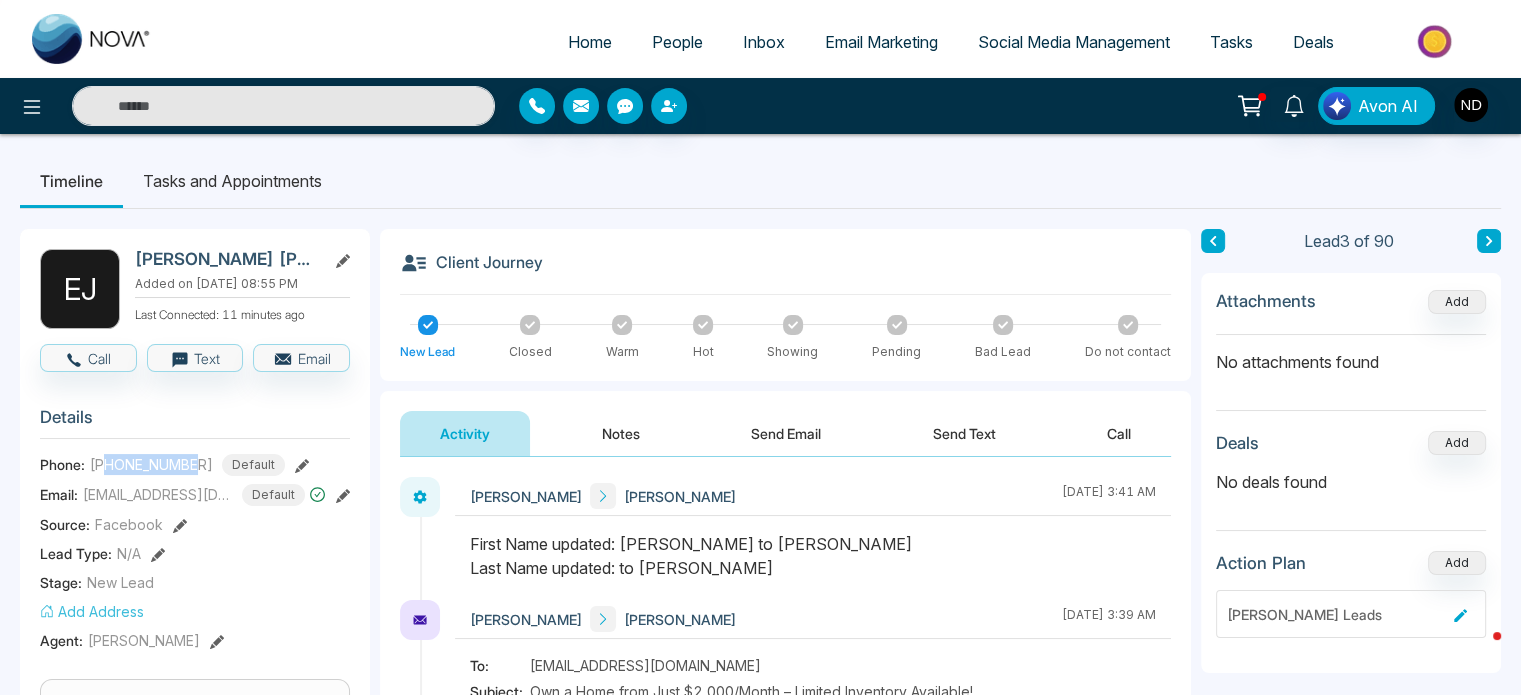 copy on "9005165776" 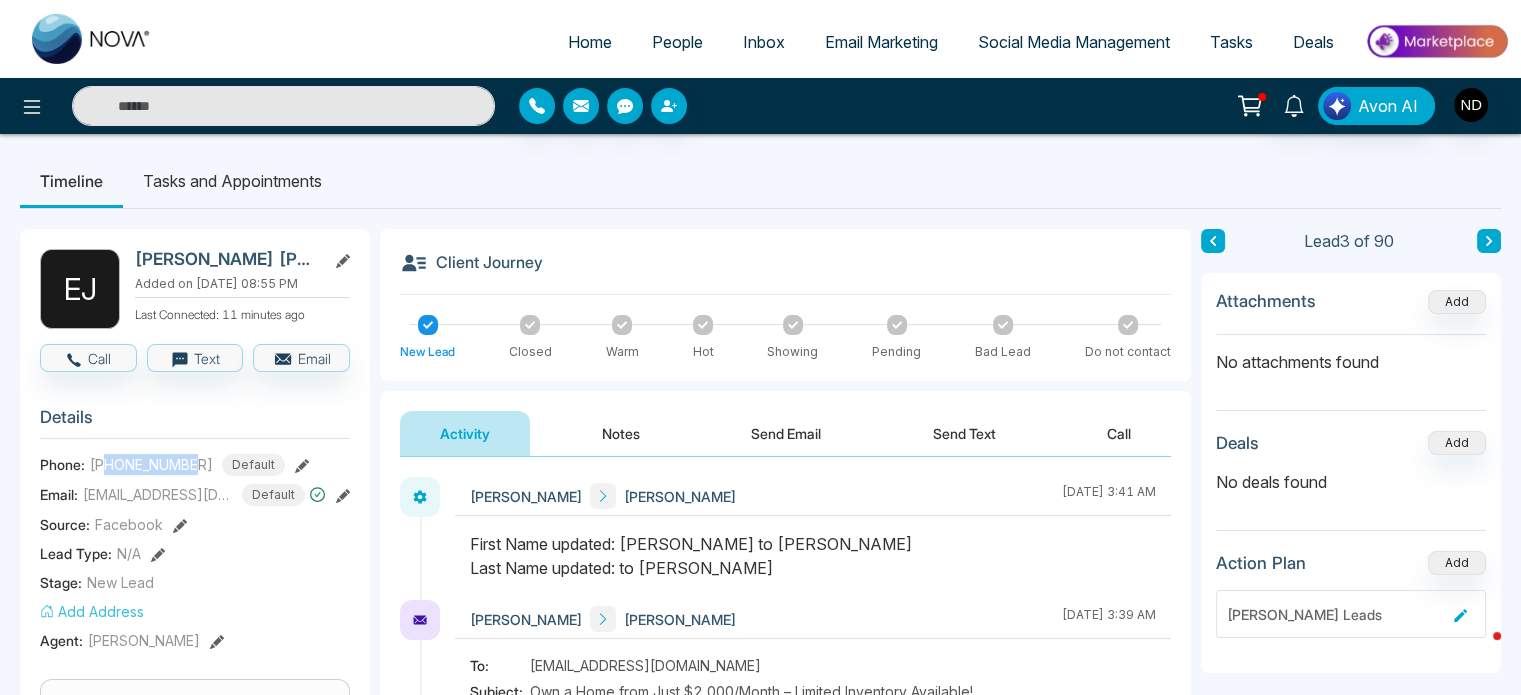 click 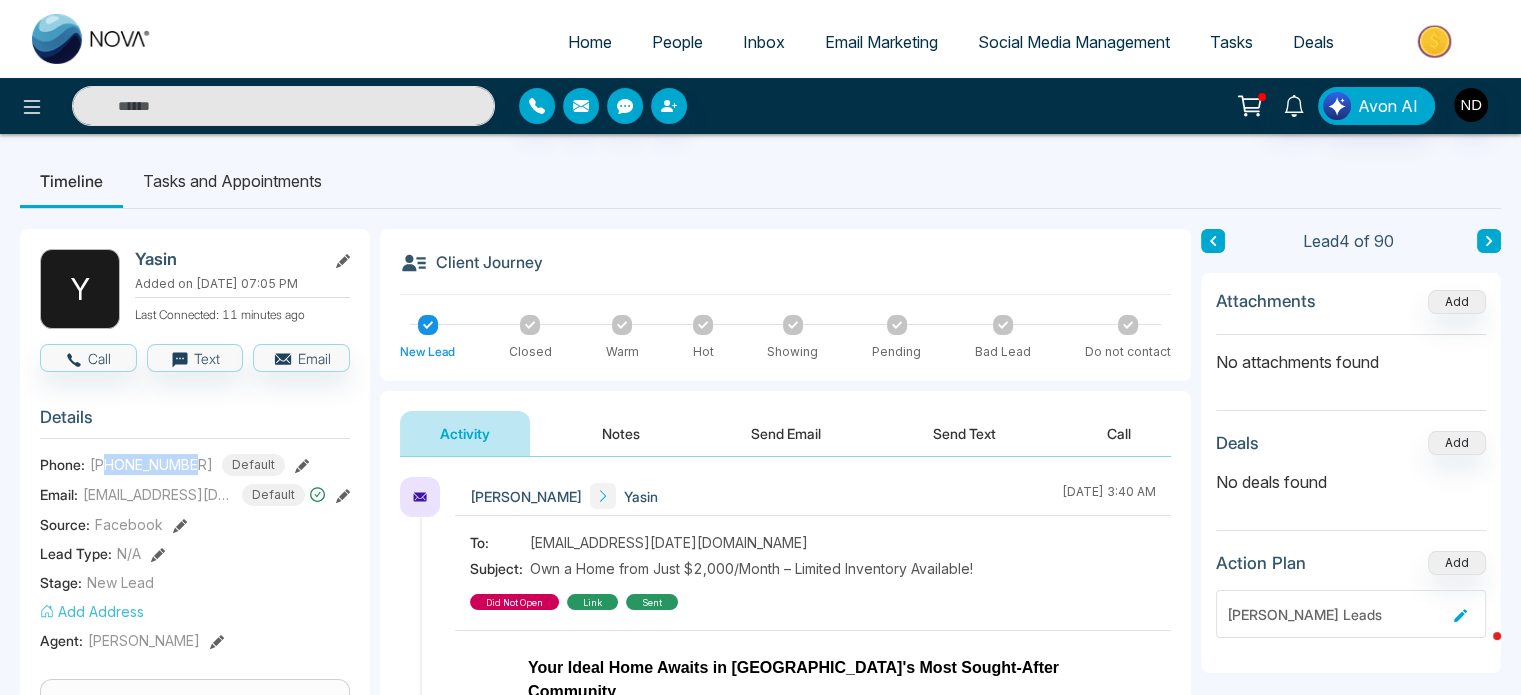 drag, startPoint x: 106, startPoint y: 460, endPoint x: 196, endPoint y: 466, distance: 90.199776 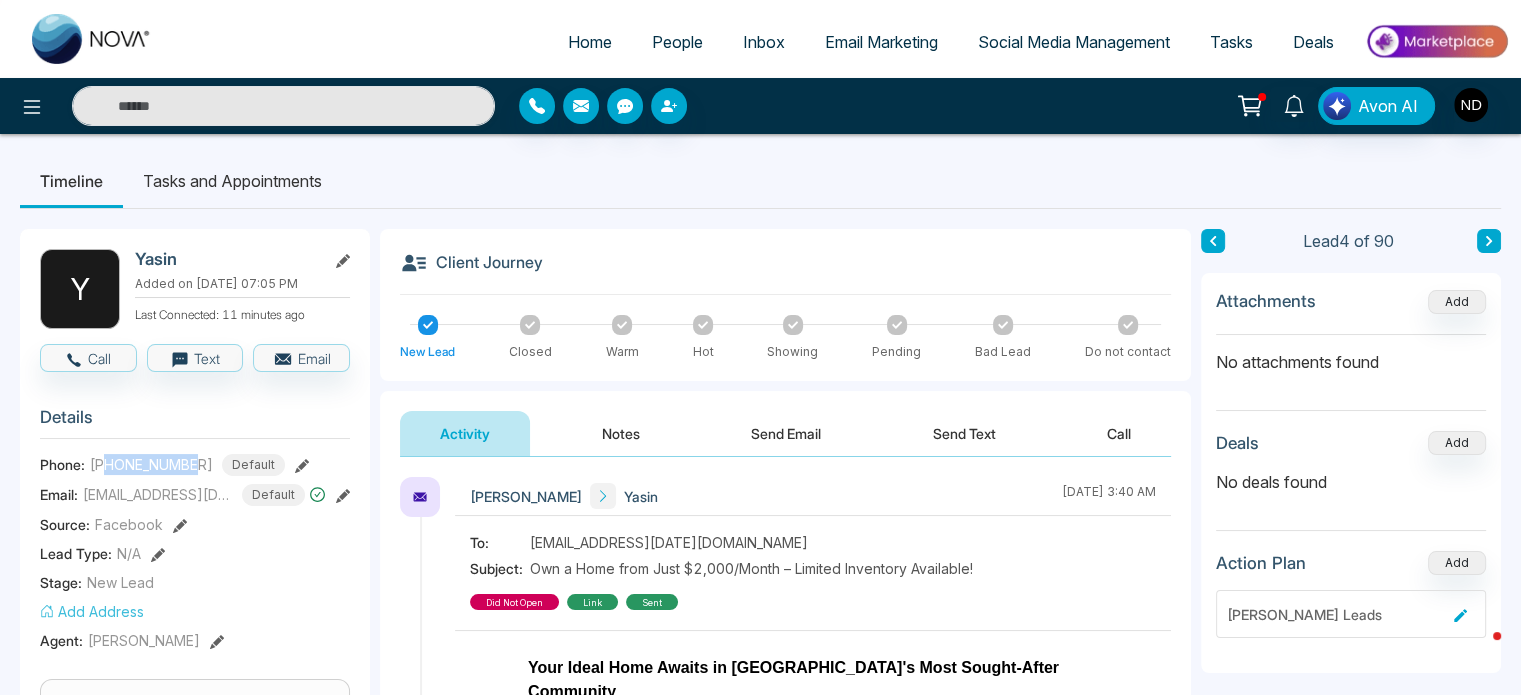 click on "[PHONE_NUMBER]" at bounding box center (151, 464) 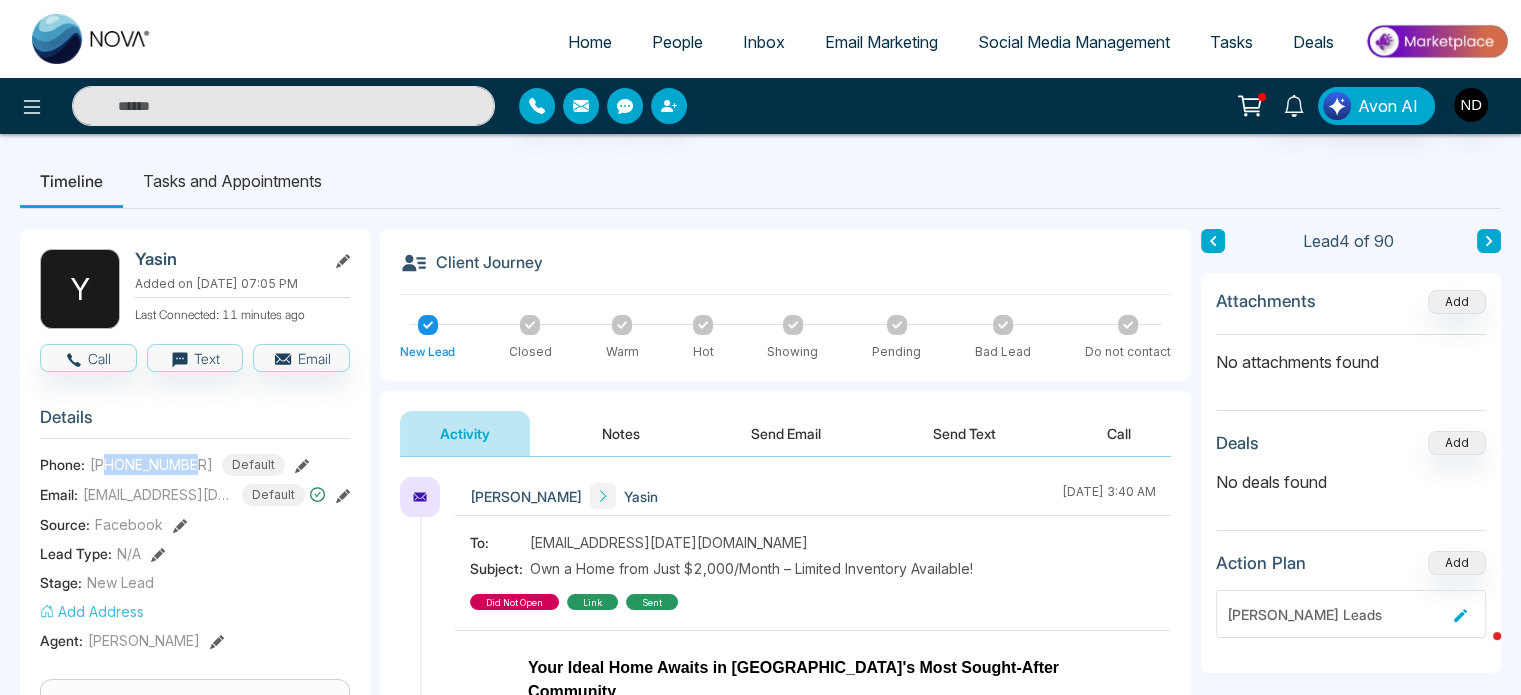copy on "9058721935" 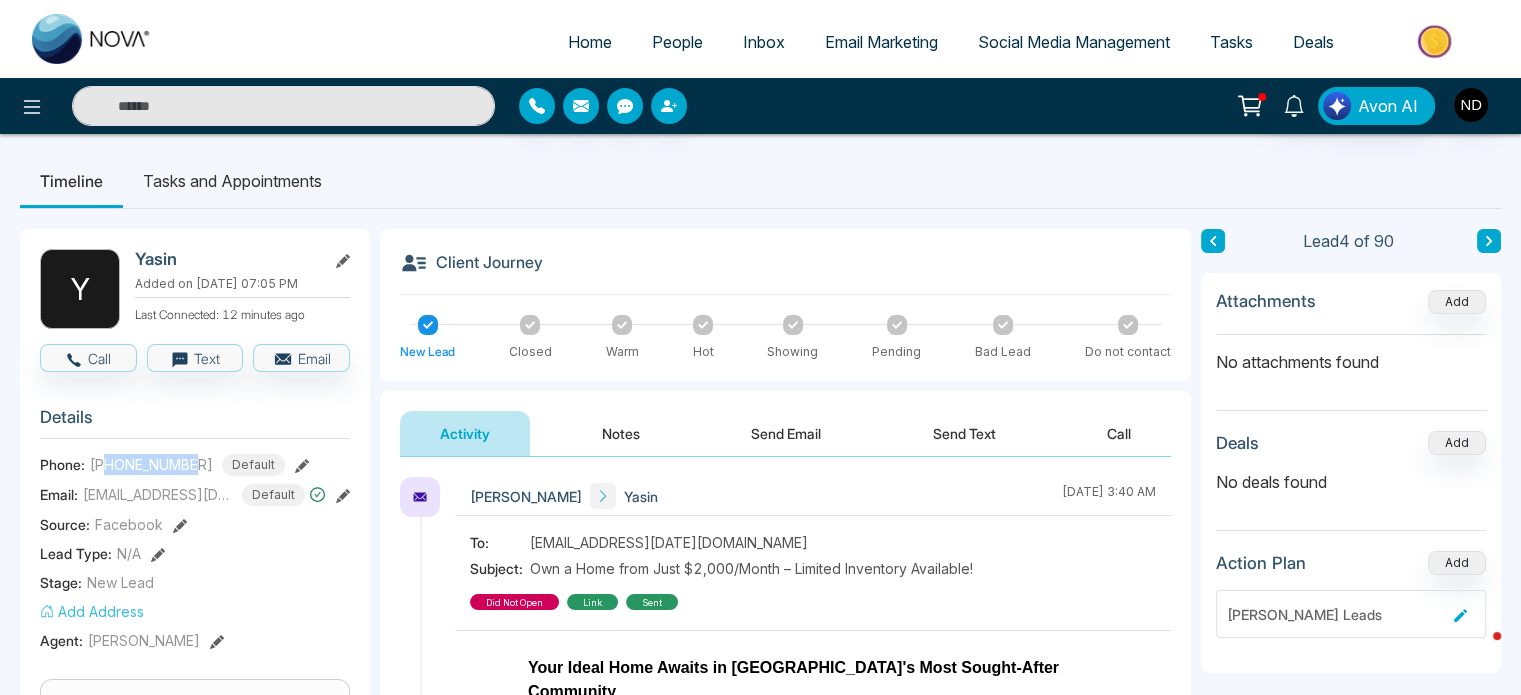 click at bounding box center (1489, 241) 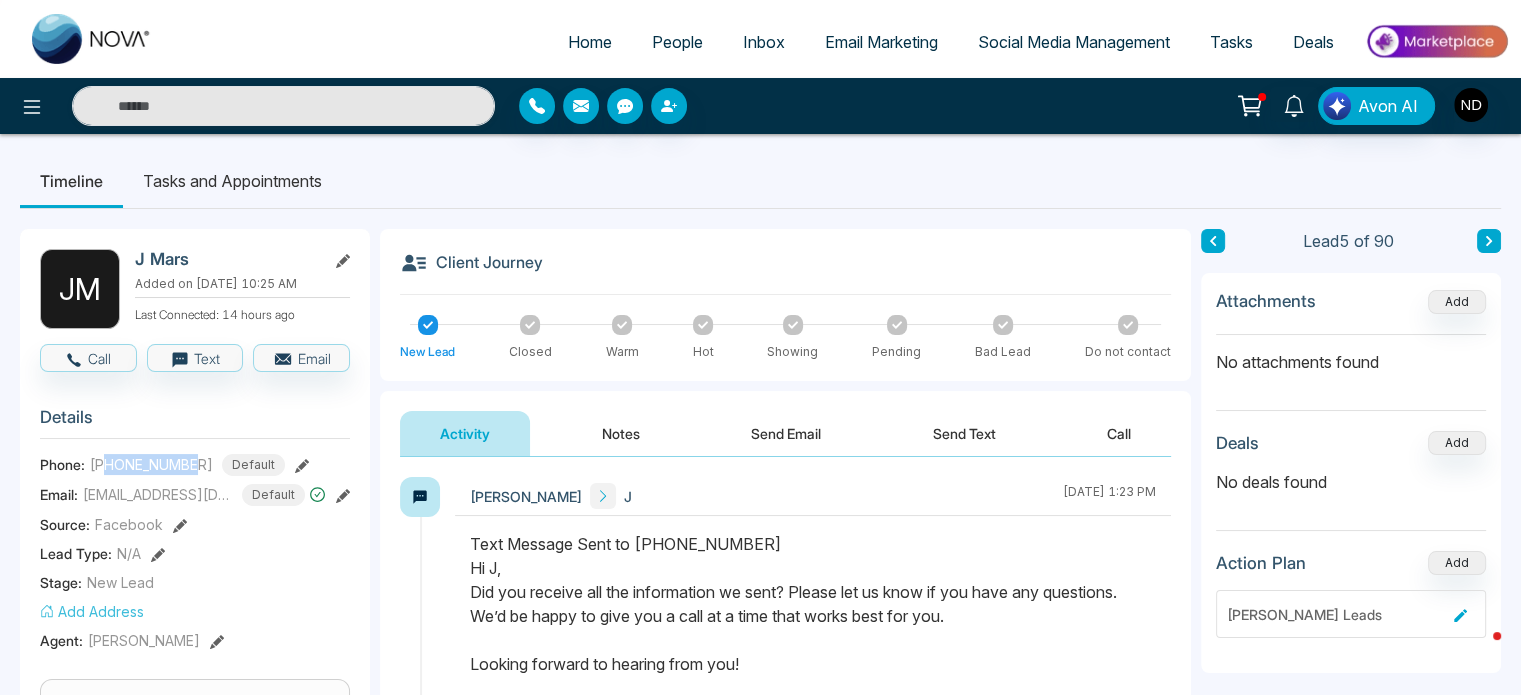 drag, startPoint x: 108, startPoint y: 464, endPoint x: 200, endPoint y: 459, distance: 92.13577 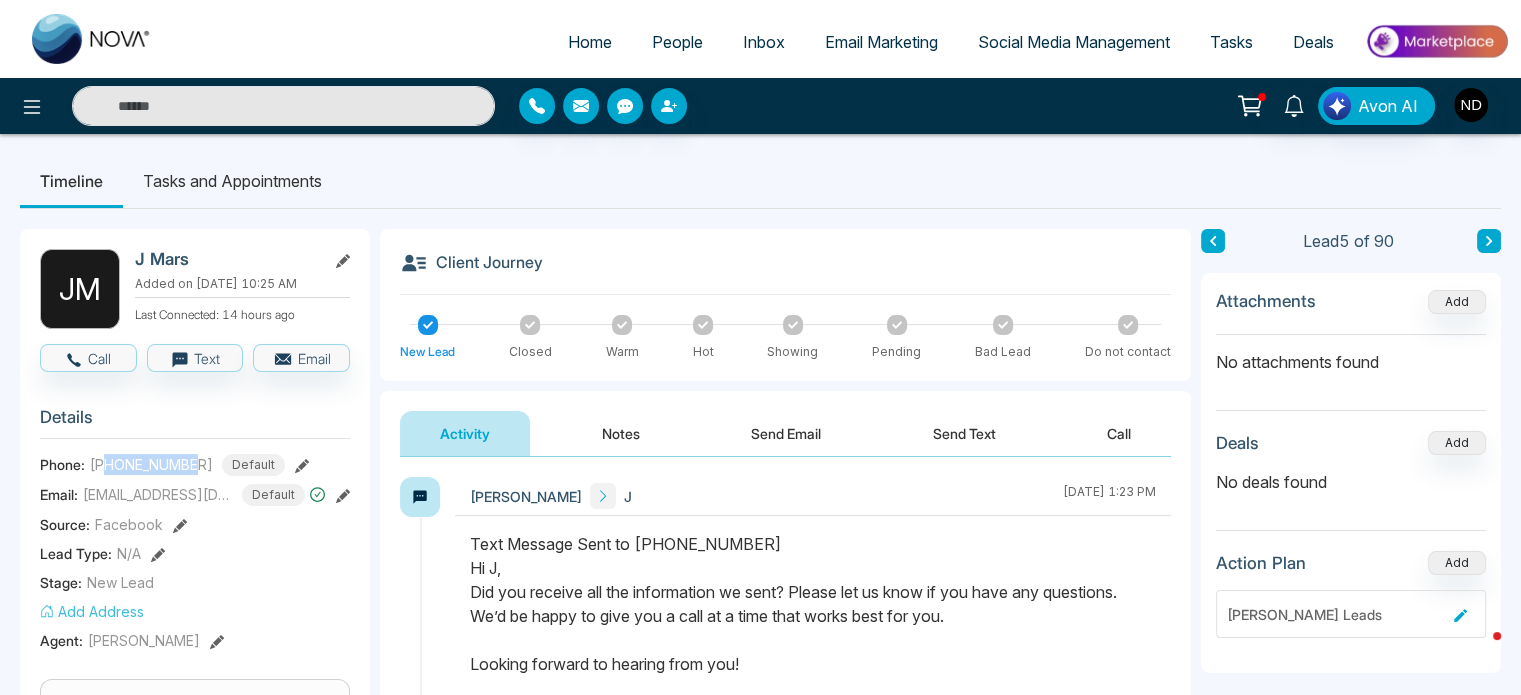click on "[PHONE_NUMBER] Default" at bounding box center [187, 465] 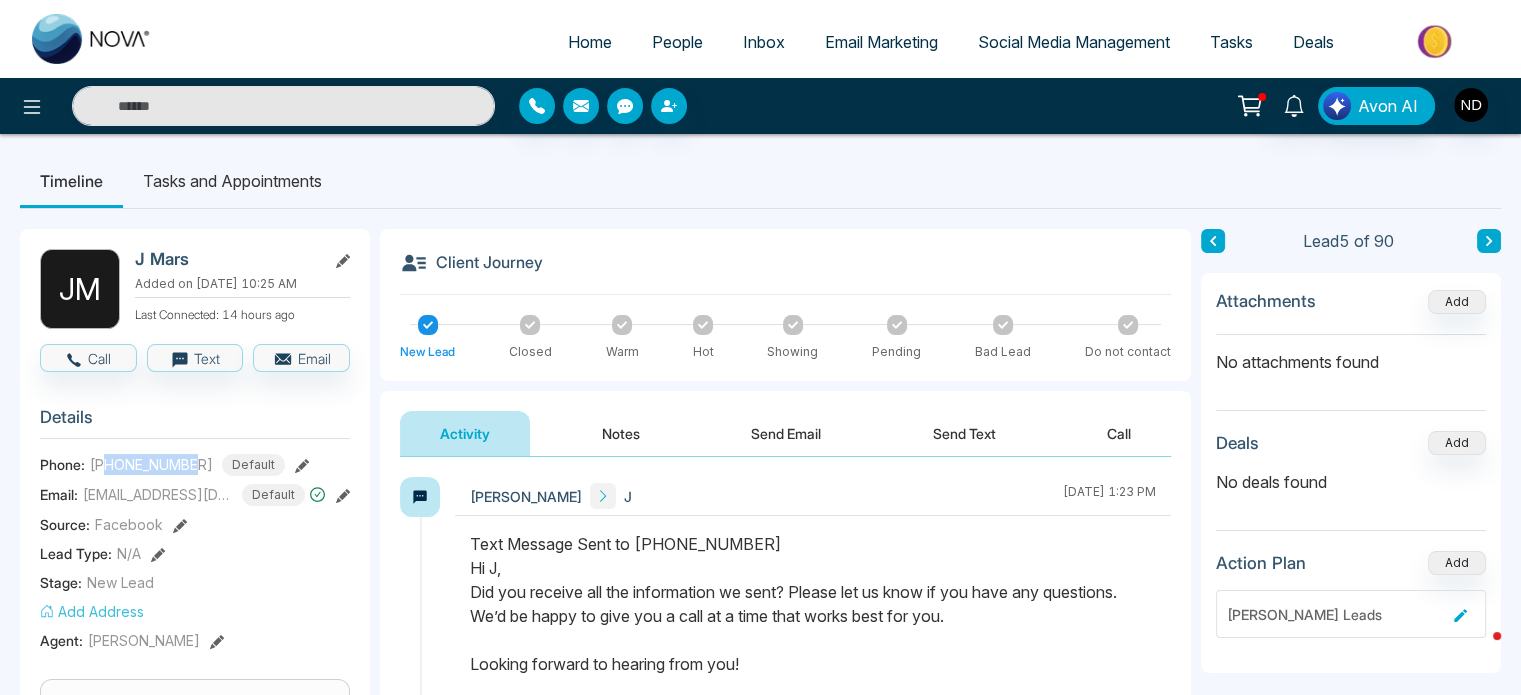copy on "3652756894" 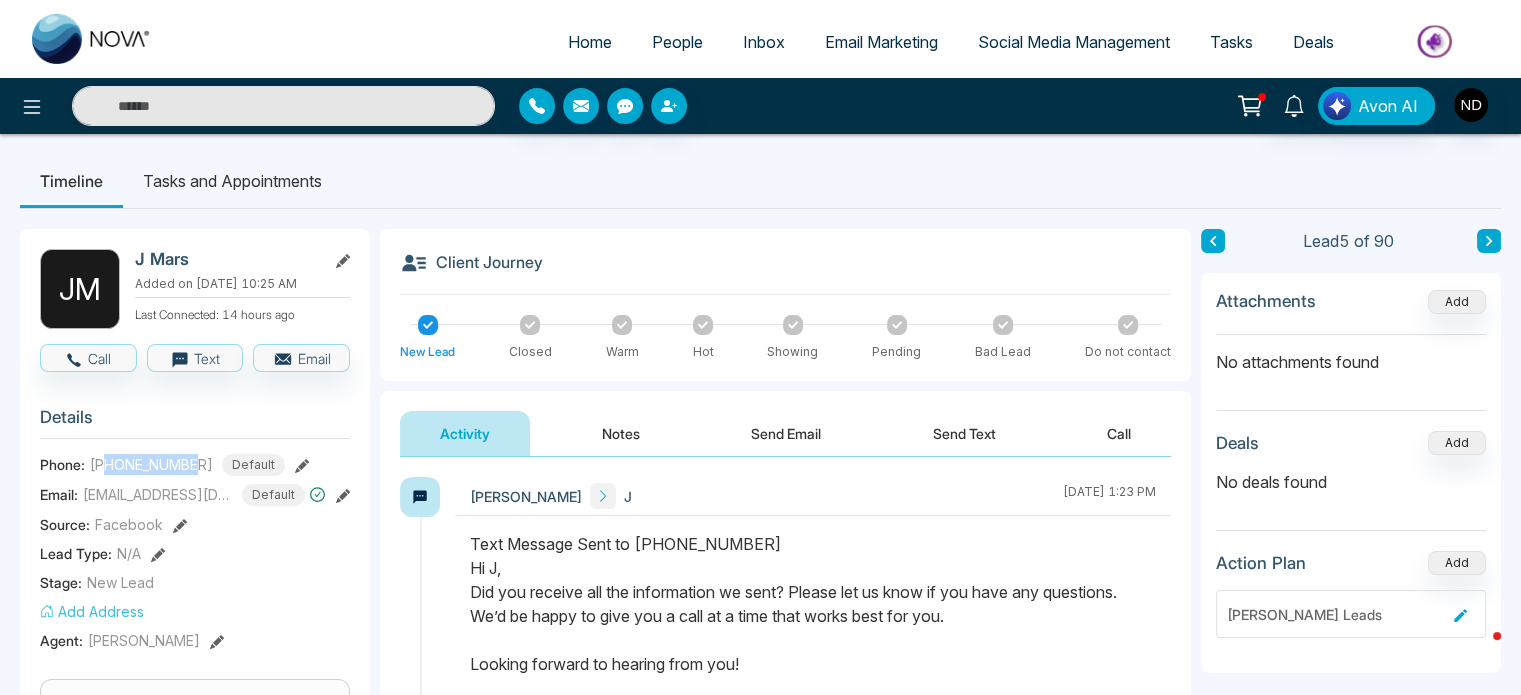 click 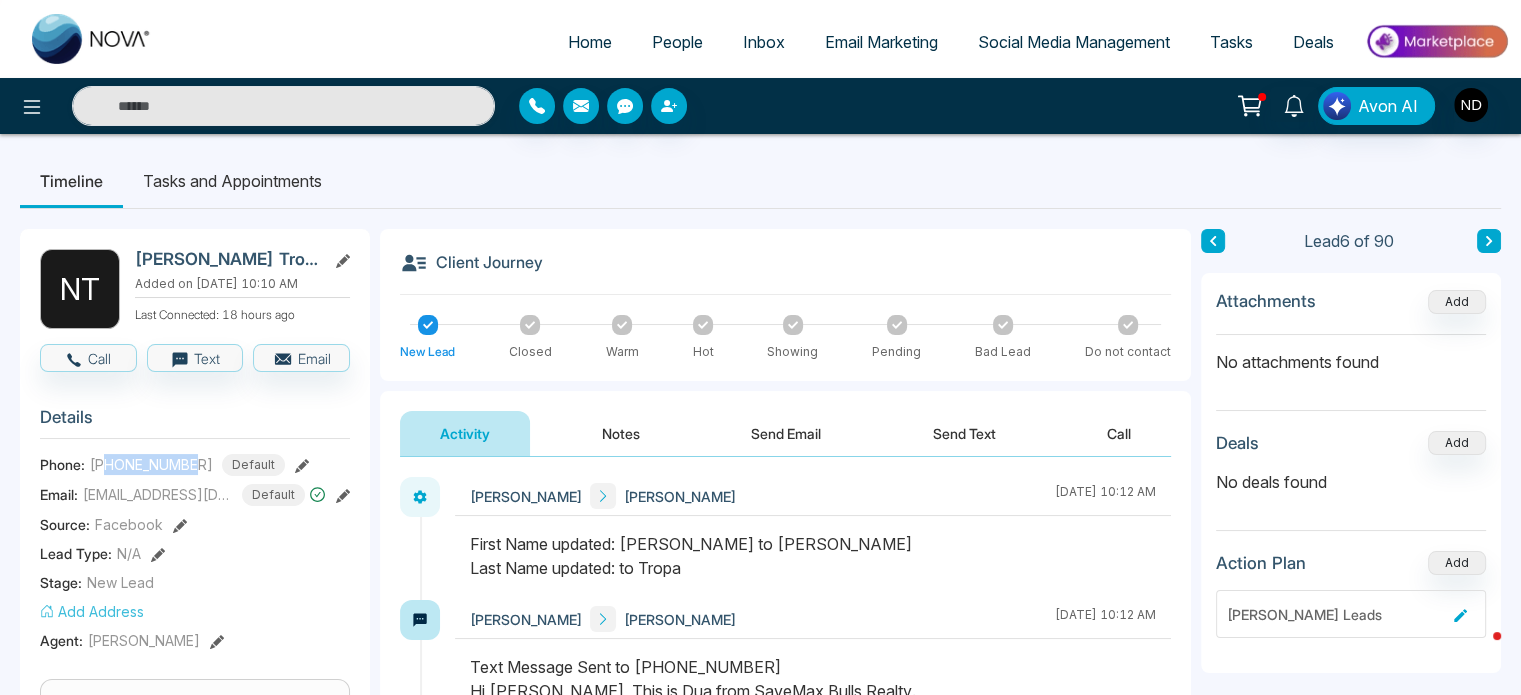 drag, startPoint x: 110, startPoint y: 466, endPoint x: 196, endPoint y: 463, distance: 86.05231 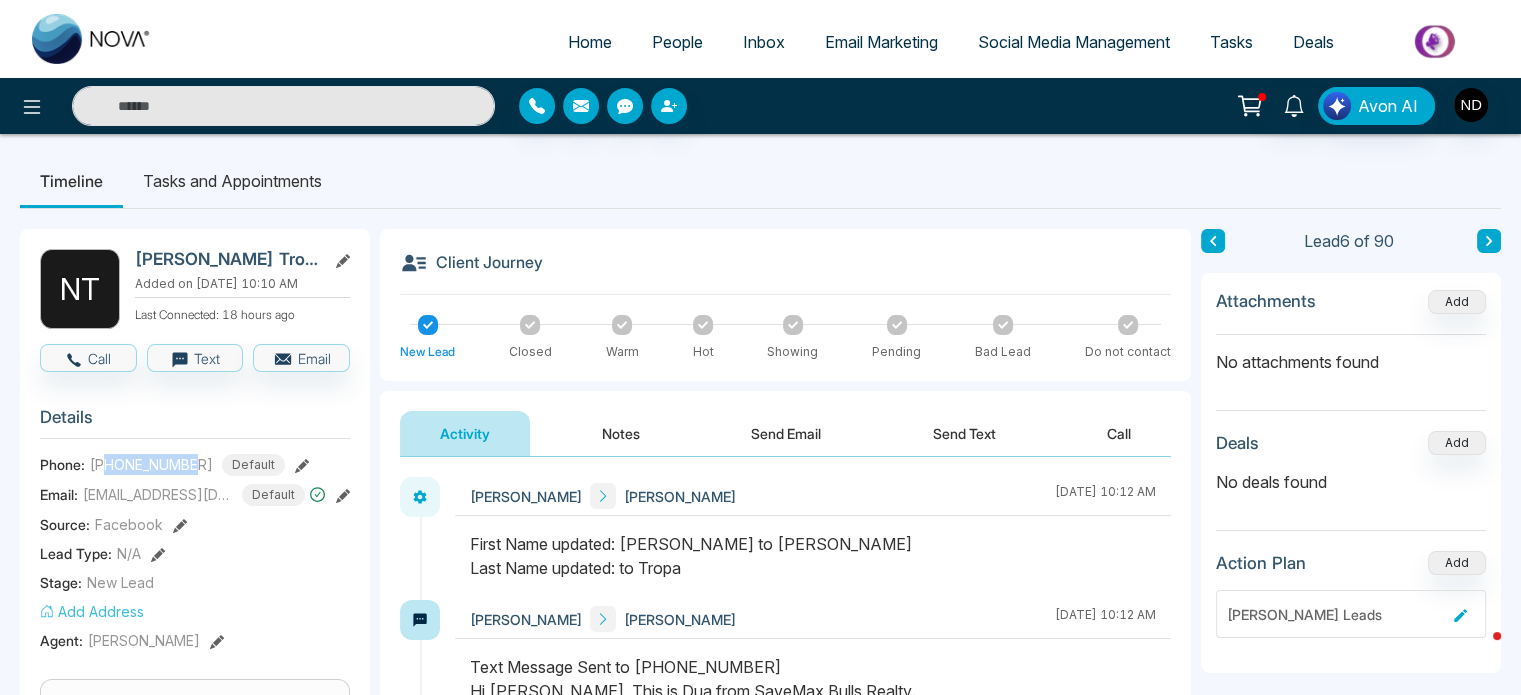 click on "[PHONE_NUMBER]" at bounding box center (151, 464) 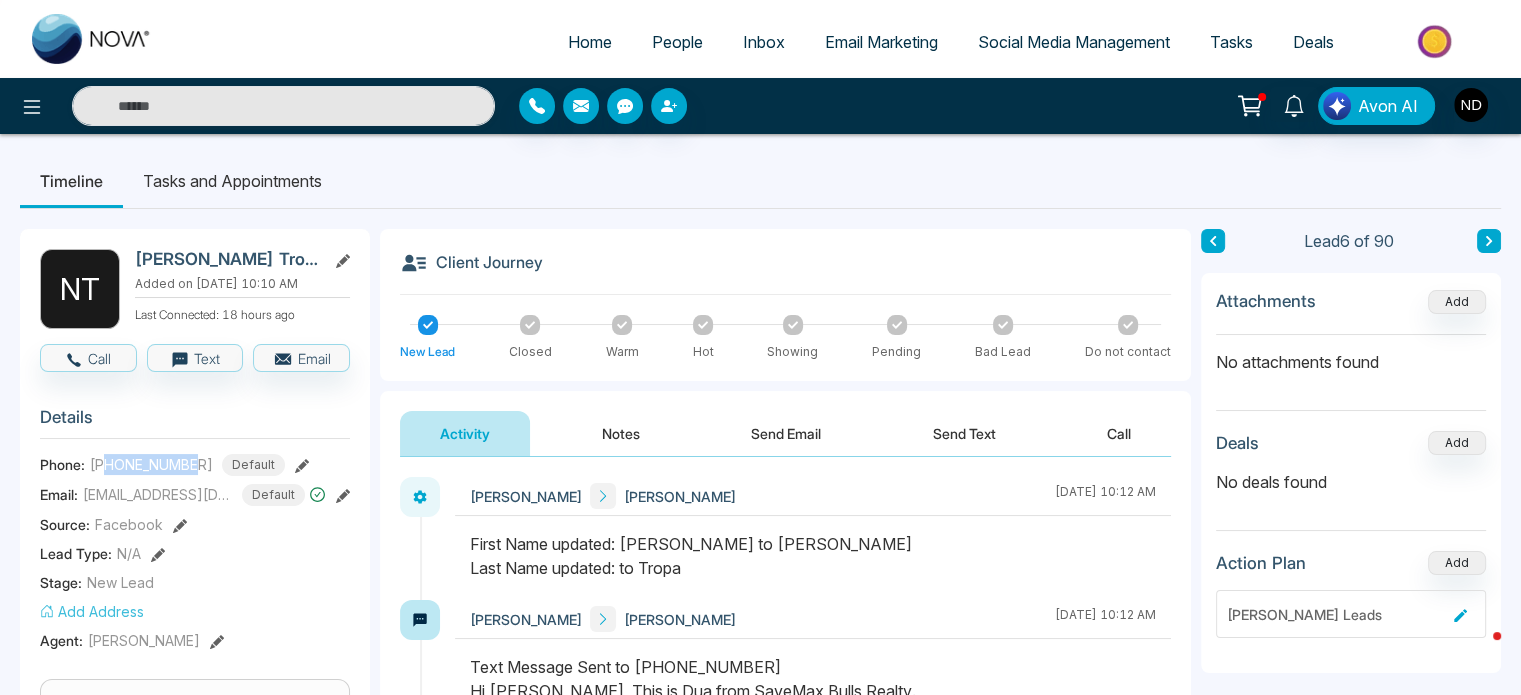 copy on "4165732976" 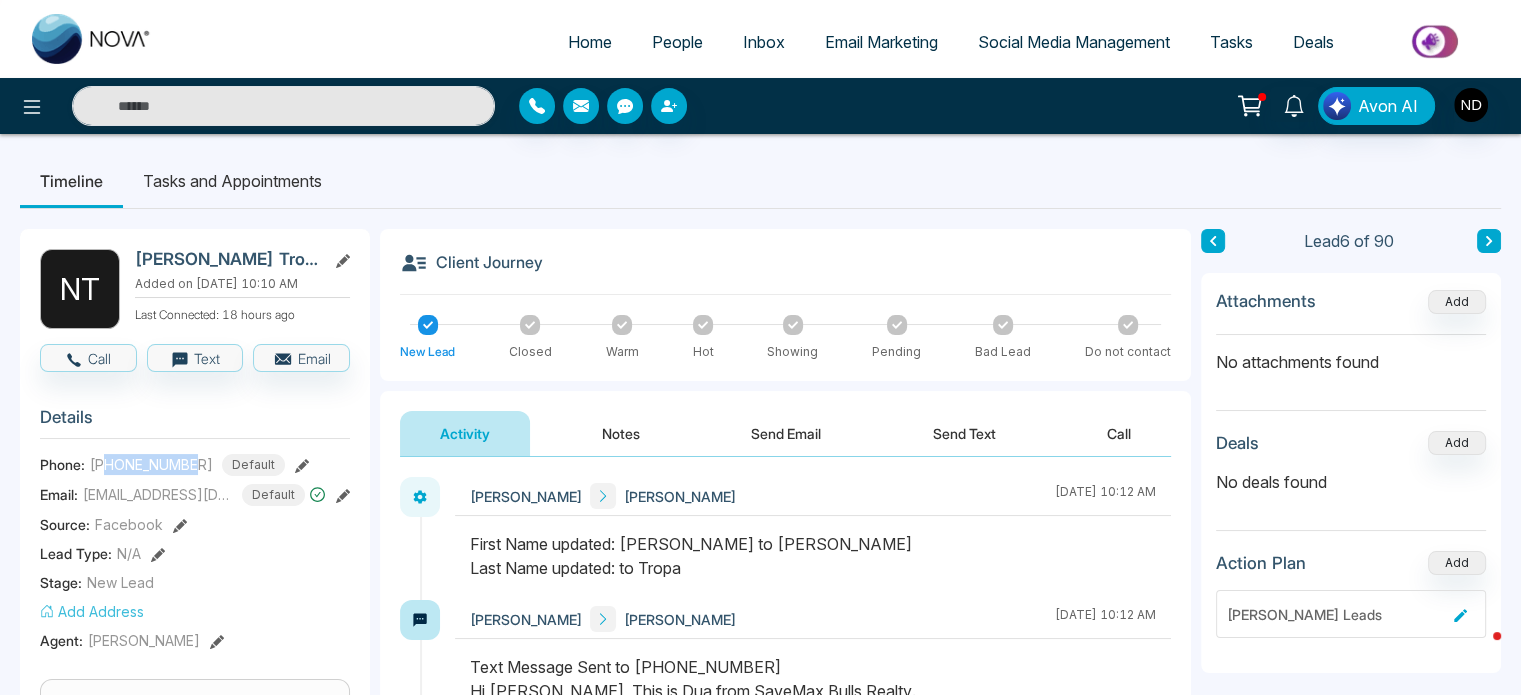 click 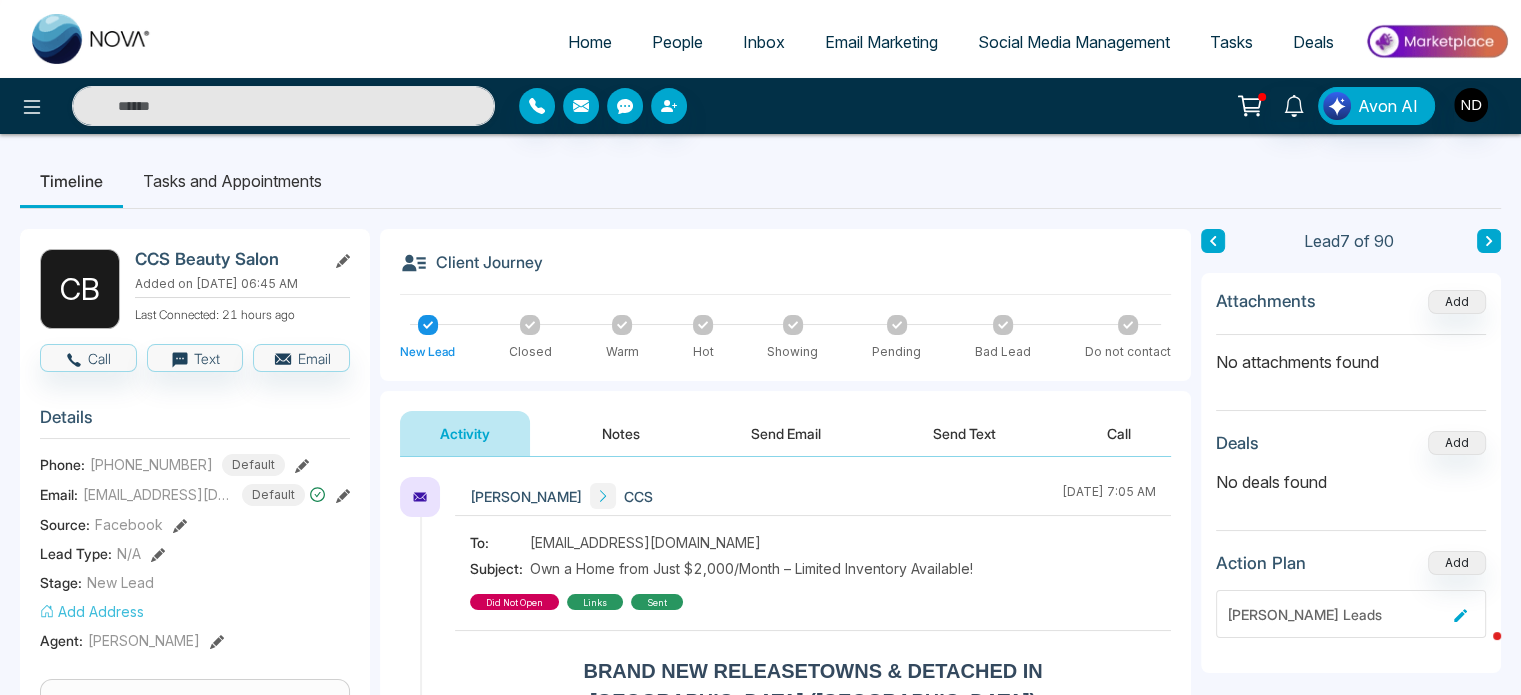 scroll, scrollTop: 247, scrollLeft: 0, axis: vertical 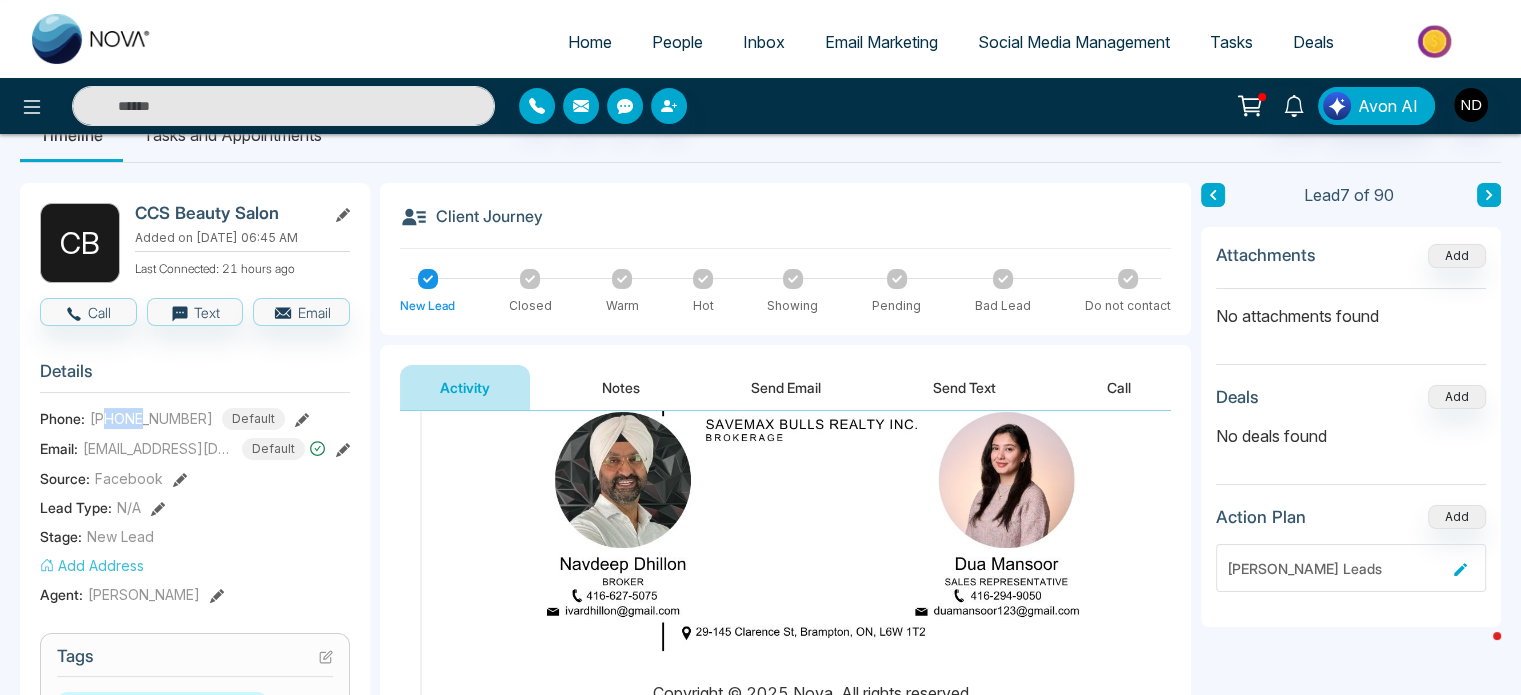 drag, startPoint x: 109, startPoint y: 416, endPoint x: 147, endPoint y: 415, distance: 38.013157 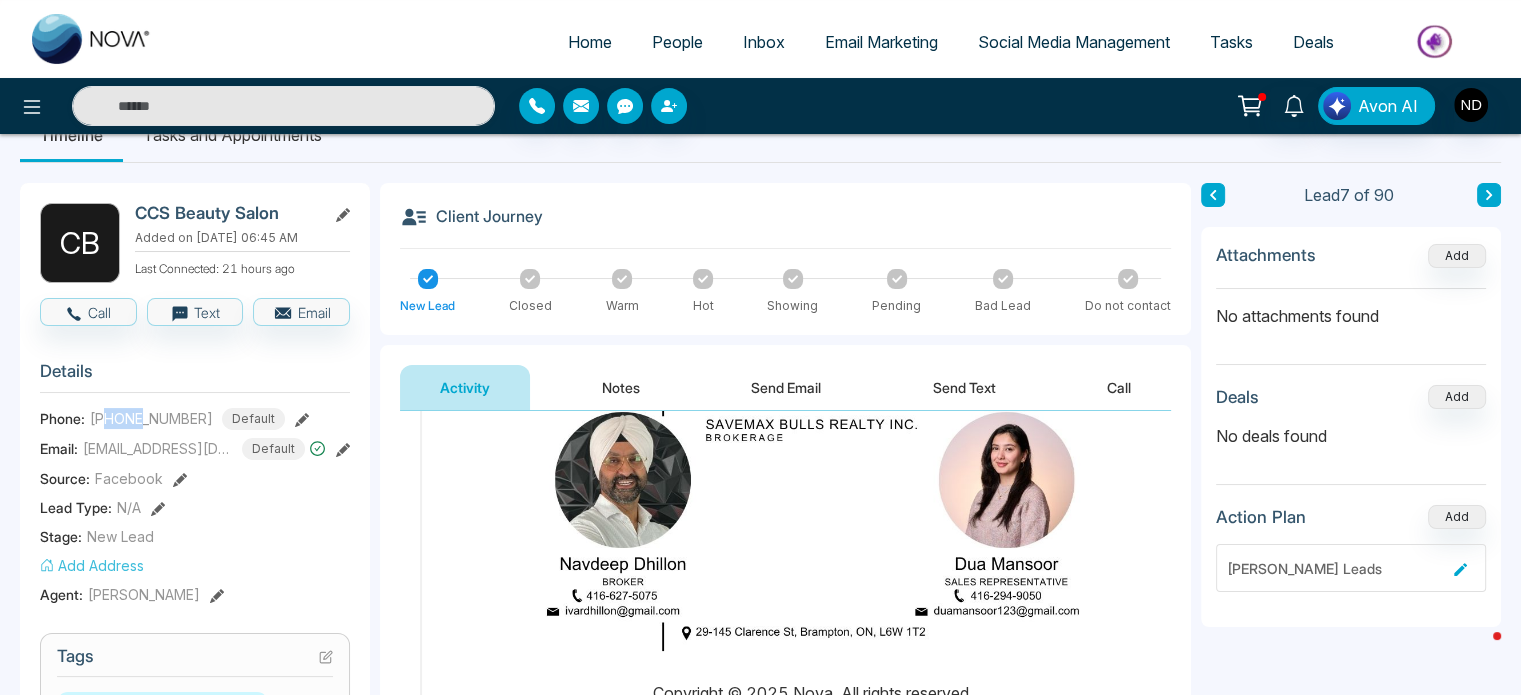 click on "[PHONE_NUMBER]" at bounding box center [151, 418] 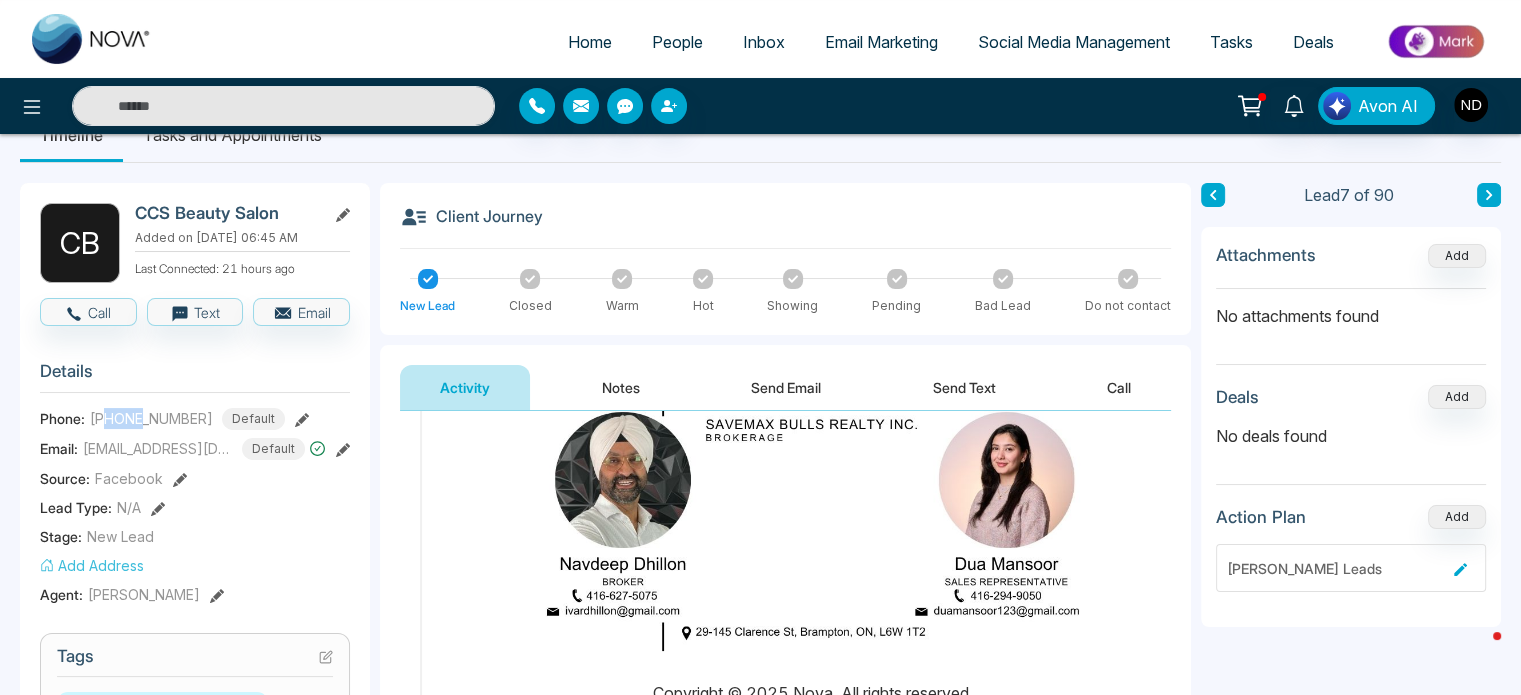 click at bounding box center (1489, 195) 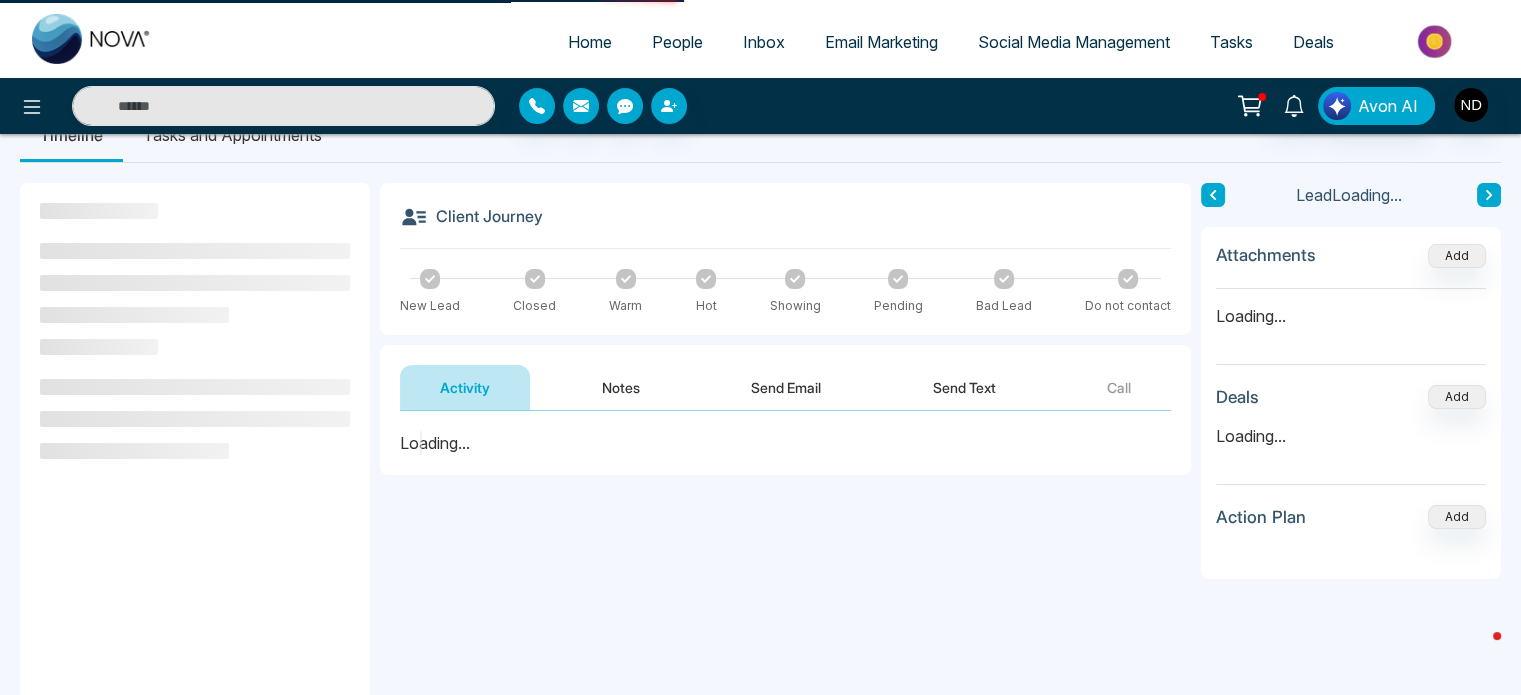scroll, scrollTop: 0, scrollLeft: 0, axis: both 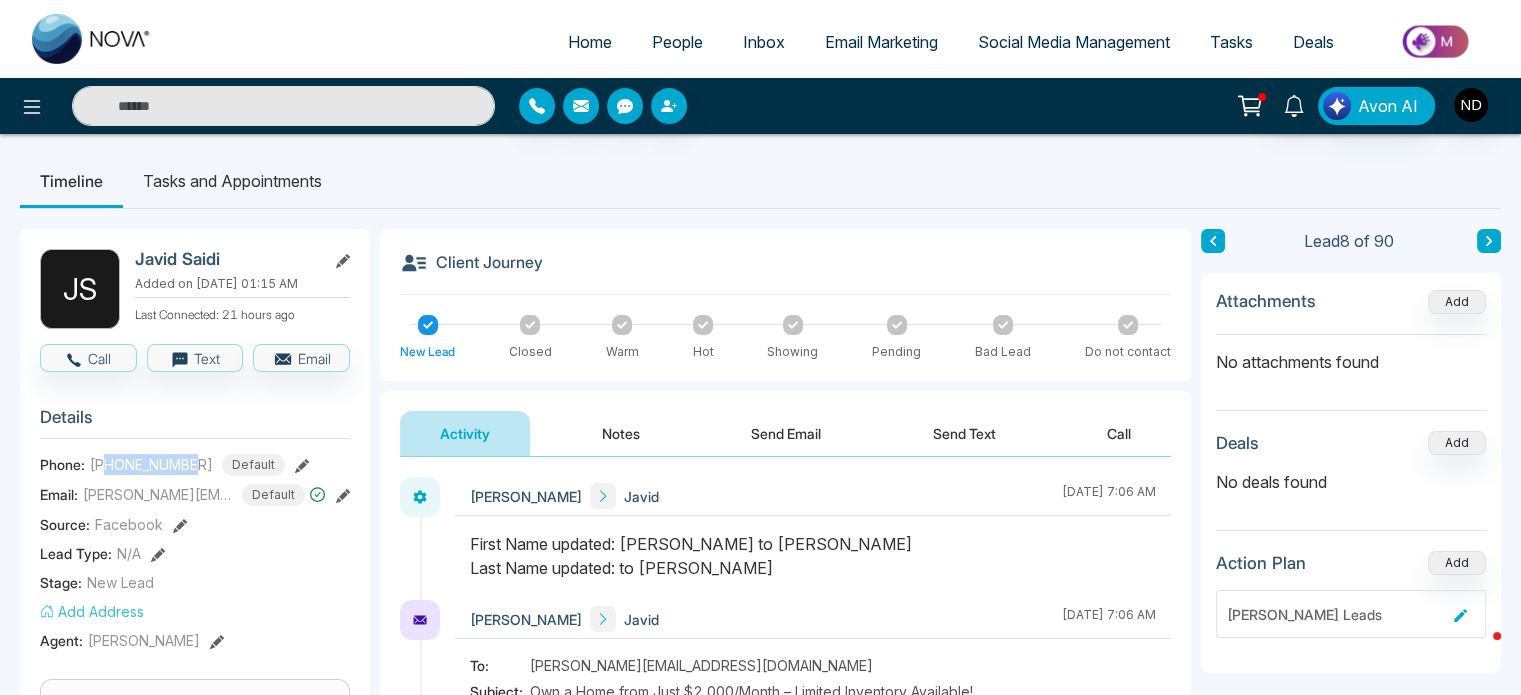 drag, startPoint x: 111, startPoint y: 463, endPoint x: 199, endPoint y: 468, distance: 88.14193 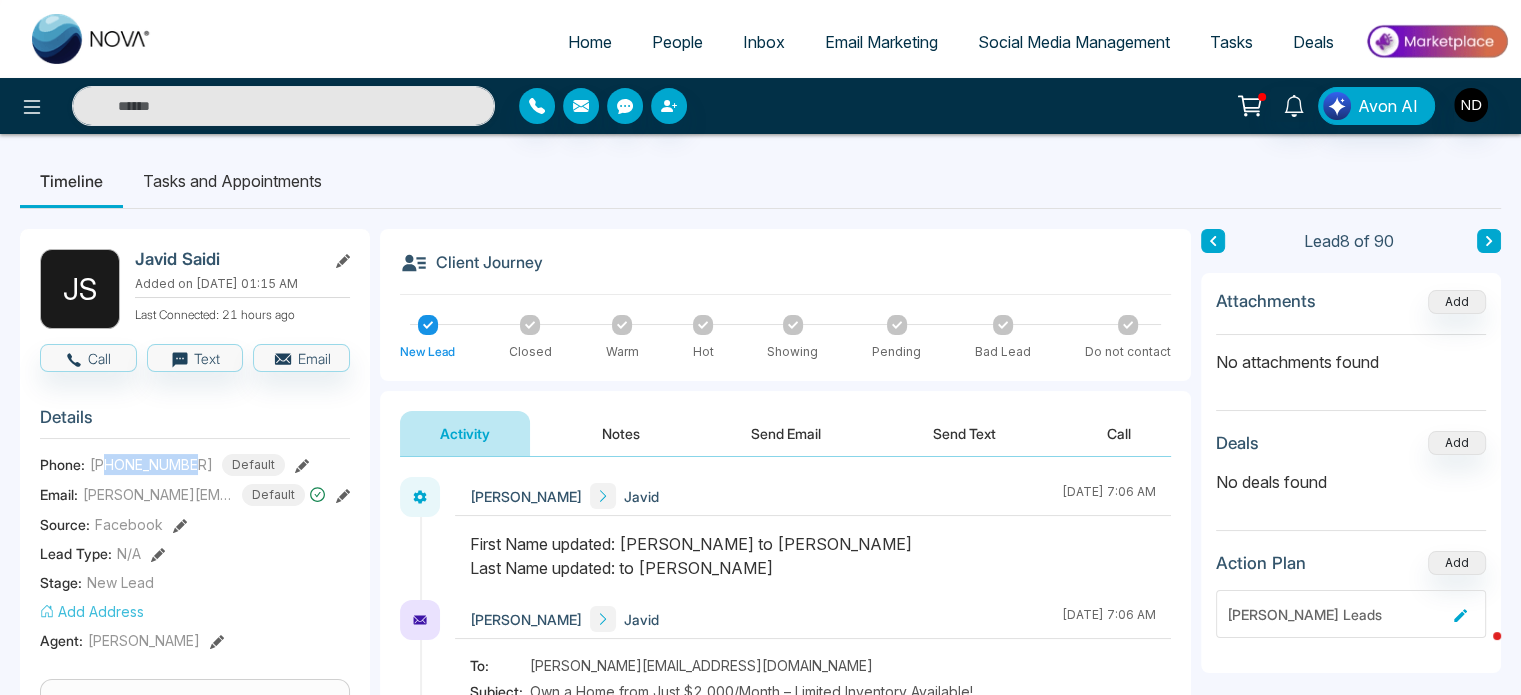 click on "[PHONE_NUMBER] Default" at bounding box center [187, 465] 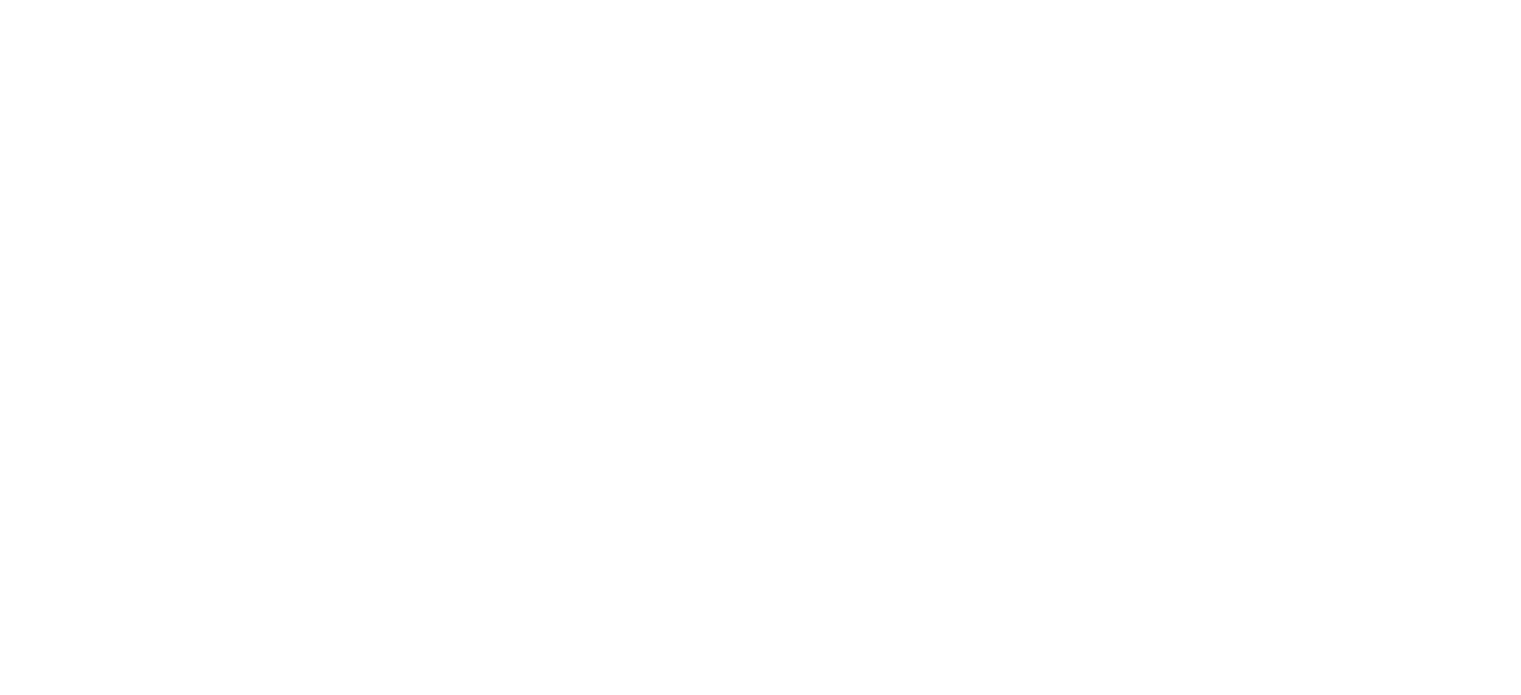 scroll, scrollTop: 0, scrollLeft: 0, axis: both 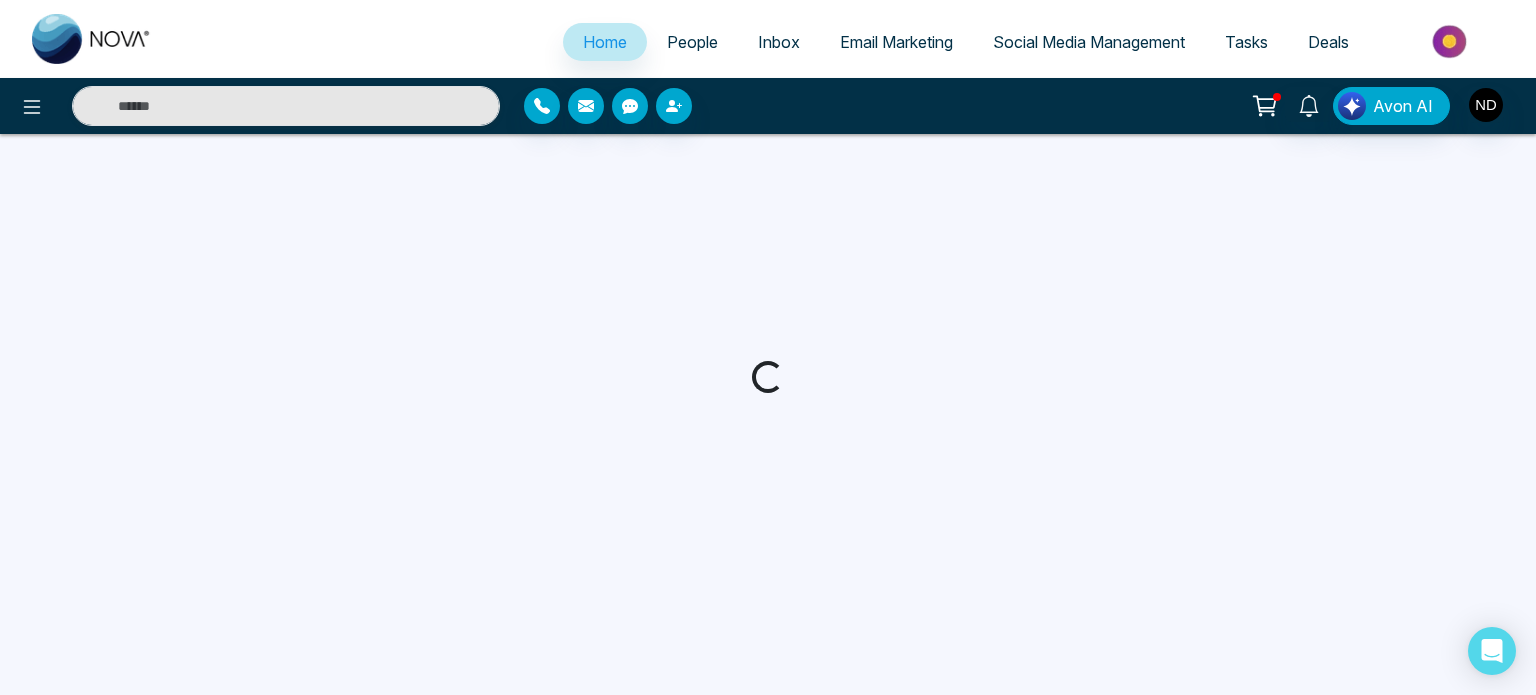 select on "*" 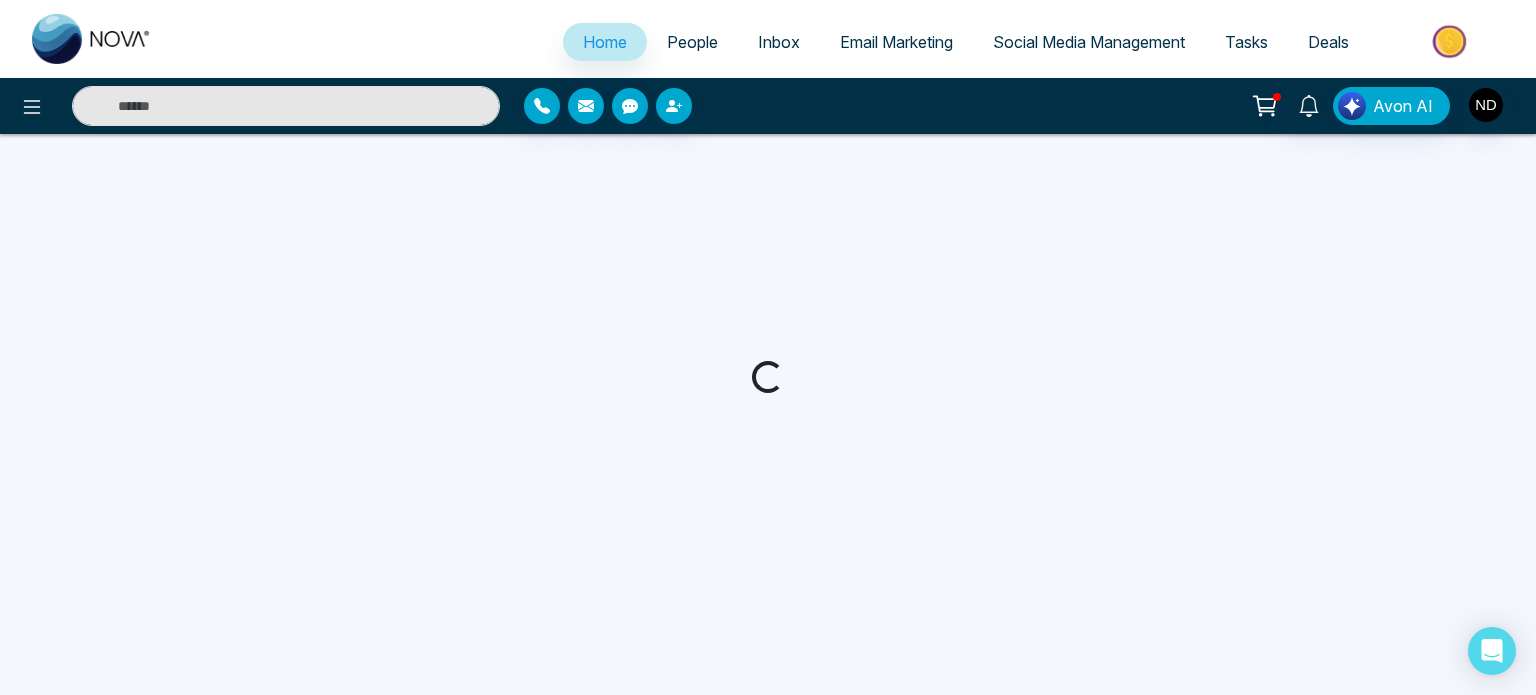 select on "*" 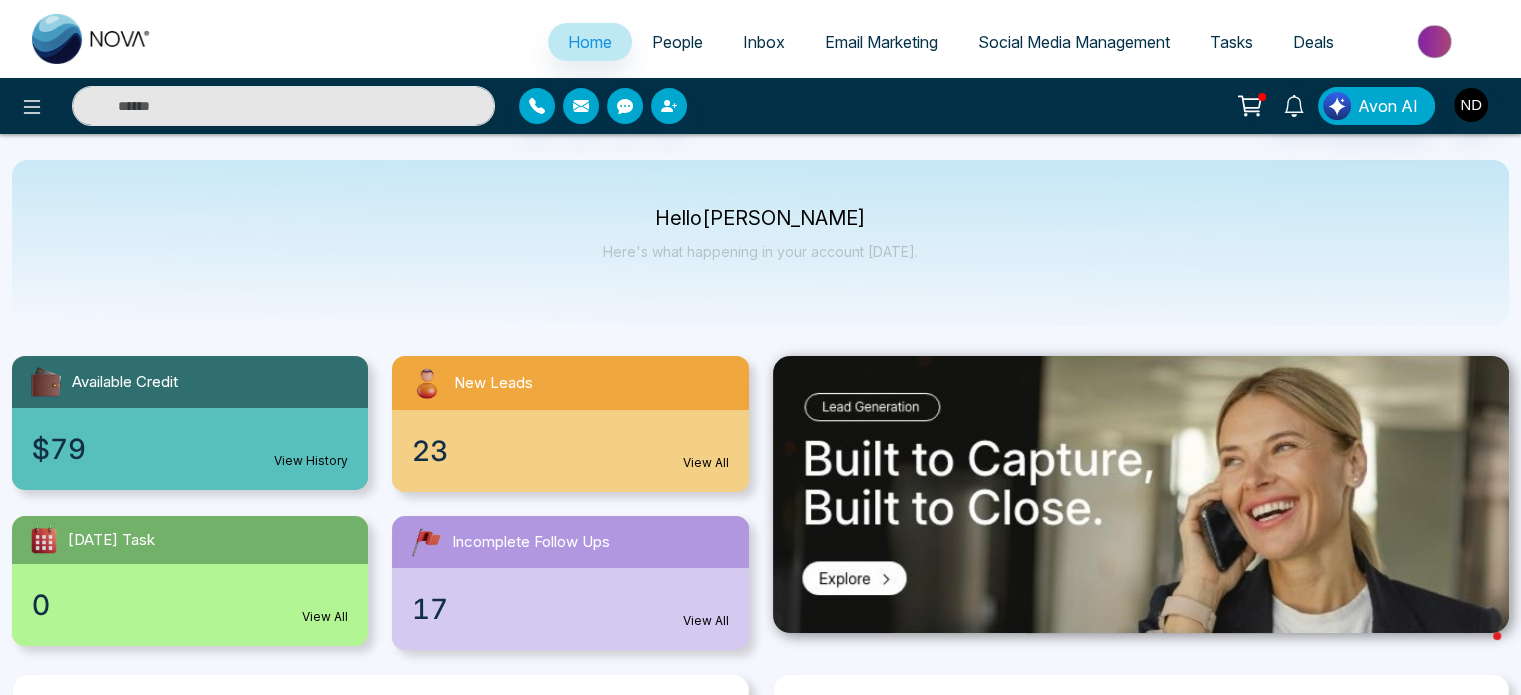click on "17 View All" at bounding box center (570, 609) 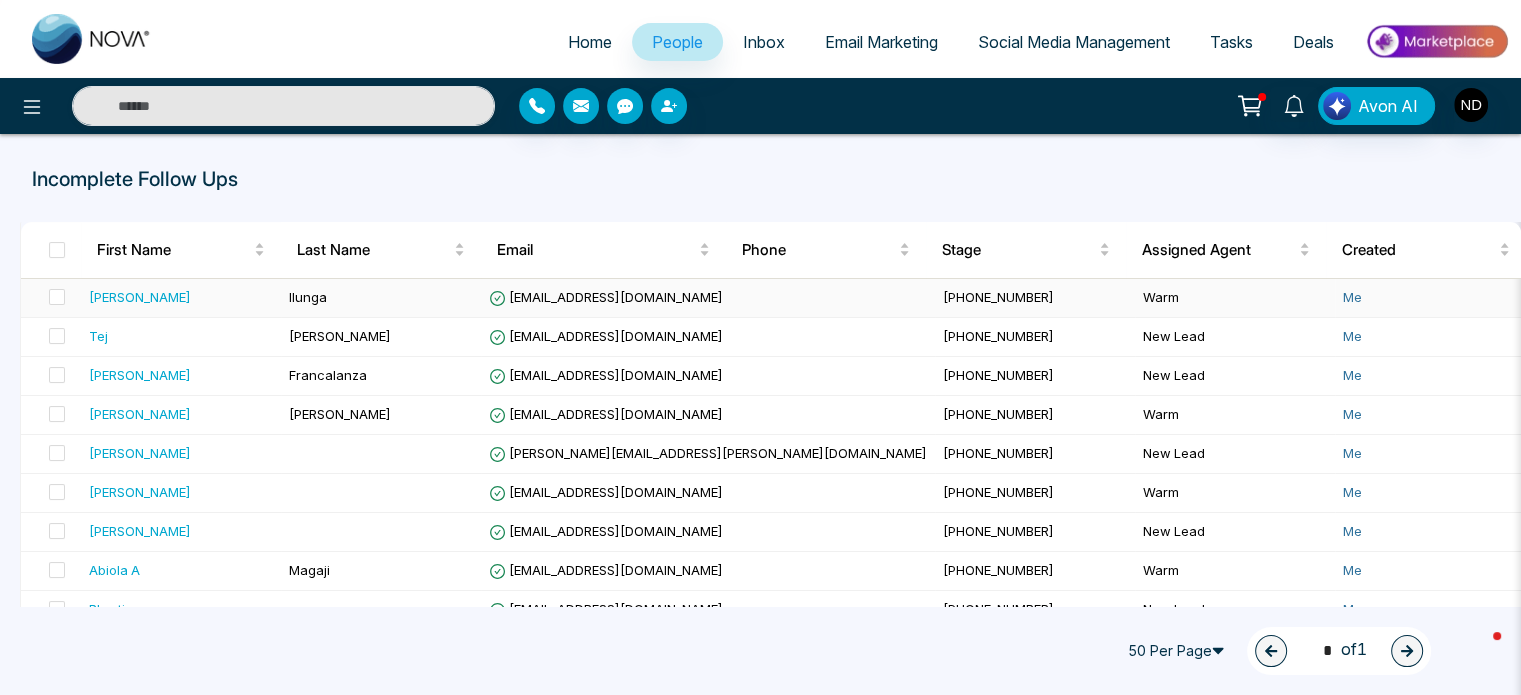 click on "[PERSON_NAME]" at bounding box center [140, 297] 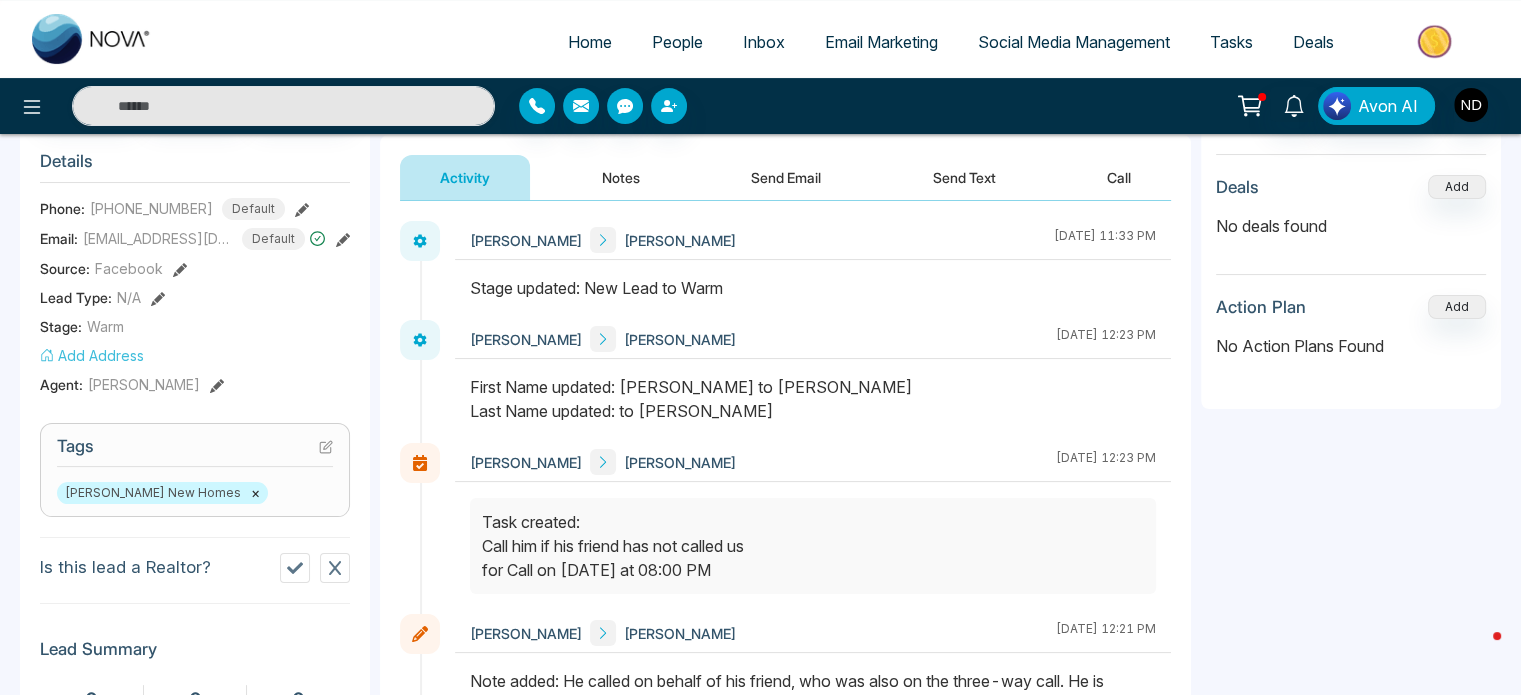 scroll, scrollTop: 0, scrollLeft: 0, axis: both 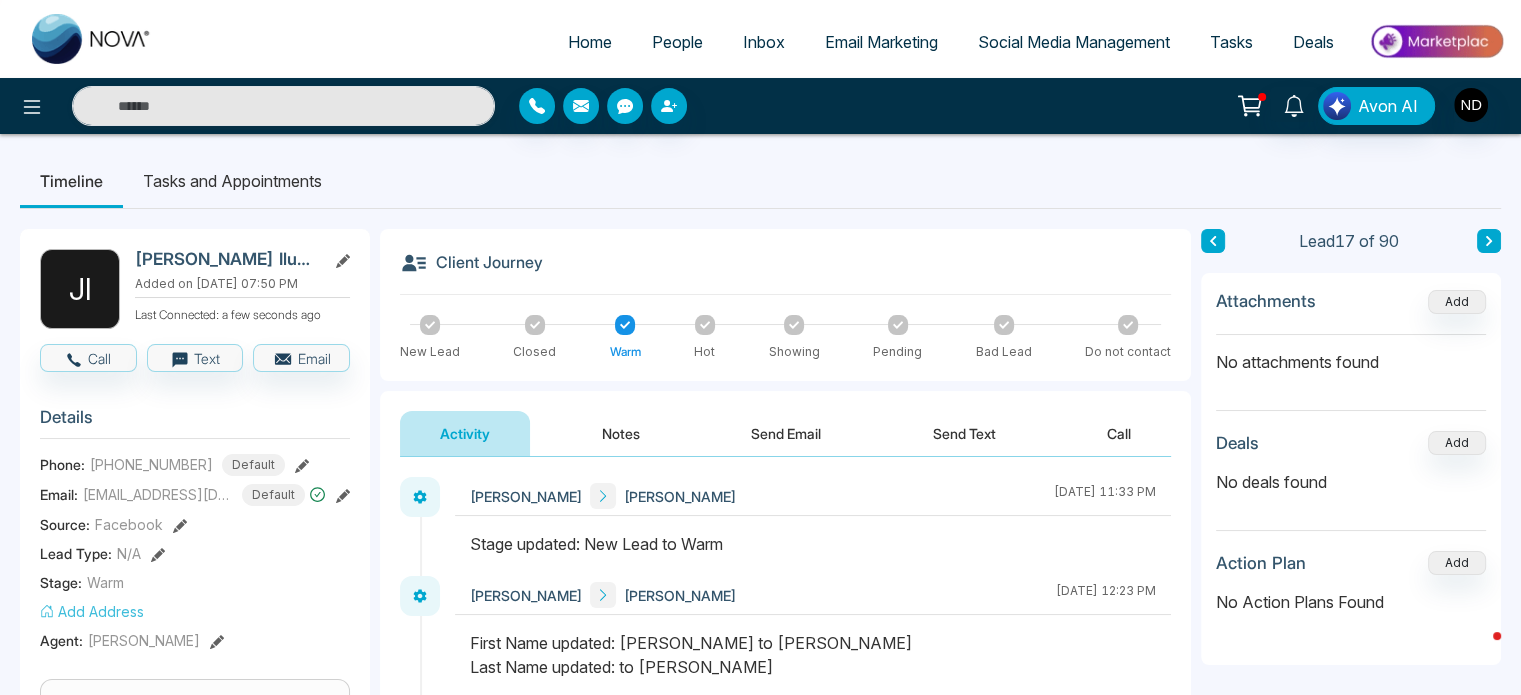 click on "Tasks and Appointments" at bounding box center (232, 181) 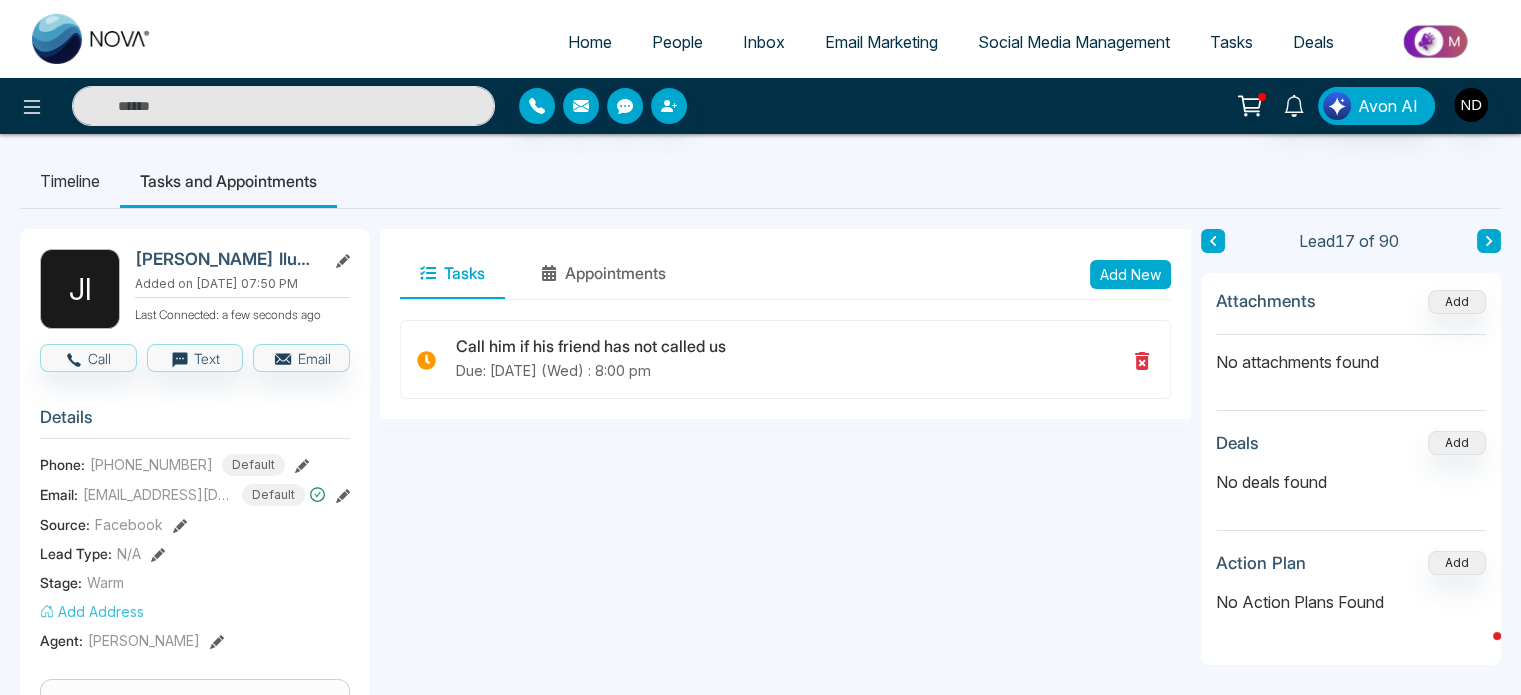 click on "Tasks Appointments Add New Call him if his friend has not called us Due:   Jul-02-2025 (Wed) : 8:00 pm" at bounding box center [785, 854] 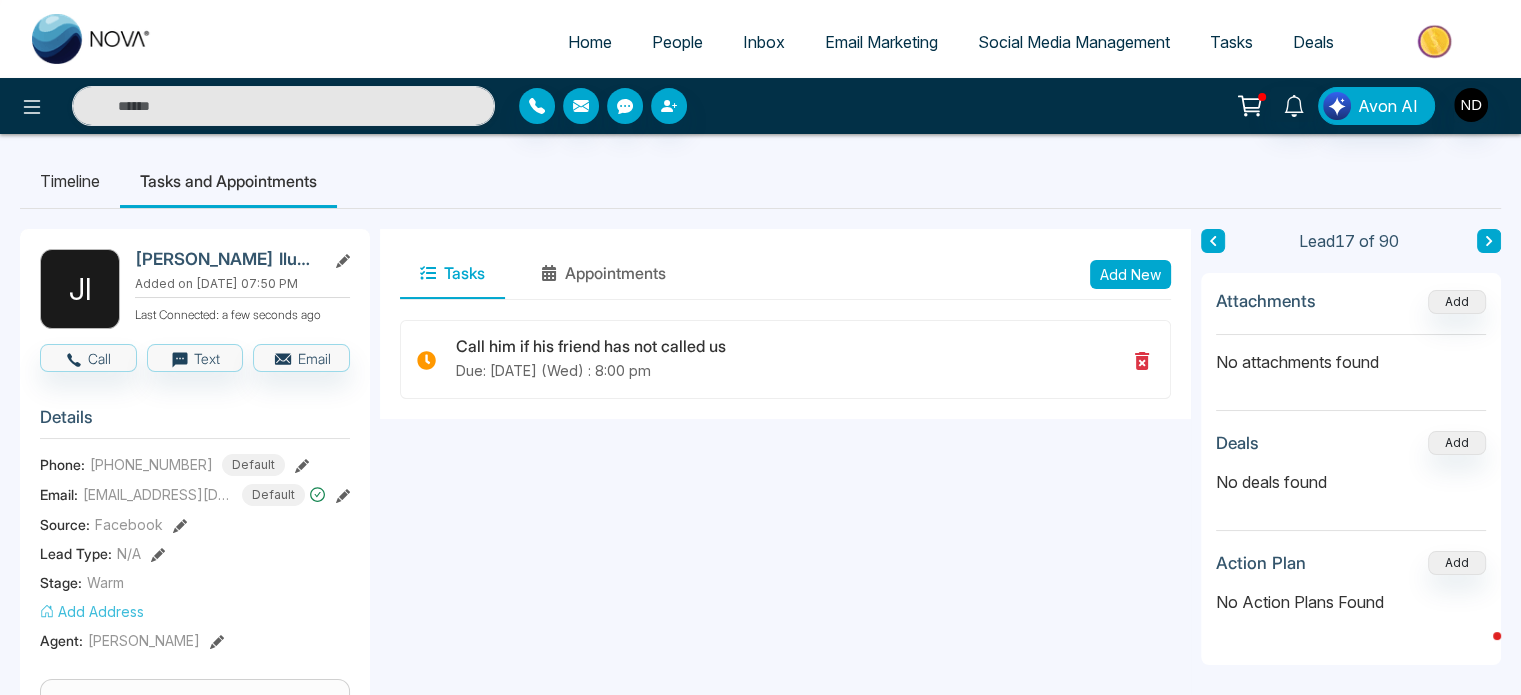 drag, startPoint x: 914, startPoint y: 569, endPoint x: 742, endPoint y: 479, distance: 194.12367 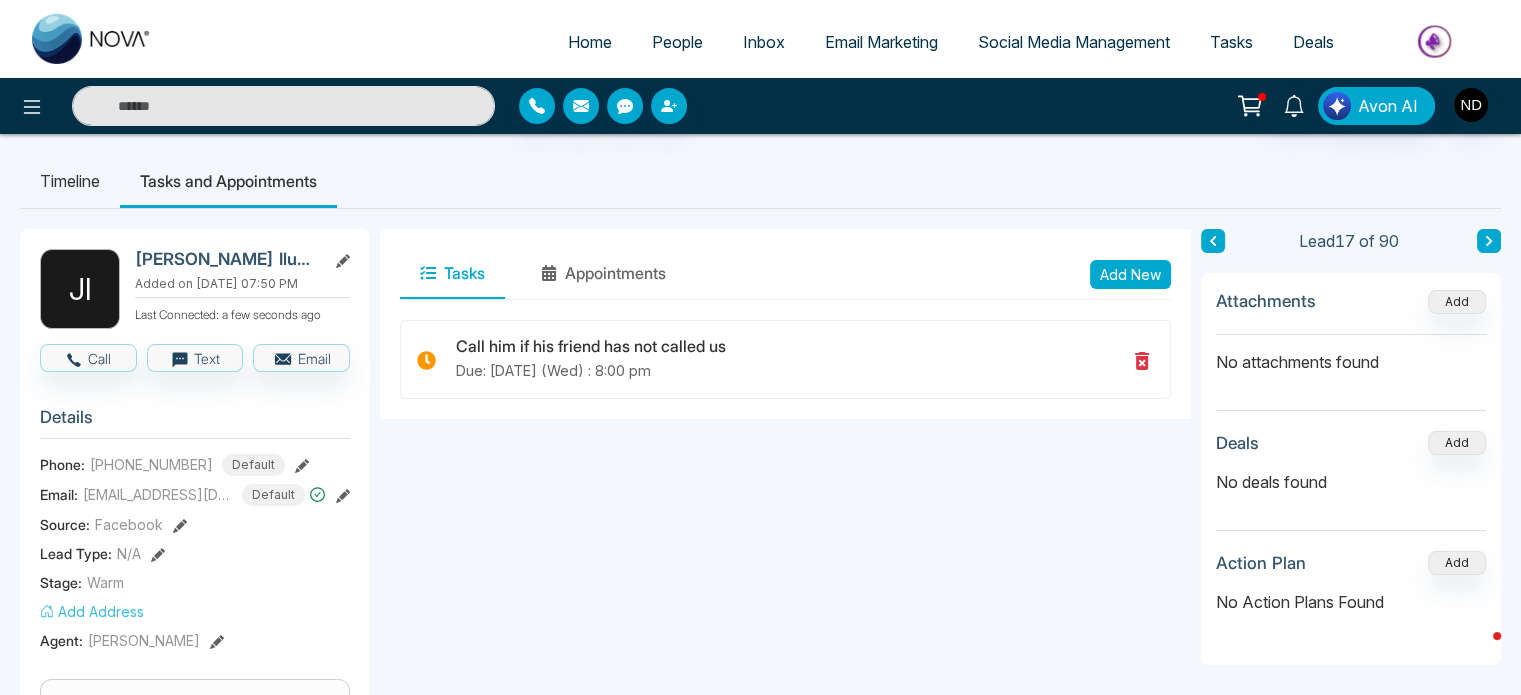 click on "Tasks Appointments Add New Call him if his friend has not called us Due:   Jul-02-2025 (Wed) : 8:00 pm" at bounding box center (785, 854) 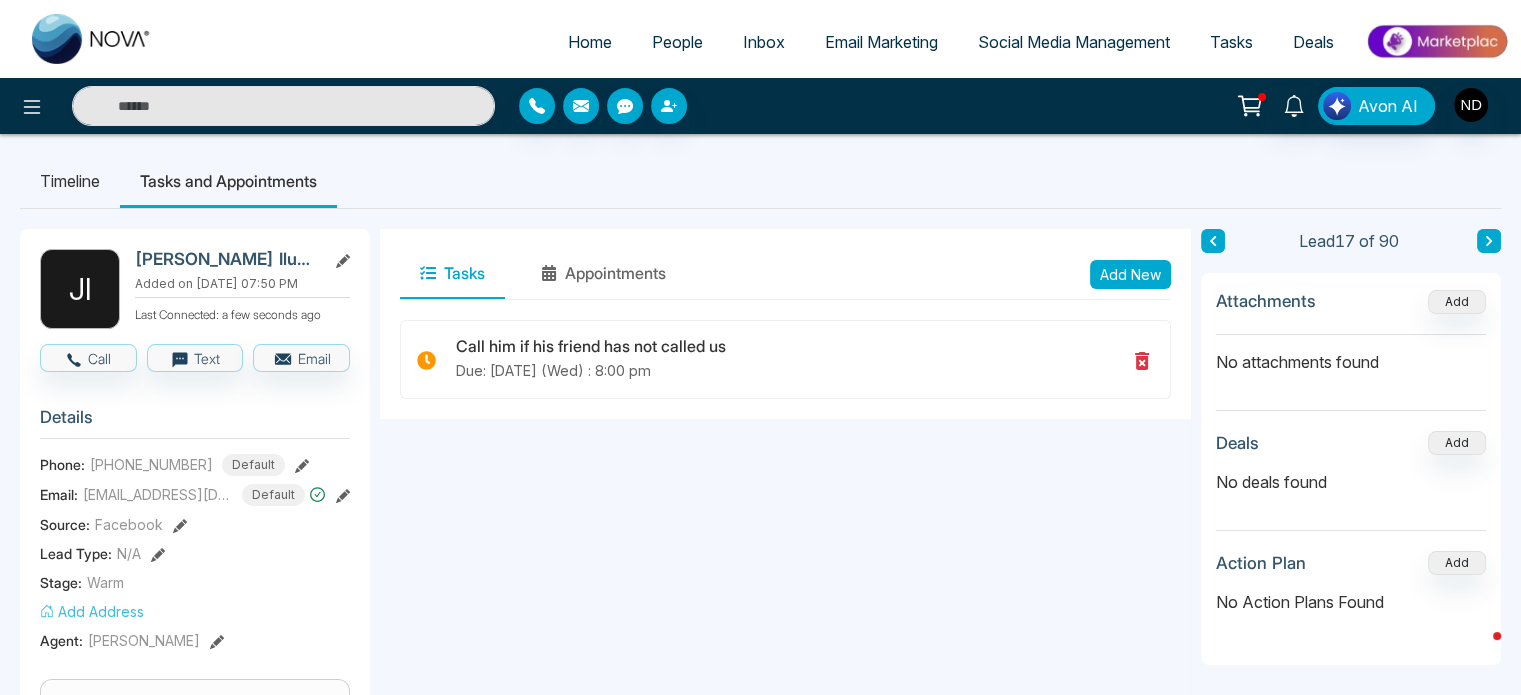 click on "People" at bounding box center [677, 42] 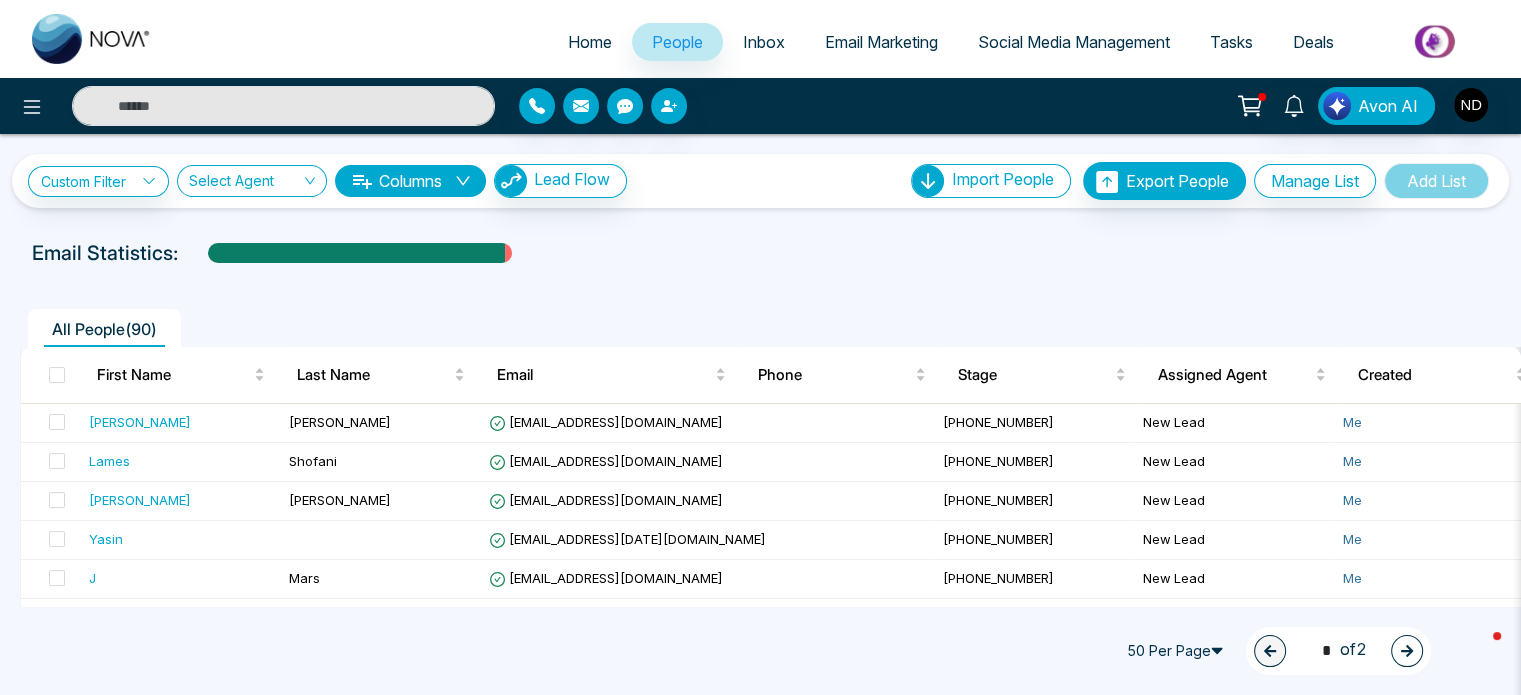 click on "Home" at bounding box center (590, 42) 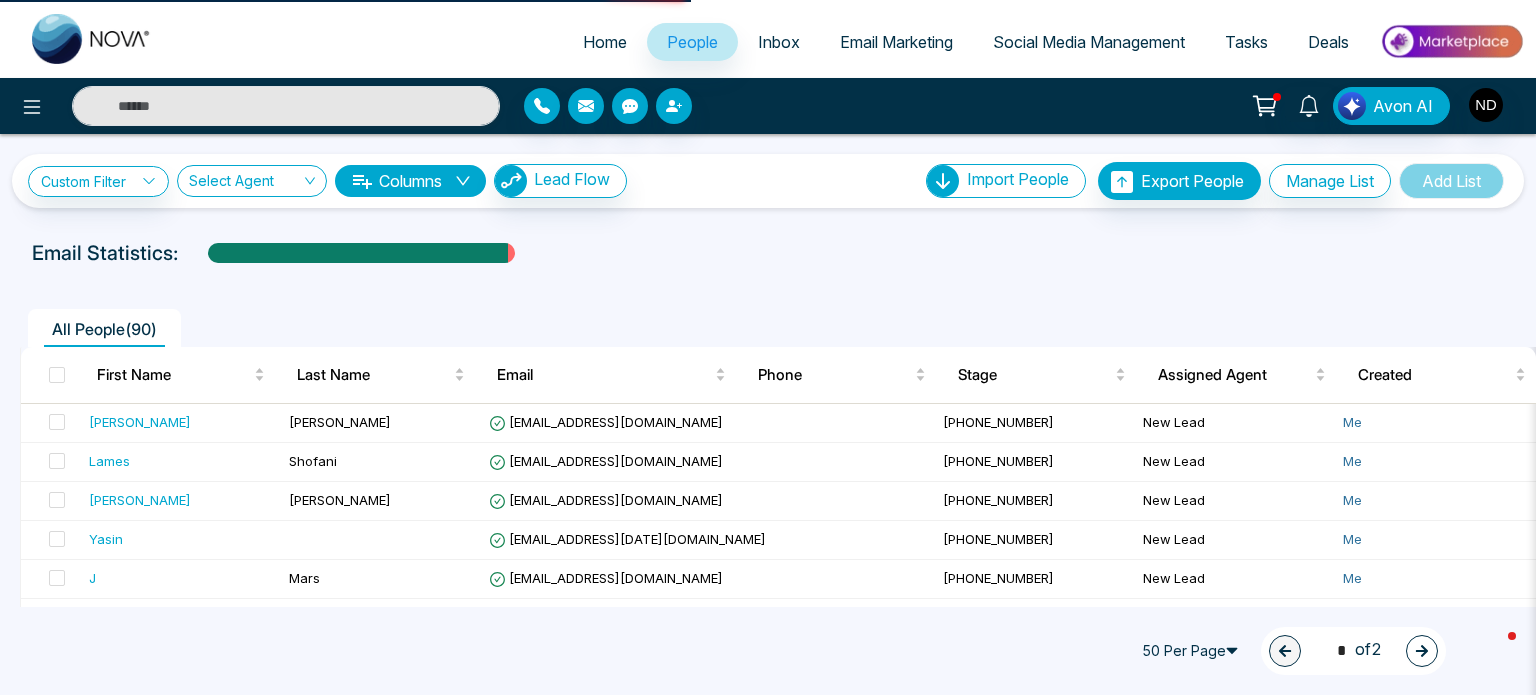 select on "*" 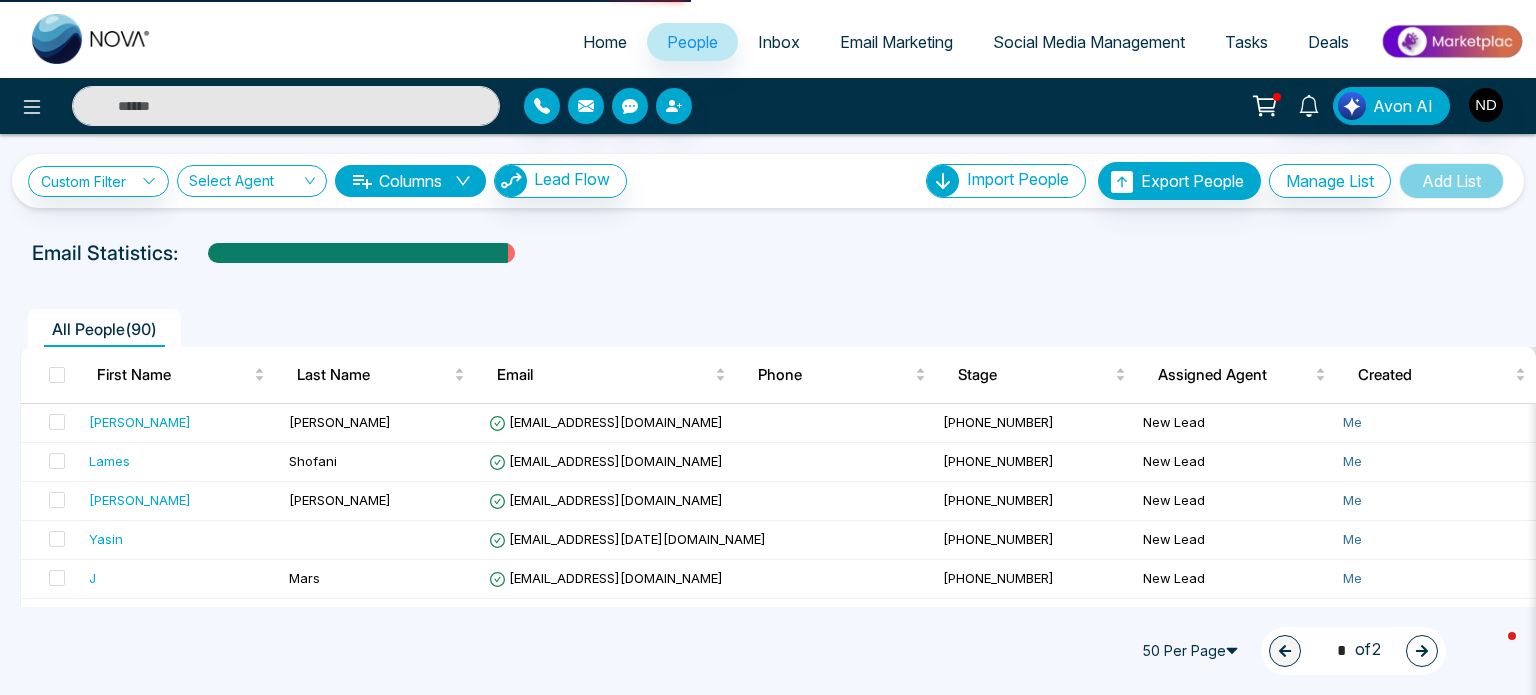 select on "*" 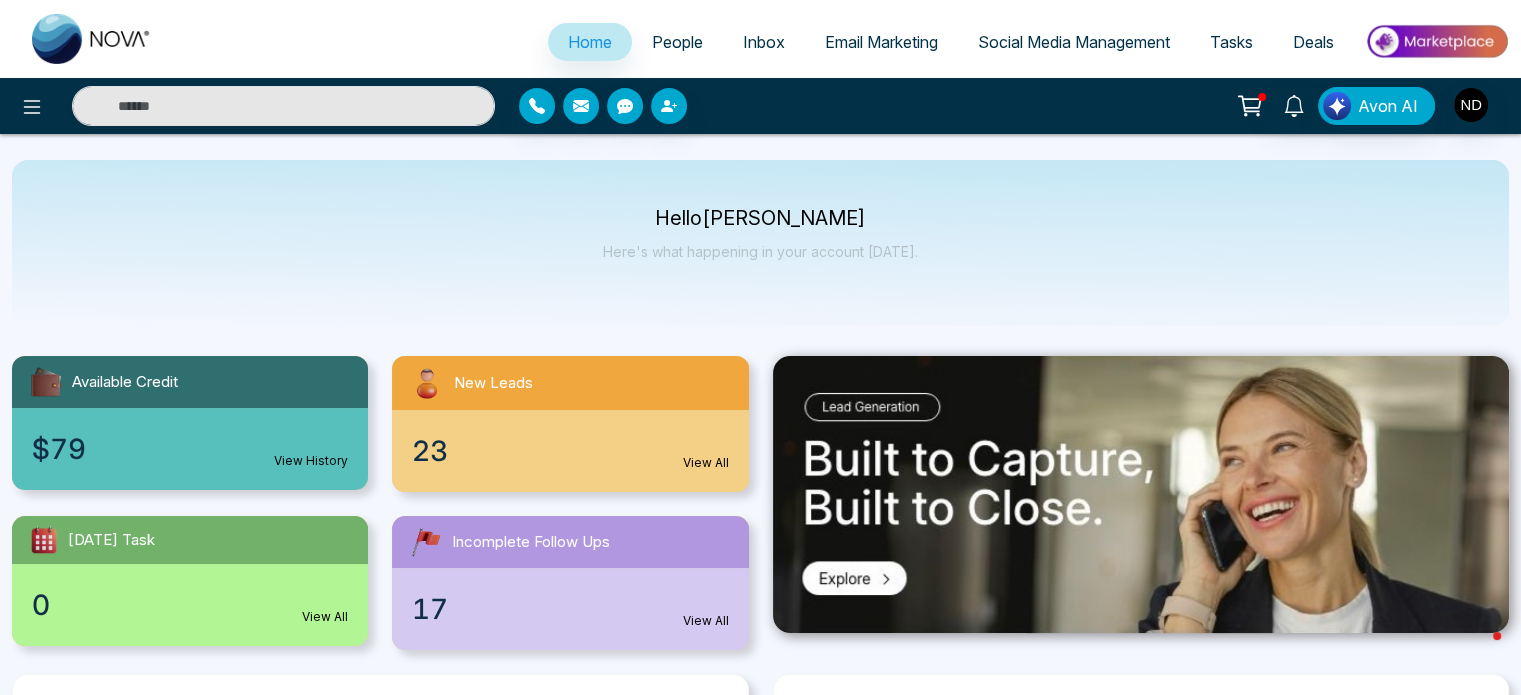 click on "17 View All" at bounding box center (570, 609) 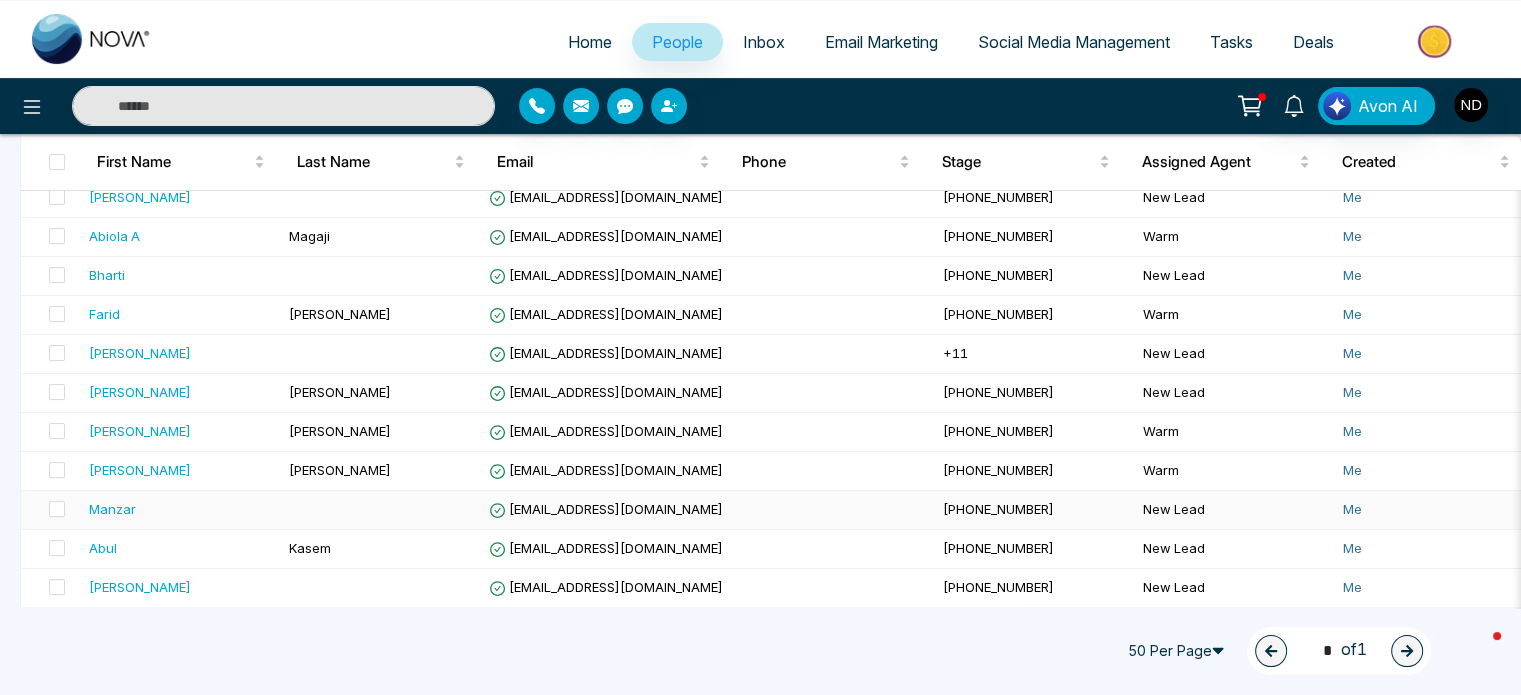 scroll, scrollTop: 347, scrollLeft: 0, axis: vertical 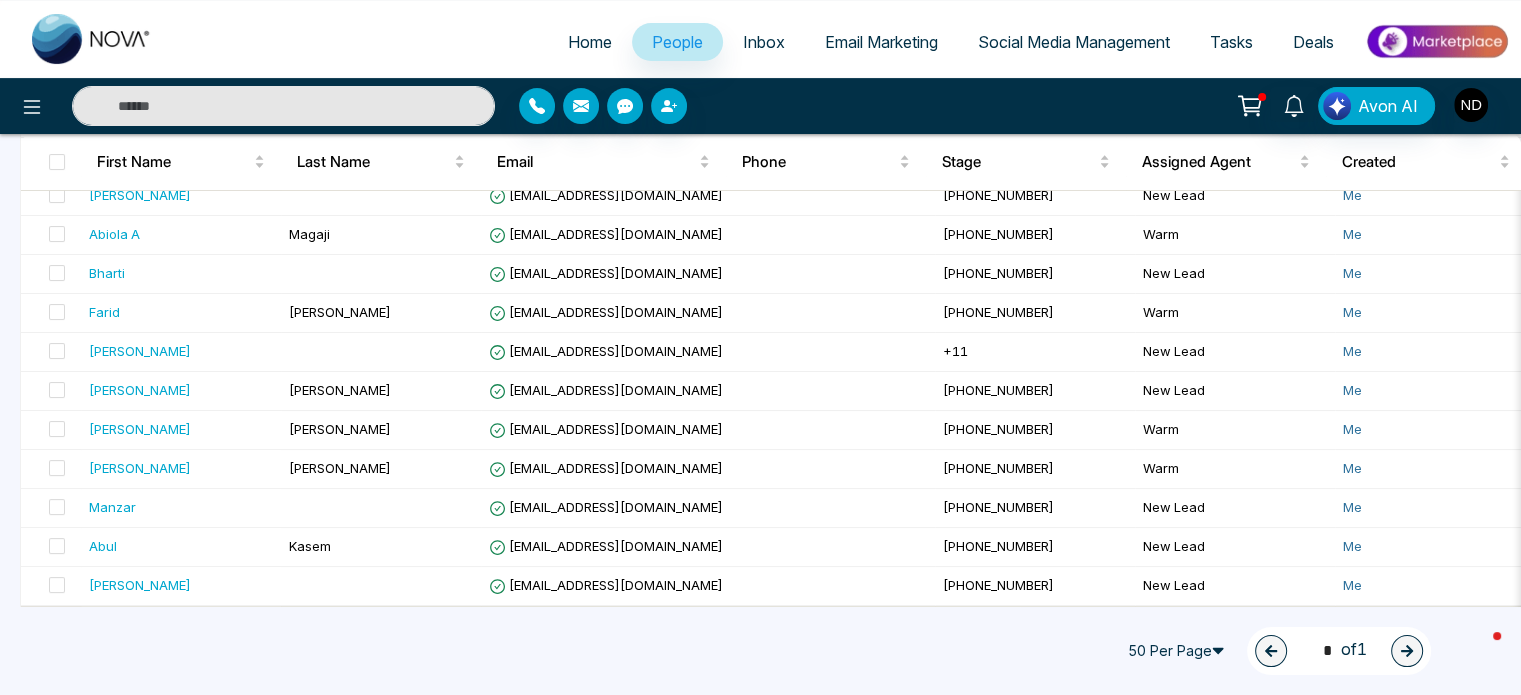 click at bounding box center (283, 106) 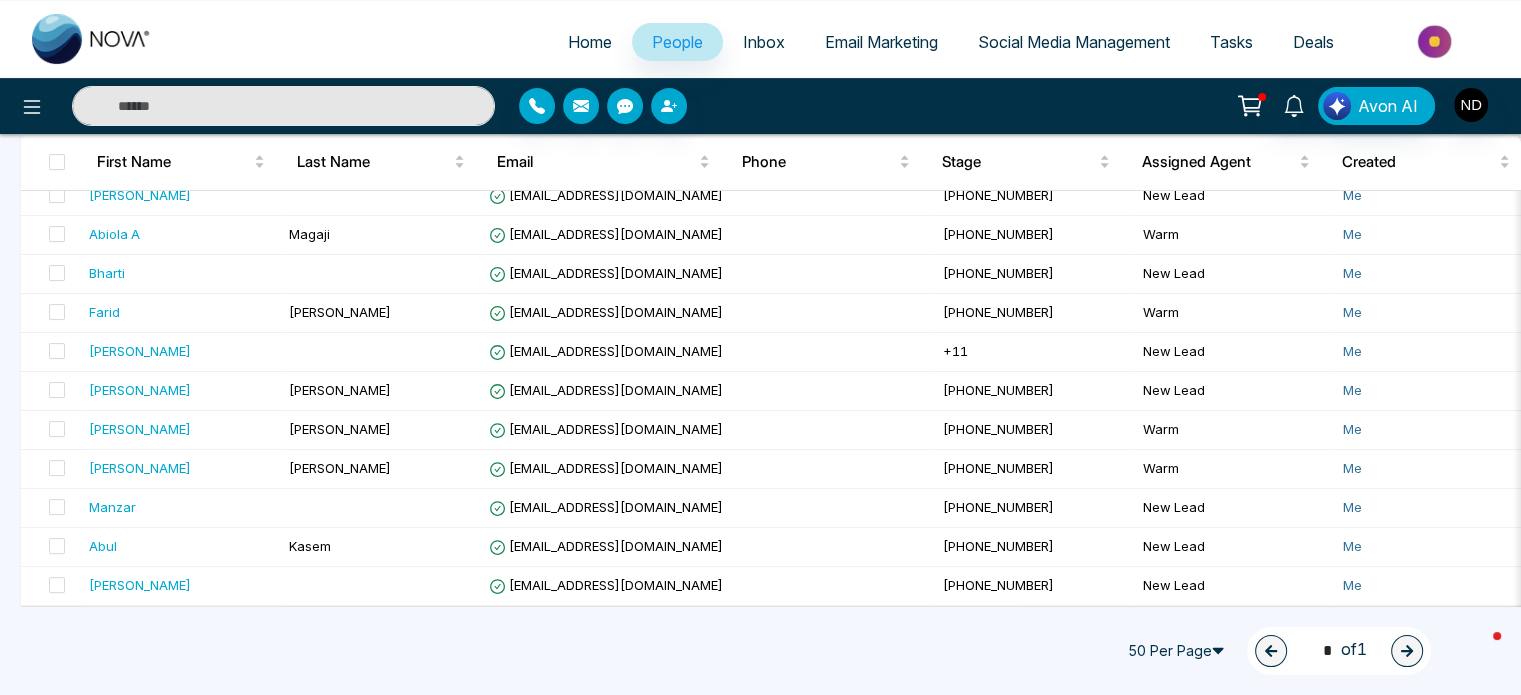 type on "*" 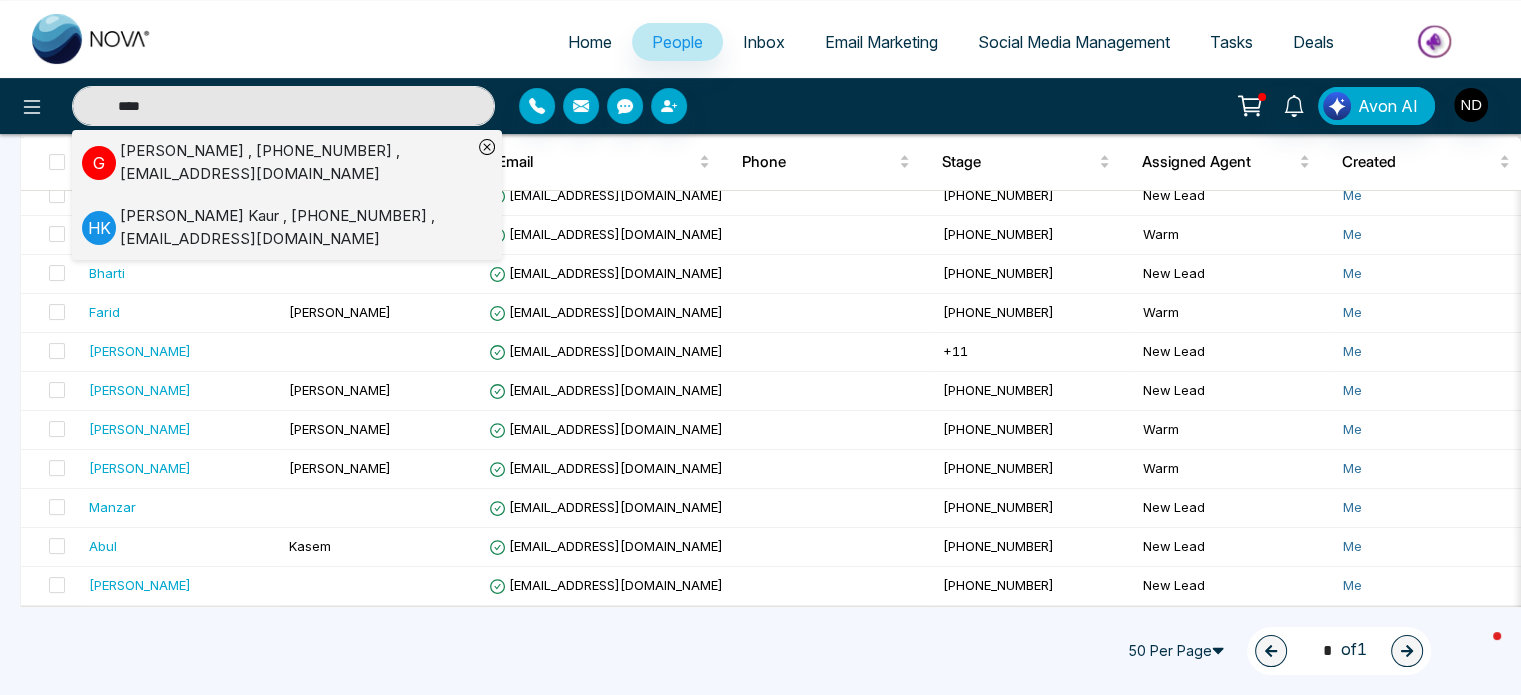 type on "****" 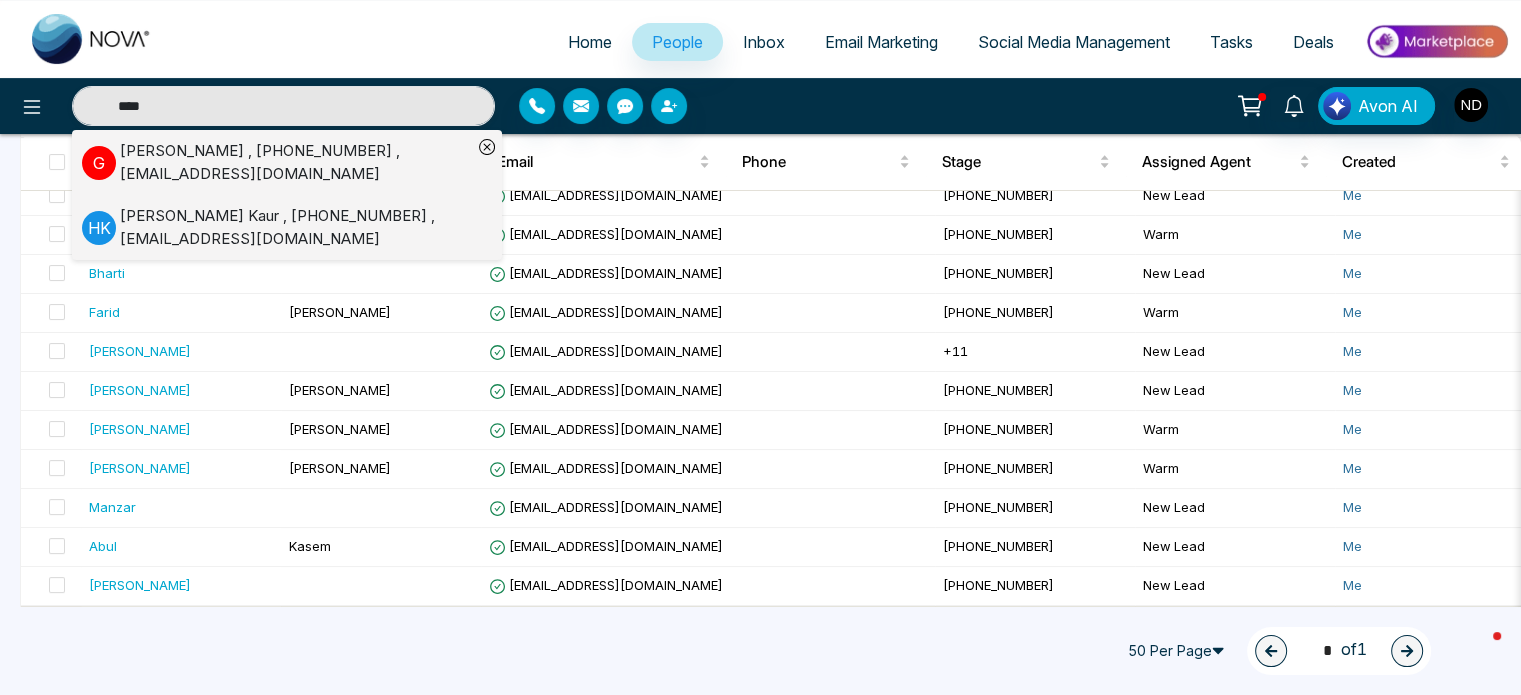 click on "HarmanDeep   Kaur   , +16476255234   , hmkaur04@gmail.com" at bounding box center (296, 227) 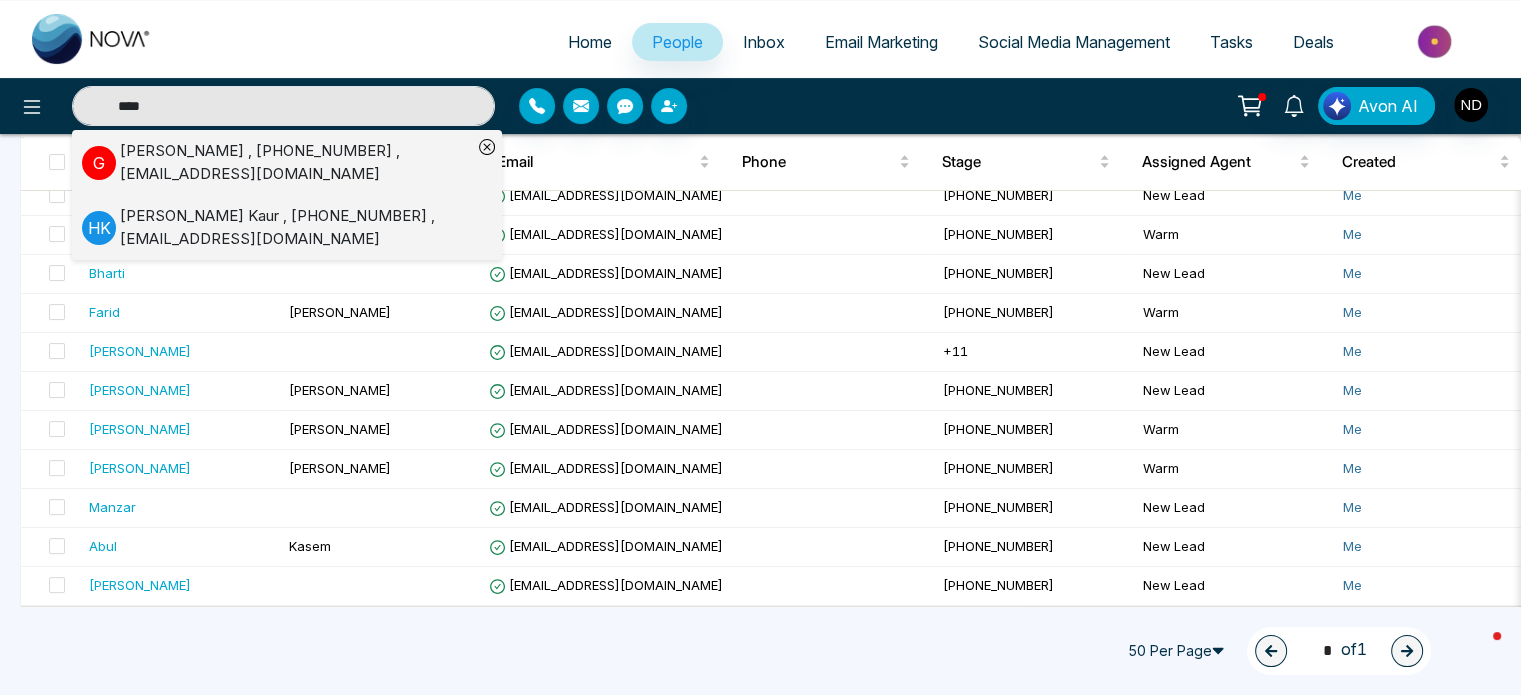 type 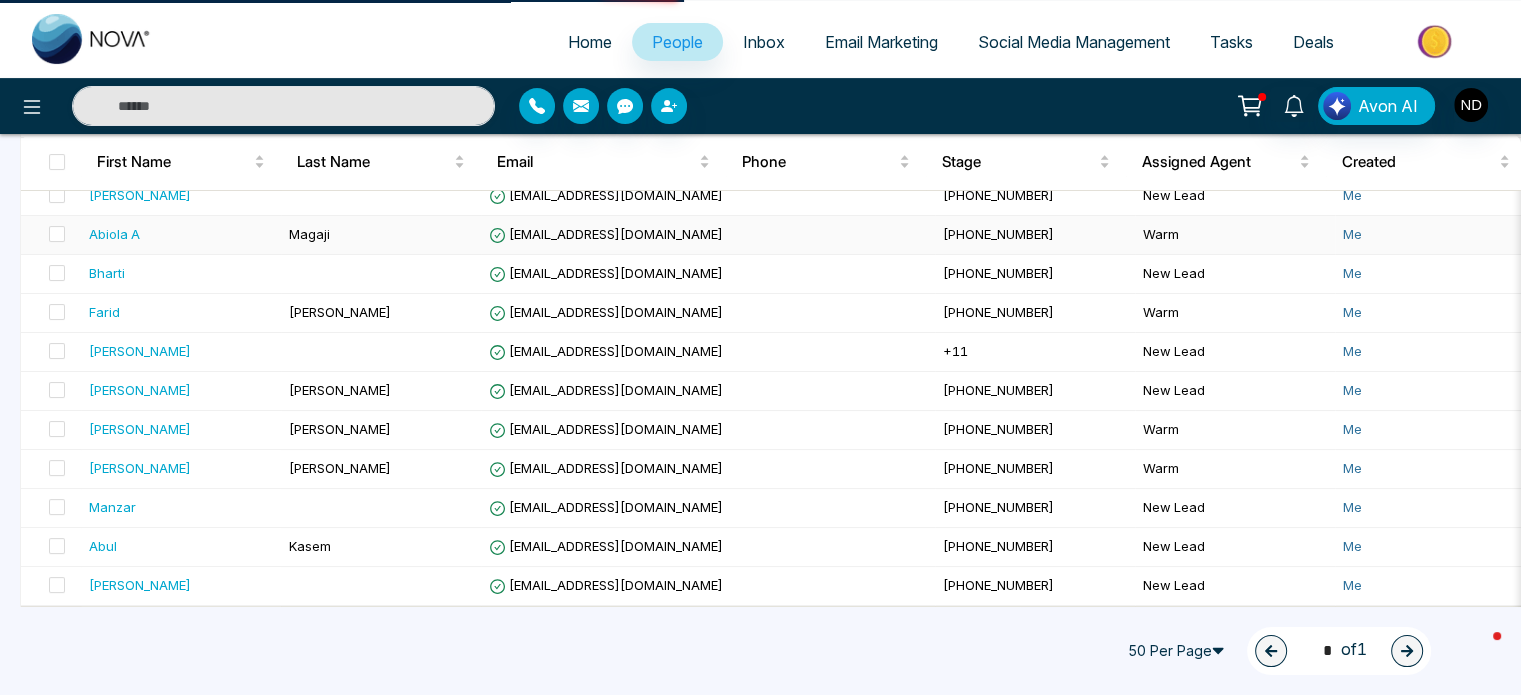 scroll, scrollTop: 0, scrollLeft: 0, axis: both 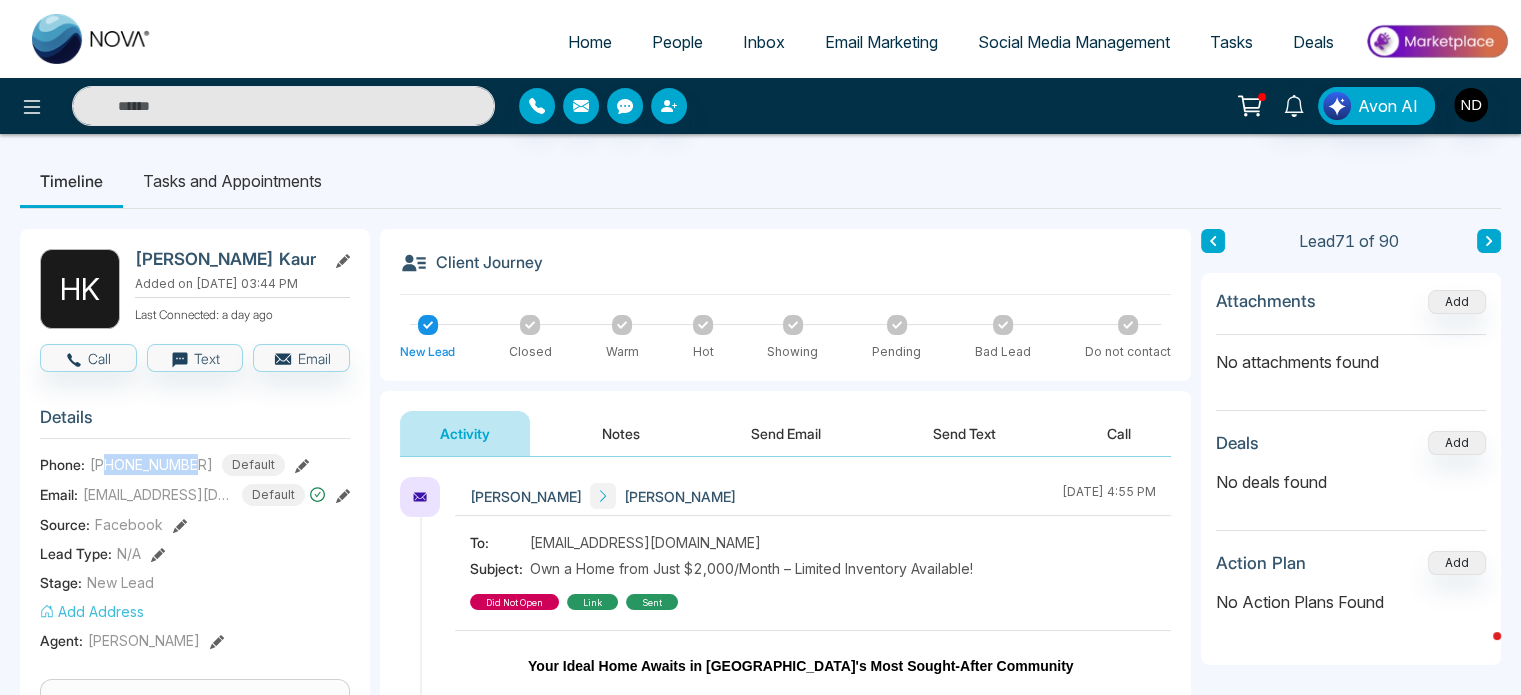 drag, startPoint x: 104, startPoint y: 459, endPoint x: 196, endPoint y: 462, distance: 92.0489 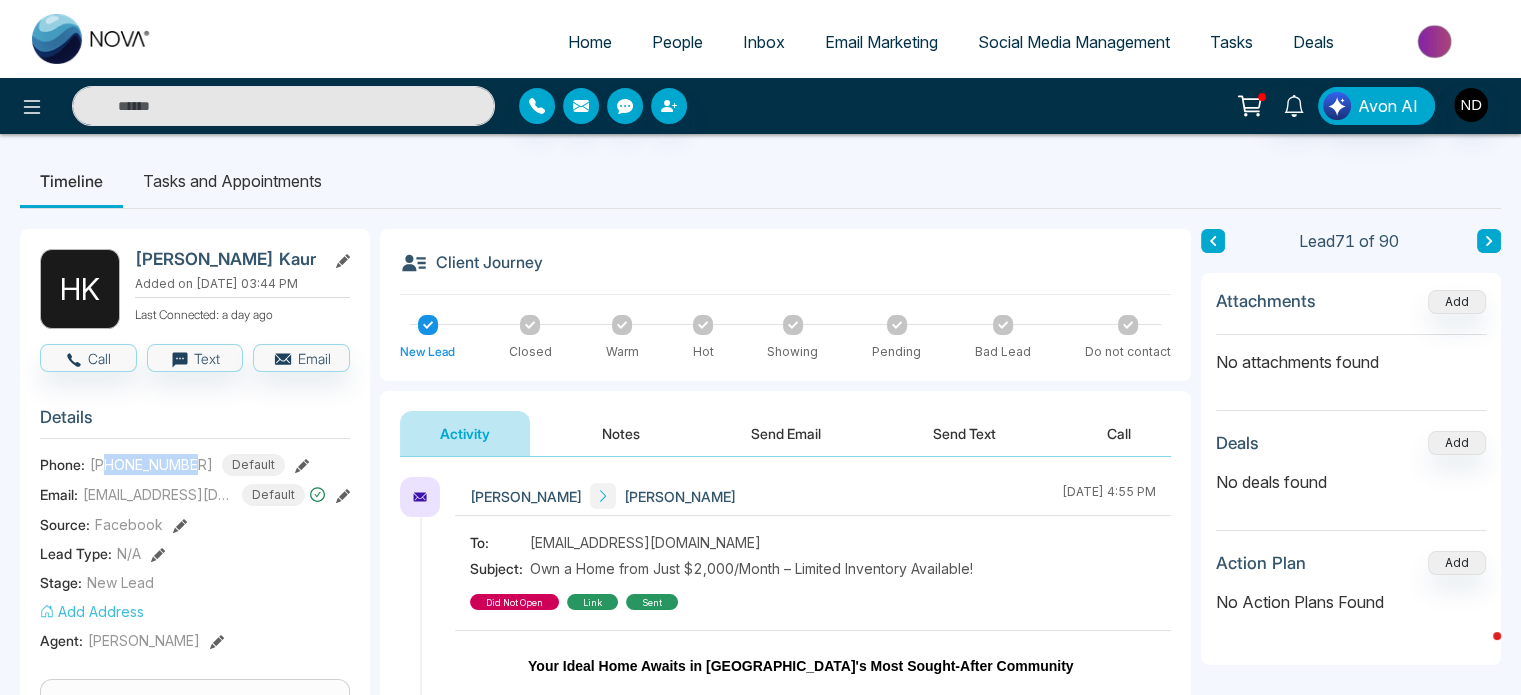 click on "+16476255234" at bounding box center [151, 464] 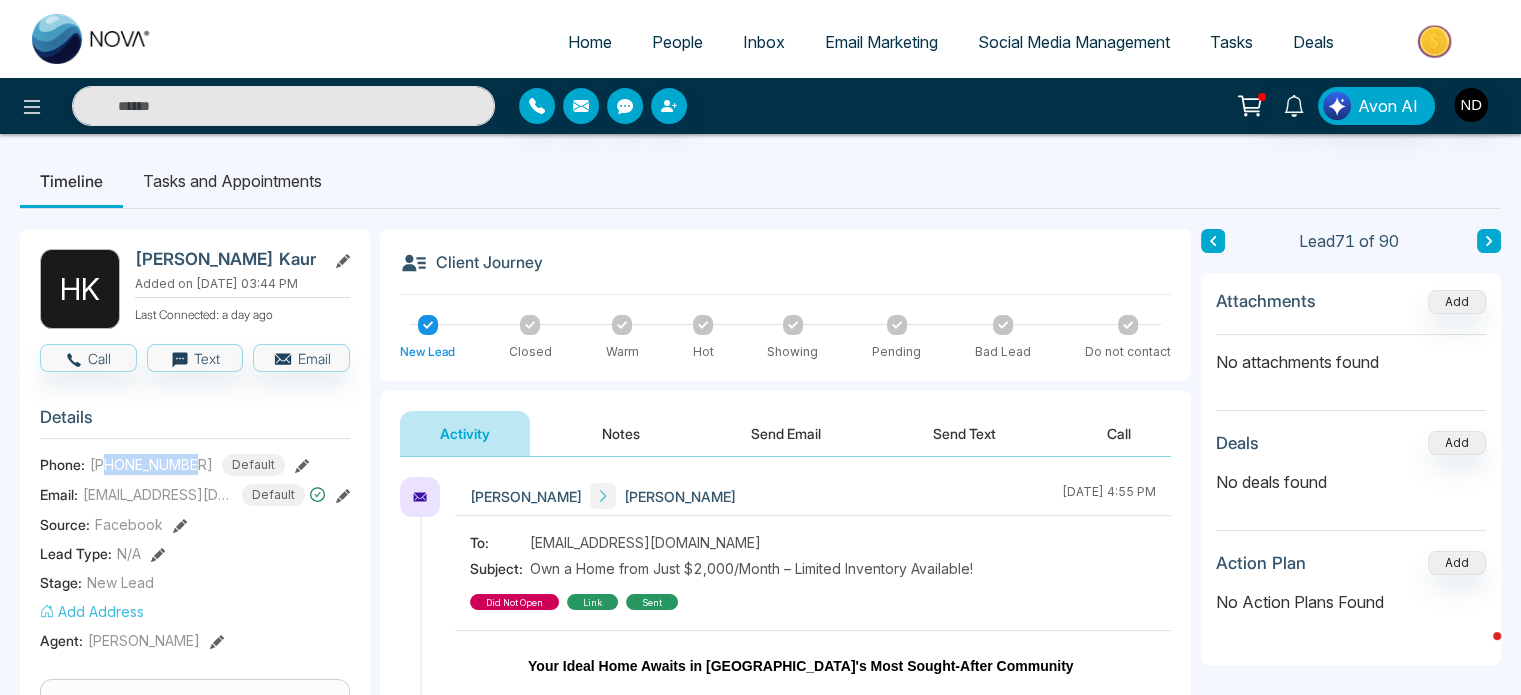 copy on "6476255234" 